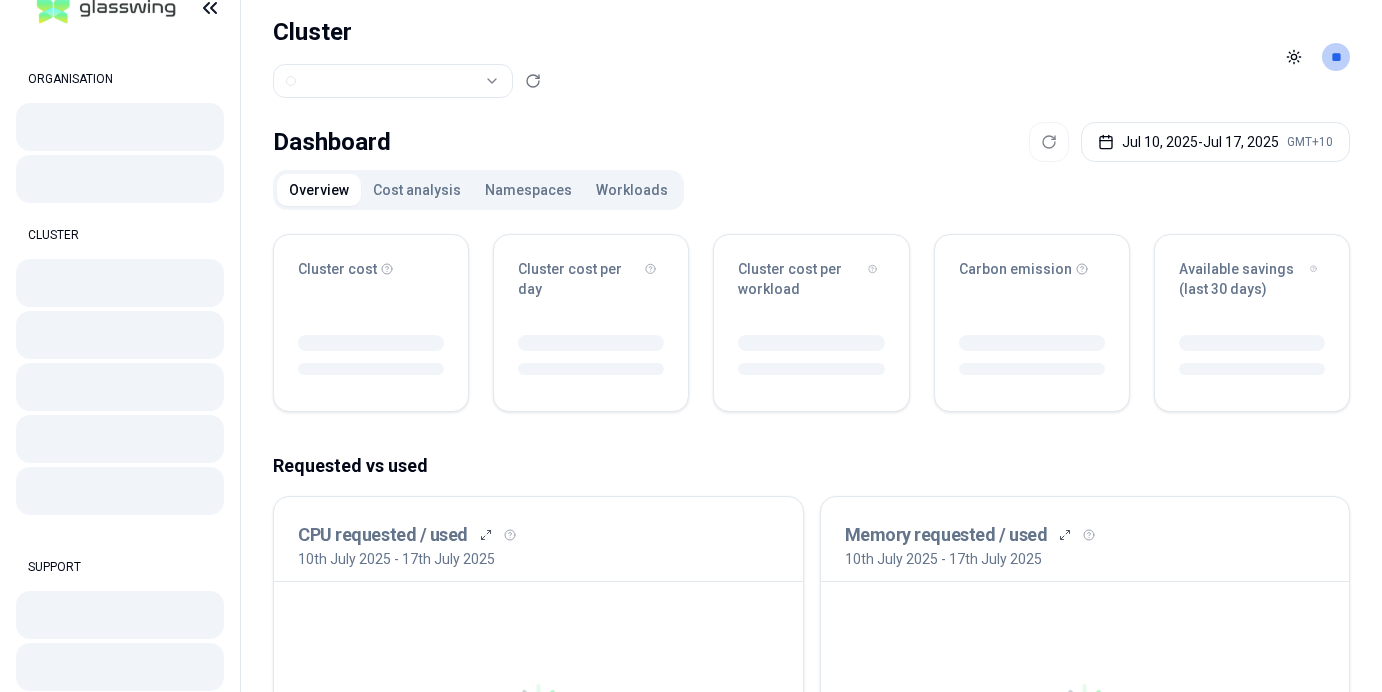 scroll, scrollTop: 0, scrollLeft: 0, axis: both 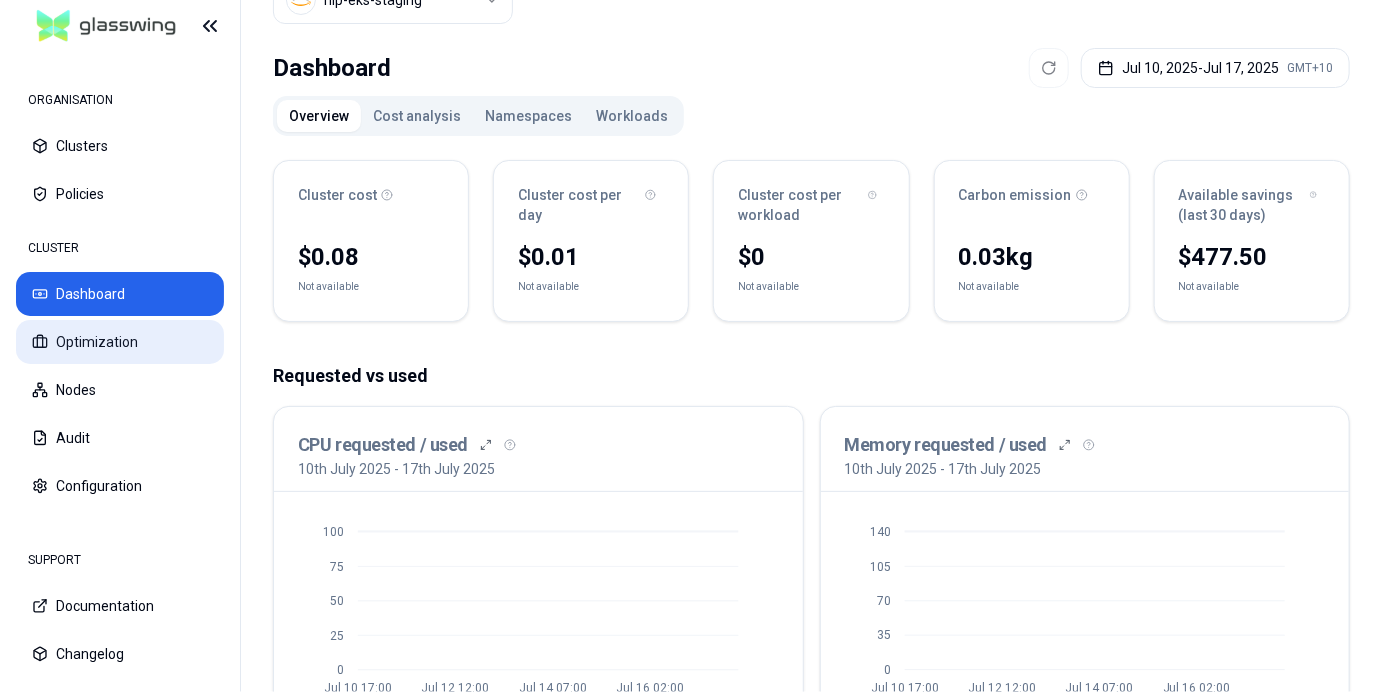 click on "Optimization" at bounding box center (120, 342) 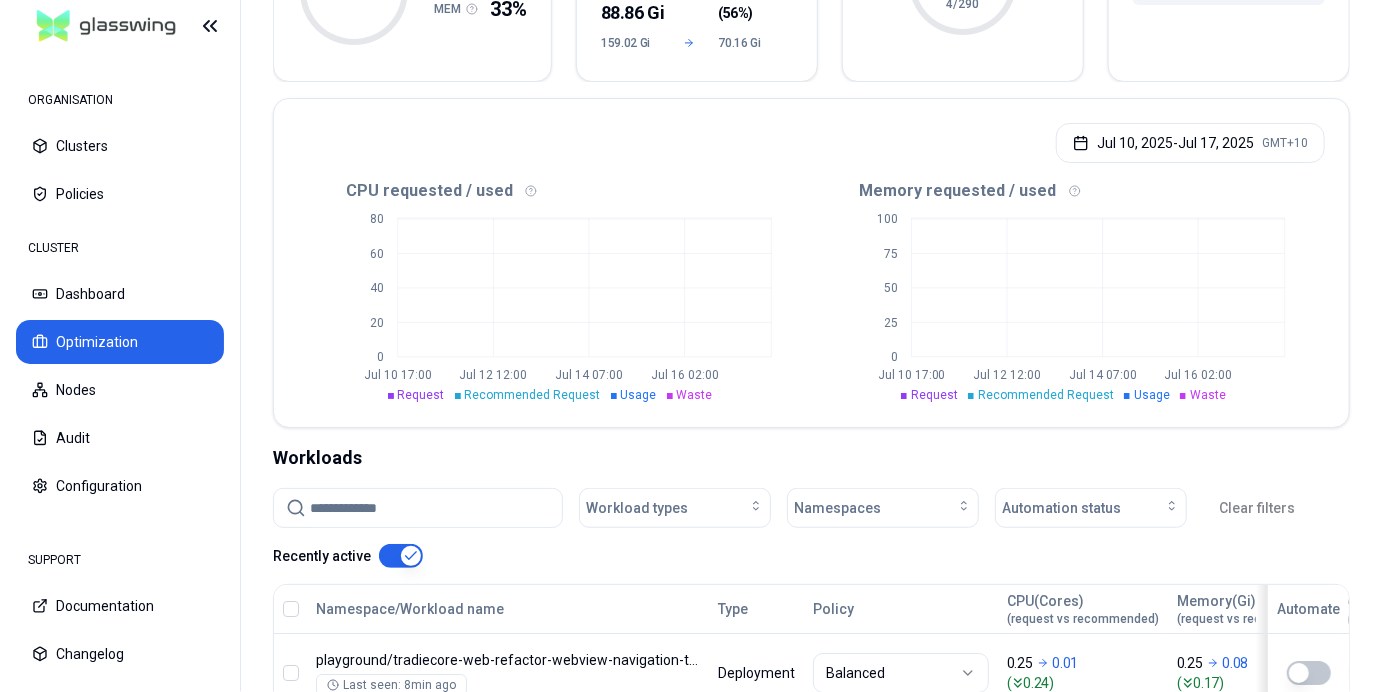 scroll, scrollTop: 483, scrollLeft: 0, axis: vertical 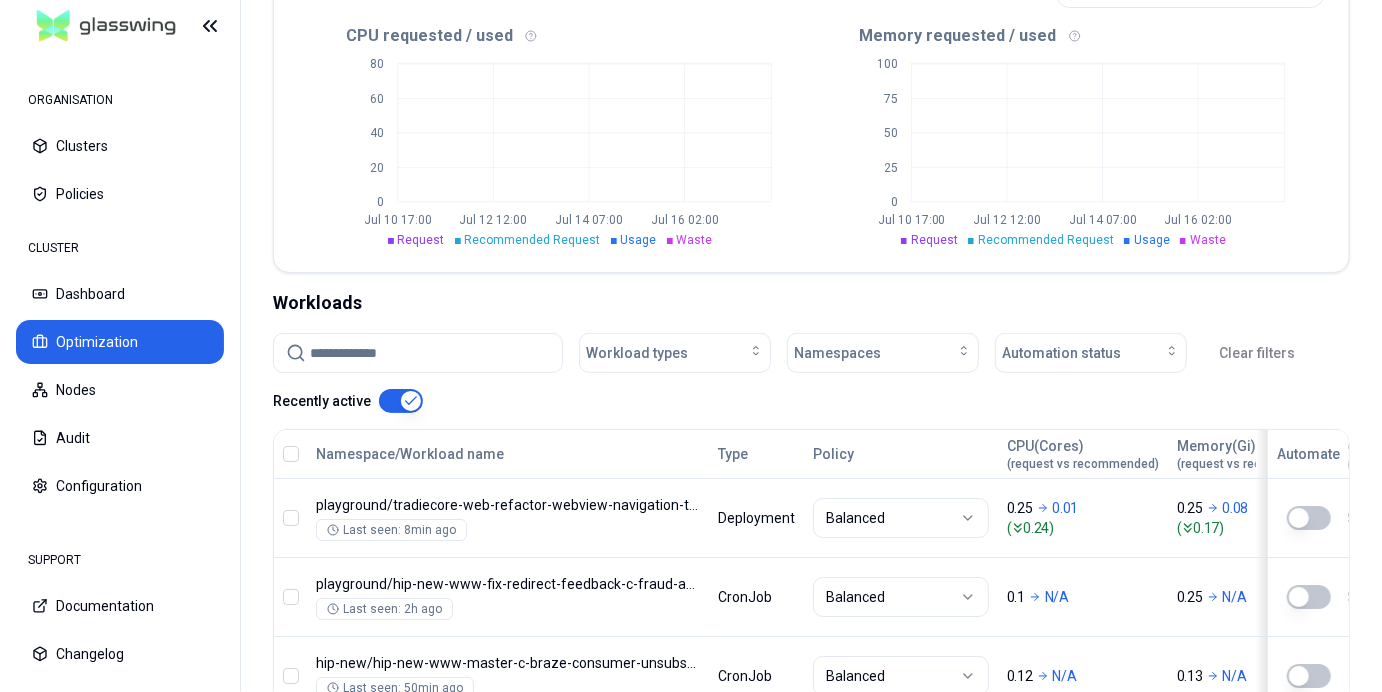 click at bounding box center (430, 353) 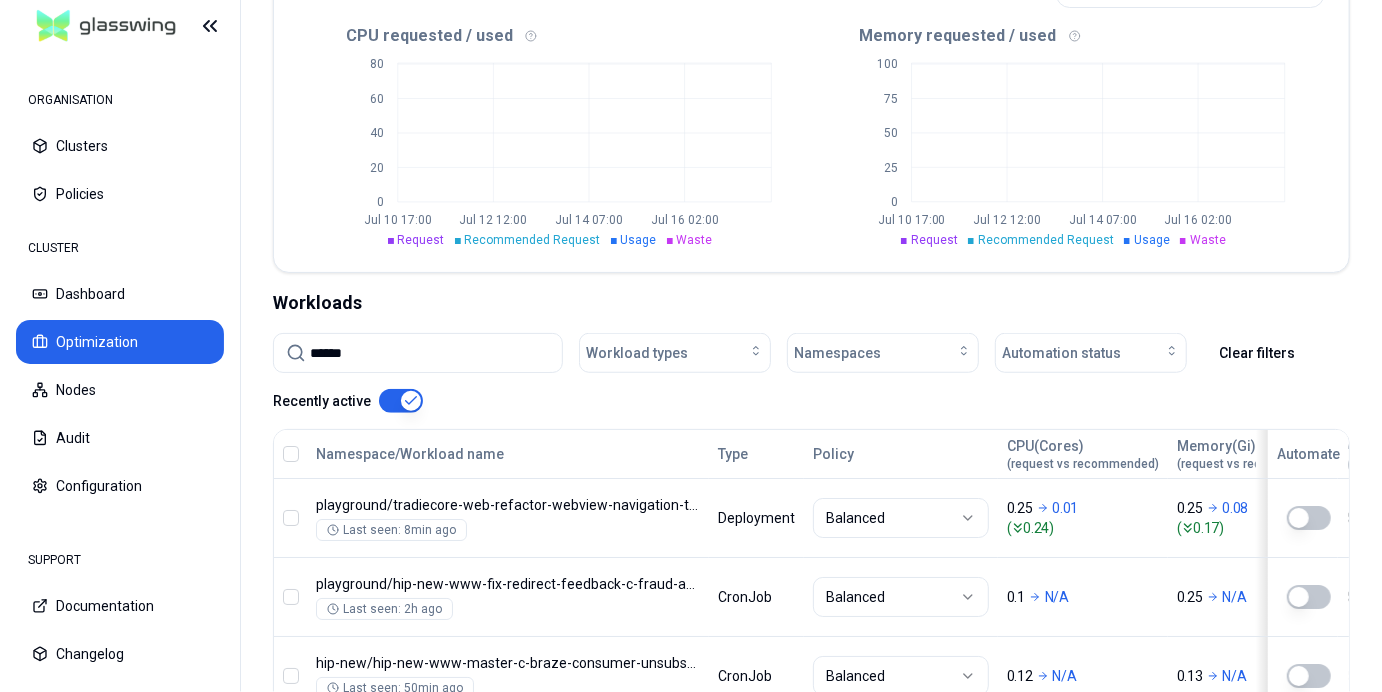 type on "******" 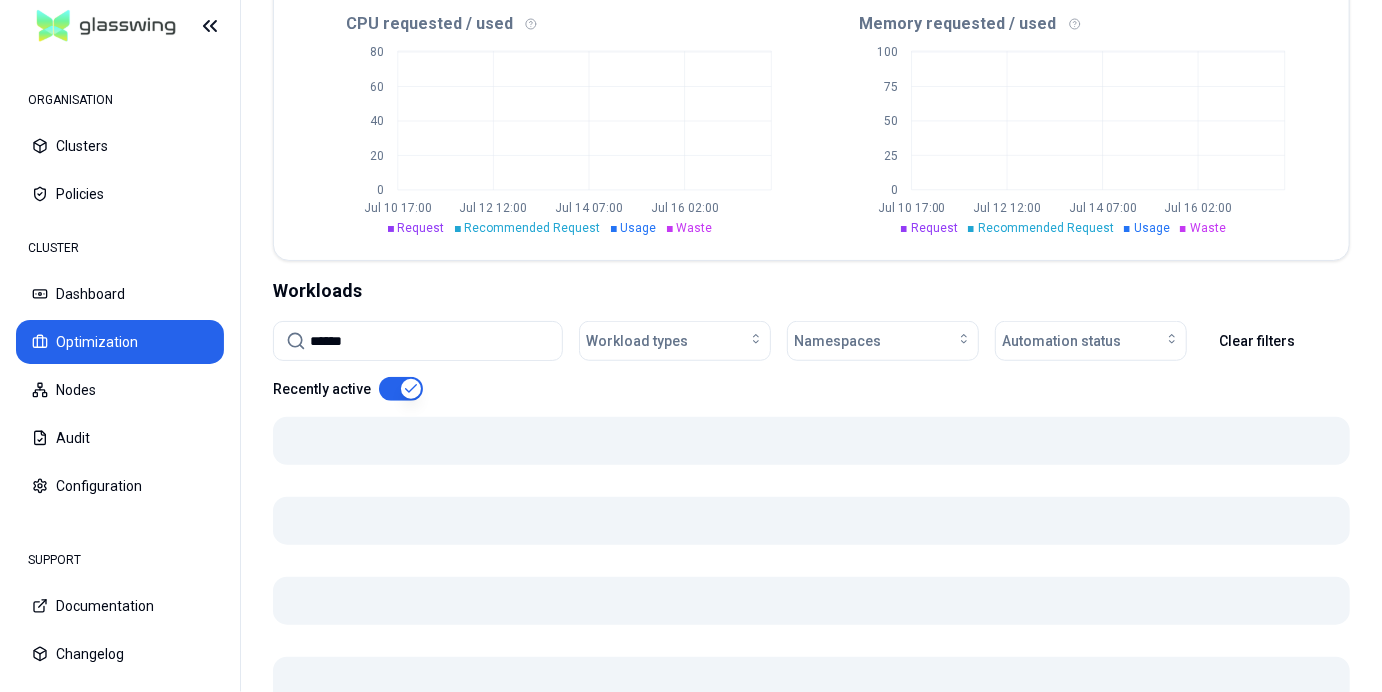 scroll, scrollTop: 471, scrollLeft: 0, axis: vertical 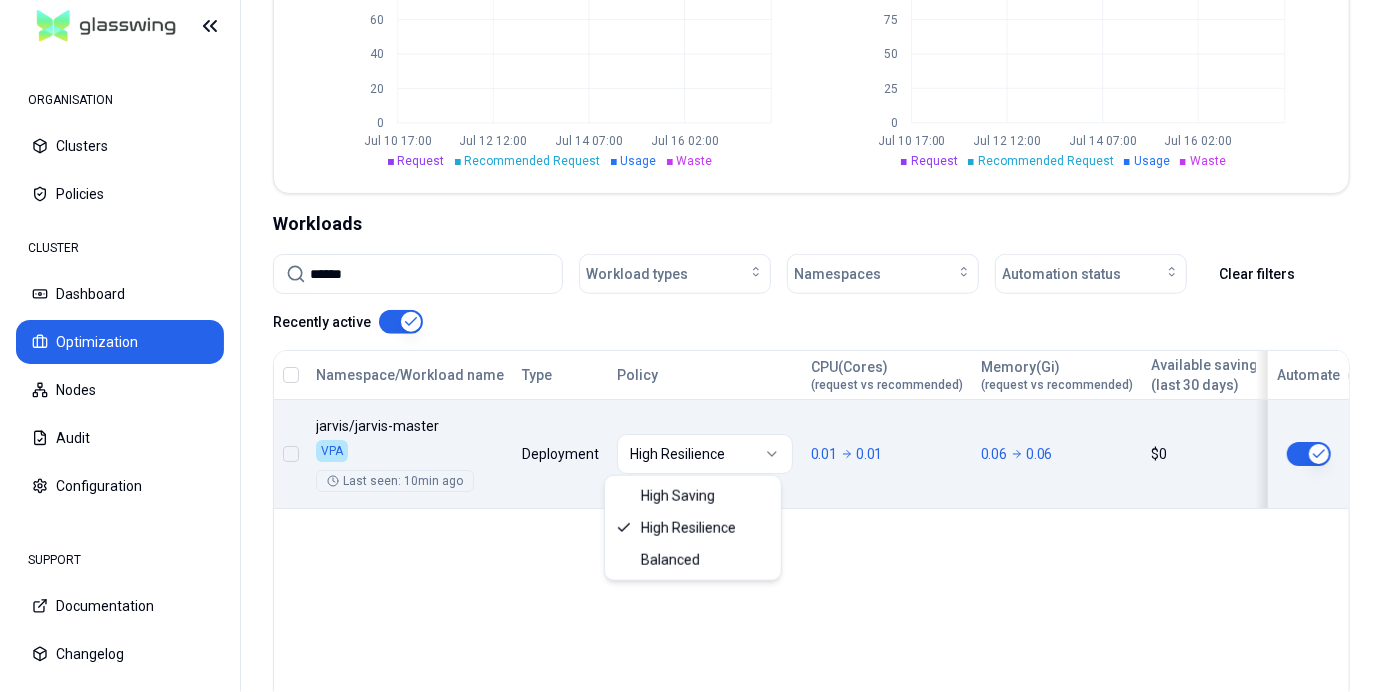 click on "ORGANISATION Clusters Policies CLUSTER Dashboard Optimization Nodes Audit Configuration SUPPORT Documentation Changelog Cluster hip-eks-staging Toggle theme ** ORGANISATION CLUSTER Optimization Efficiency score 26 % CPU 22% MEM 33% Resources (excess) 59.2 Core   ( 71% ) 83.09 Cores 23.89 Cores 88.86 Gi   ( 56% ) 159.02 Gi 70.16 Gi Optimized workloads 1 % 4/290 Available savings (last 30 days) $ 477.5   ( 78 %) $615.36 $137.86 Jul 10, 2025  -  Jul 17, 2025 GMT+10 CPU requested / used 0 20 40 60 80 Jul 10 17:00 Jul 12 12:00 Jul 14 07:00 Jul 16 02:00 Request Recommended Request Usage Waste Memory requested / used 0 25 50 75 100 Jul 10 17:00 Jul 12 12:00 Jul 14 07:00 Jul 16 02:00 Request Recommended Request Usage Waste Workloads ****** Workload types Namespaces Automation status Clear filters Recently active Namespace/Workload name Type Policy CPU(Cores) (request vs recommended) Memory(Gi) (request vs recommended) Available savings (last 30 days) Replica(s) Automate jarvis / jarvis-master VPA Deployment 0.01" at bounding box center (691, 346) 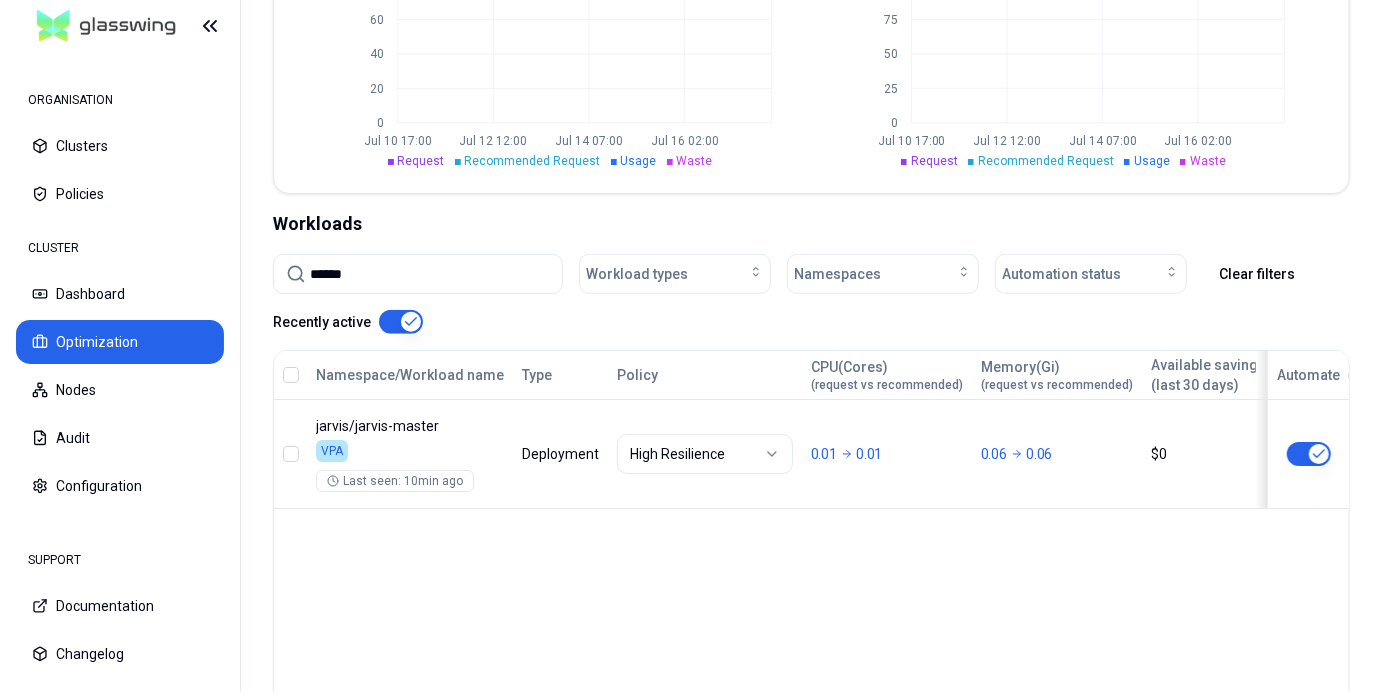click on "****** Workload types Namespaces Automation status Clear filters Recently active" at bounding box center [811, 294] 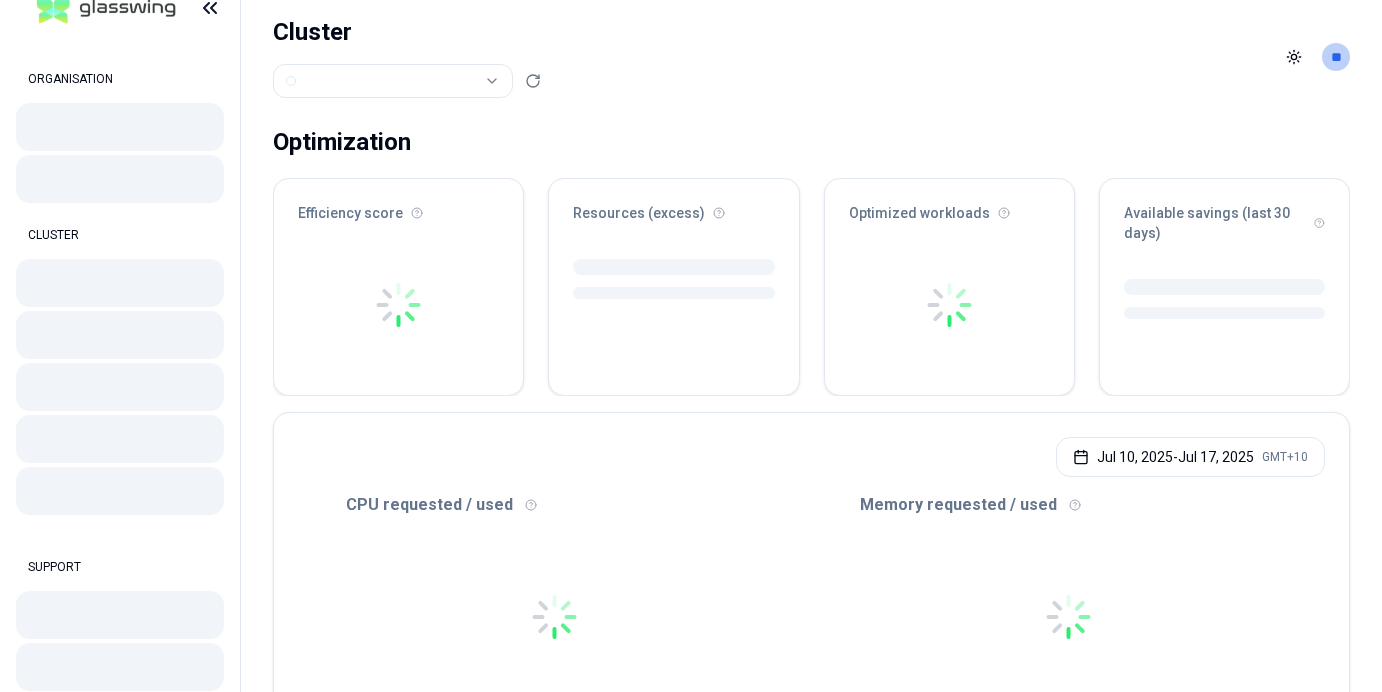 scroll, scrollTop: 0, scrollLeft: 0, axis: both 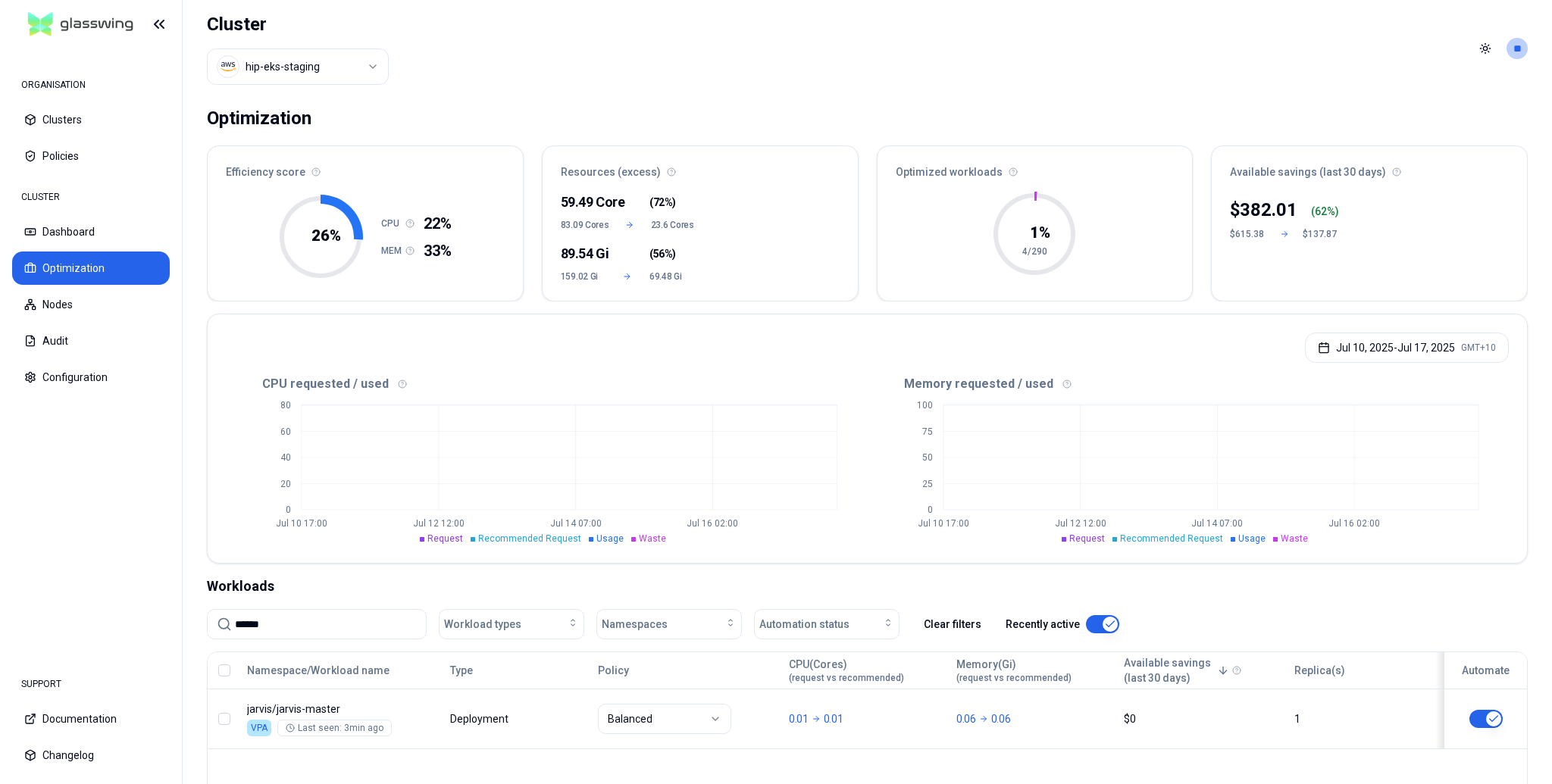 click on "Cluster hip-eks-staging Toggle theme **" at bounding box center (867, 48) 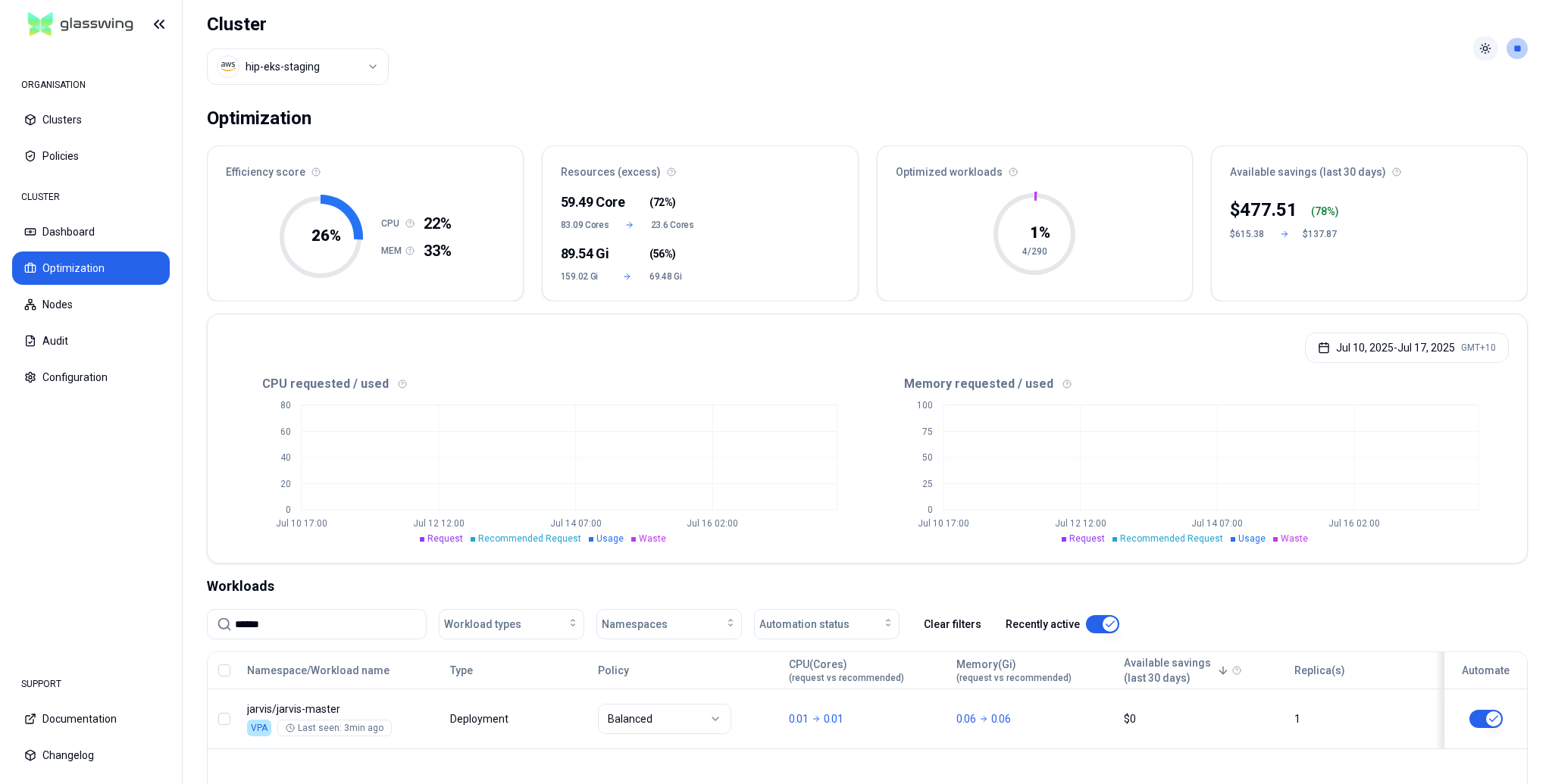 click on "ORGANISATION Clusters Policies CLUSTER Dashboard Optimization Nodes Audit Configuration SUPPORT Documentation Changelog Cluster [CLUSTER_NAME] Toggle theme ** ORGANISATION CLUSTER Optimization Efficiency score 26 % CPU 22% MEM 33% Resources (excess) 59.49 Core   ( 72% ) 83.09 Cores 23.6 Cores 89.54 Gi   ( 56% ) 159.02 Gi 69.48 Gi Optimized workloads 1 % 4/290 Available savings (last 30 days) $ 477.51   ( 78 %) $615.38 $137.87 Jul 10, 2025  -  Jul 17, 2025 GMT+10 CPU requested / used 0 20 40 60 80 Jul 10 17:00 Jul 12 12:00 Jul 14 07:00 Jul 16 02:00 Request Recommended Request Usage Waste Memory requested / used 0 25 50 75 100 Jul 10 17:00 Jul 12 12:00 Jul 14 07:00 Jul 16 02:00 Request Recommended Request Usage Waste Workloads ****** Workload types Namespaces Automation status Clear filters Recently active Namespace/Workload name Type Policy CPU(Cores) (request vs recommended) Memory(Gi) (request vs recommended) Available savings (last 30 days) Replica(s) Automate jarvis / jarvis-master VPA Deployment 0.01" at bounding box center [776, 392] 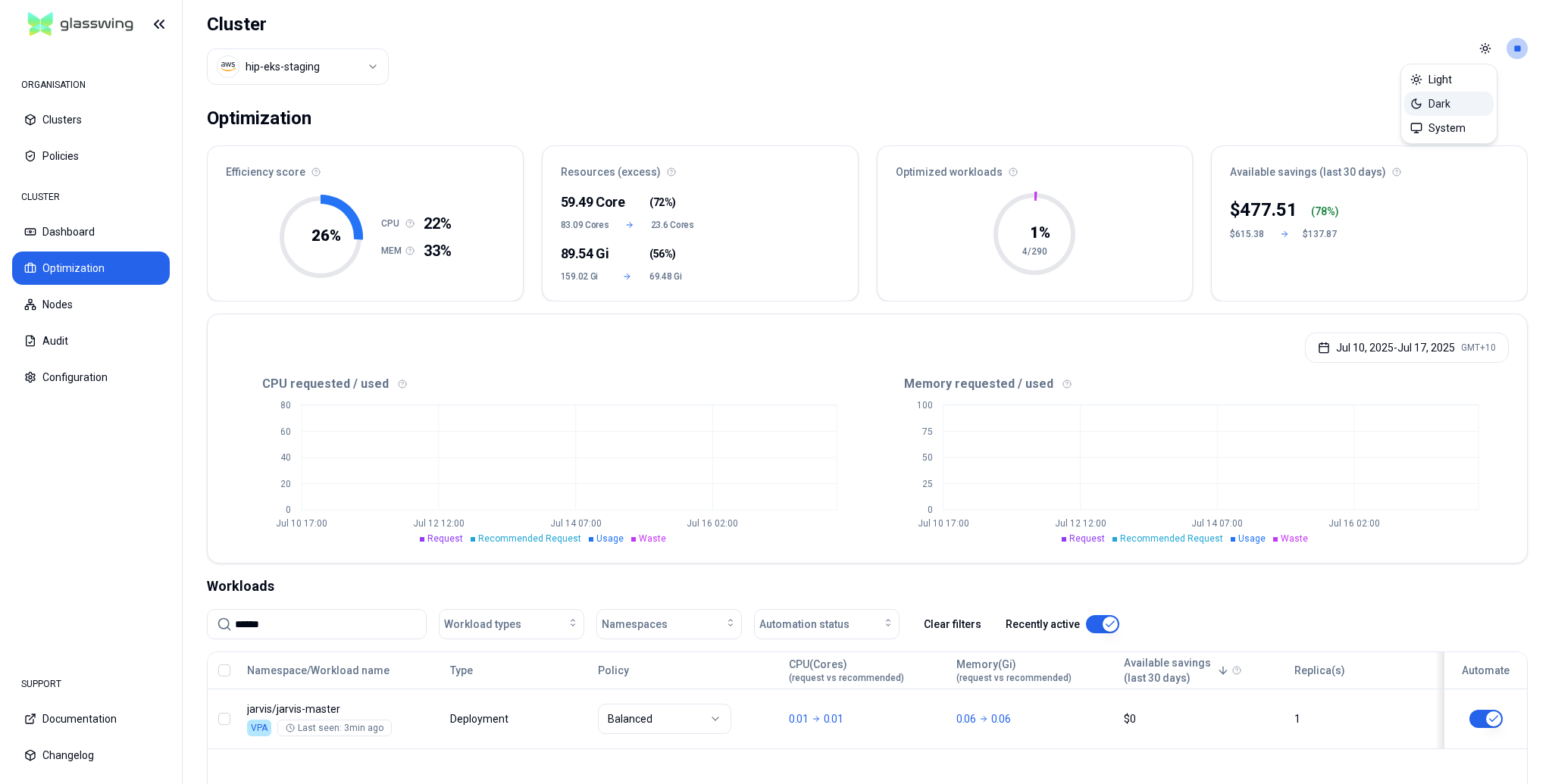 click on "Dark" at bounding box center (1449, 104) 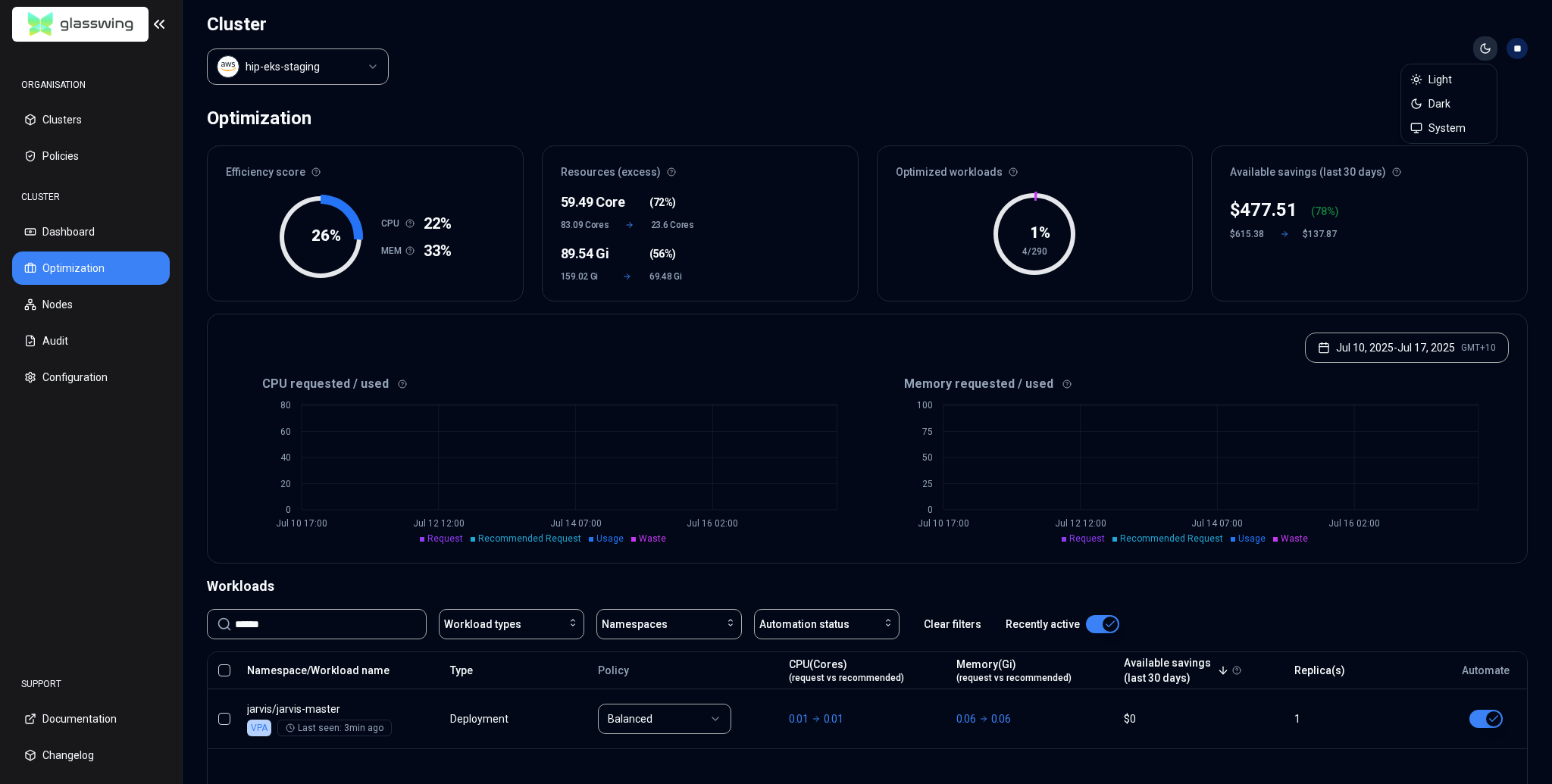 click on "ORGANISATION Clusters Policies CLUSTER Dashboard Optimization Nodes Audit Configuration SUPPORT Documentation Changelog Cluster [CLUSTER_NAME] Toggle theme ** ORGANISATION CLUSTER Optimization Efficiency score 26 % CPU 22% MEM 33% Resources (excess) 59.49 Core   ( 72% ) 83.09 Cores 23.6 Cores 89.54 Gi   ( 56% ) 159.02 Gi 69.48 Gi Optimized workloads 1 % 4/290 Available savings (last 30 days) $ 477.51   ( 78 %) $615.38 $137.87 Jul 10, 2025  -  Jul 17, 2025 GMT+10 CPU requested / used 0 20 40 60 80 Jul 10 17:00 Jul 12 12:00 Jul 14 07:00 Jul 16 02:00 Request Recommended Request Usage Waste Memory requested / used 0 25 50 75 100 Jul 10 17:00 Jul 12 12:00 Jul 14 07:00 Jul 16 02:00 Request Recommended Request Usage Waste Workloads ****** Workload types Namespaces Automation status Clear filters Recently active Namespace/Workload name Type Policy CPU(Cores) (request vs recommended) Memory(Gi) (request vs recommended) Available savings (last 30 days) Replica(s) Automate jarvis / jarvis-master VPA Deployment 0.01" at bounding box center [776, 392] 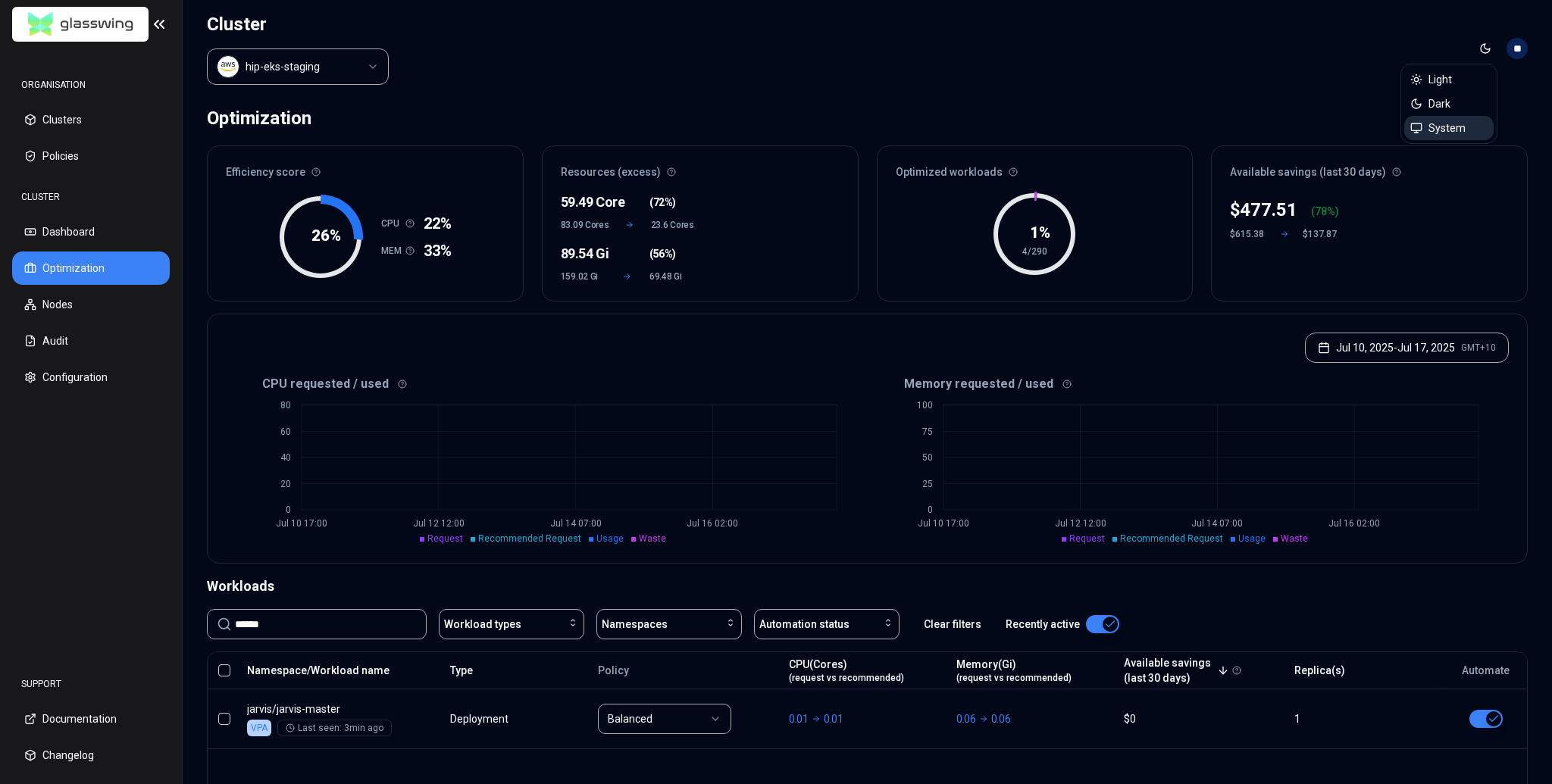 click on "System" at bounding box center [1449, 128] 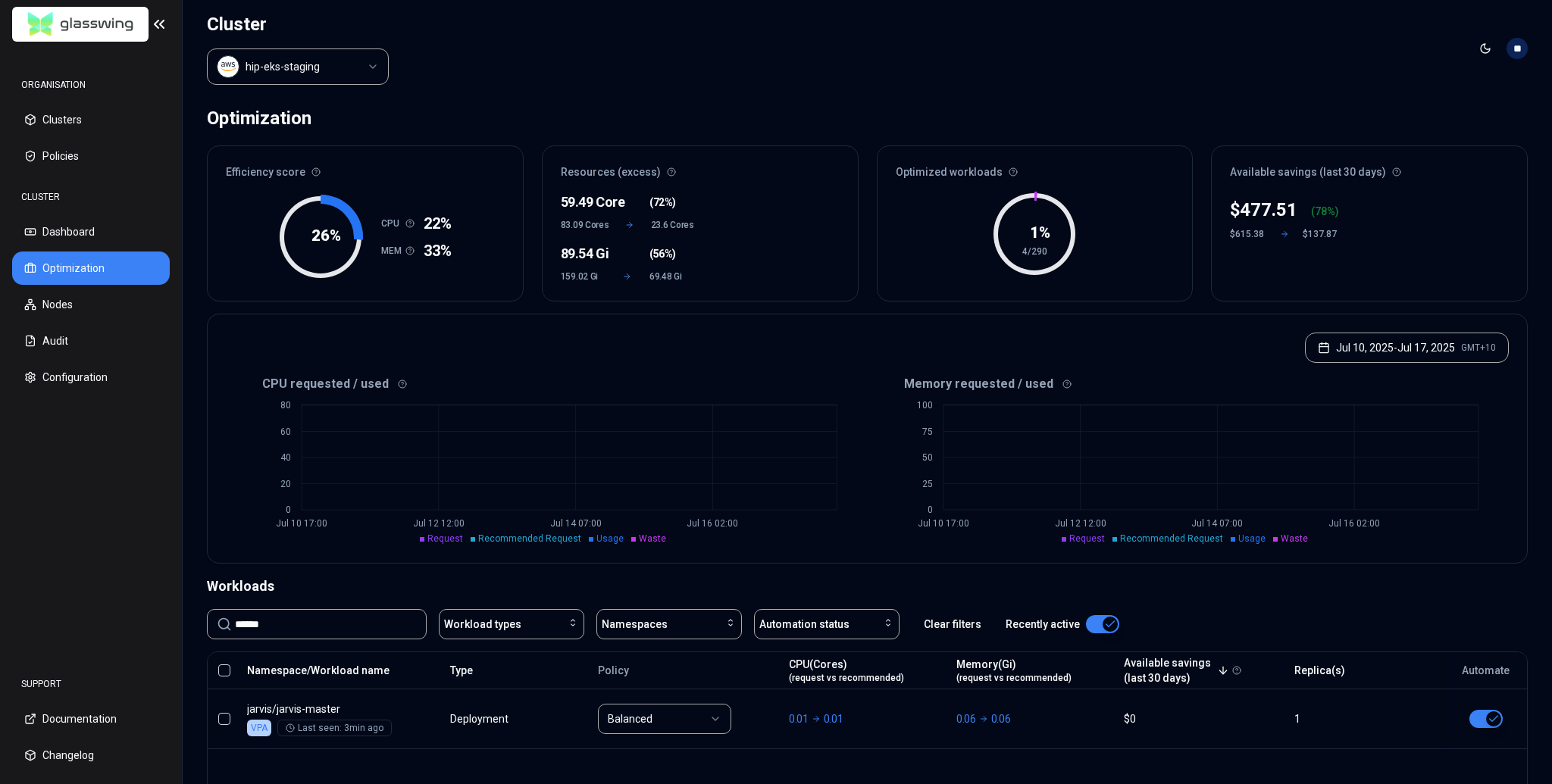 click on "Optimization" at bounding box center (867, 118) 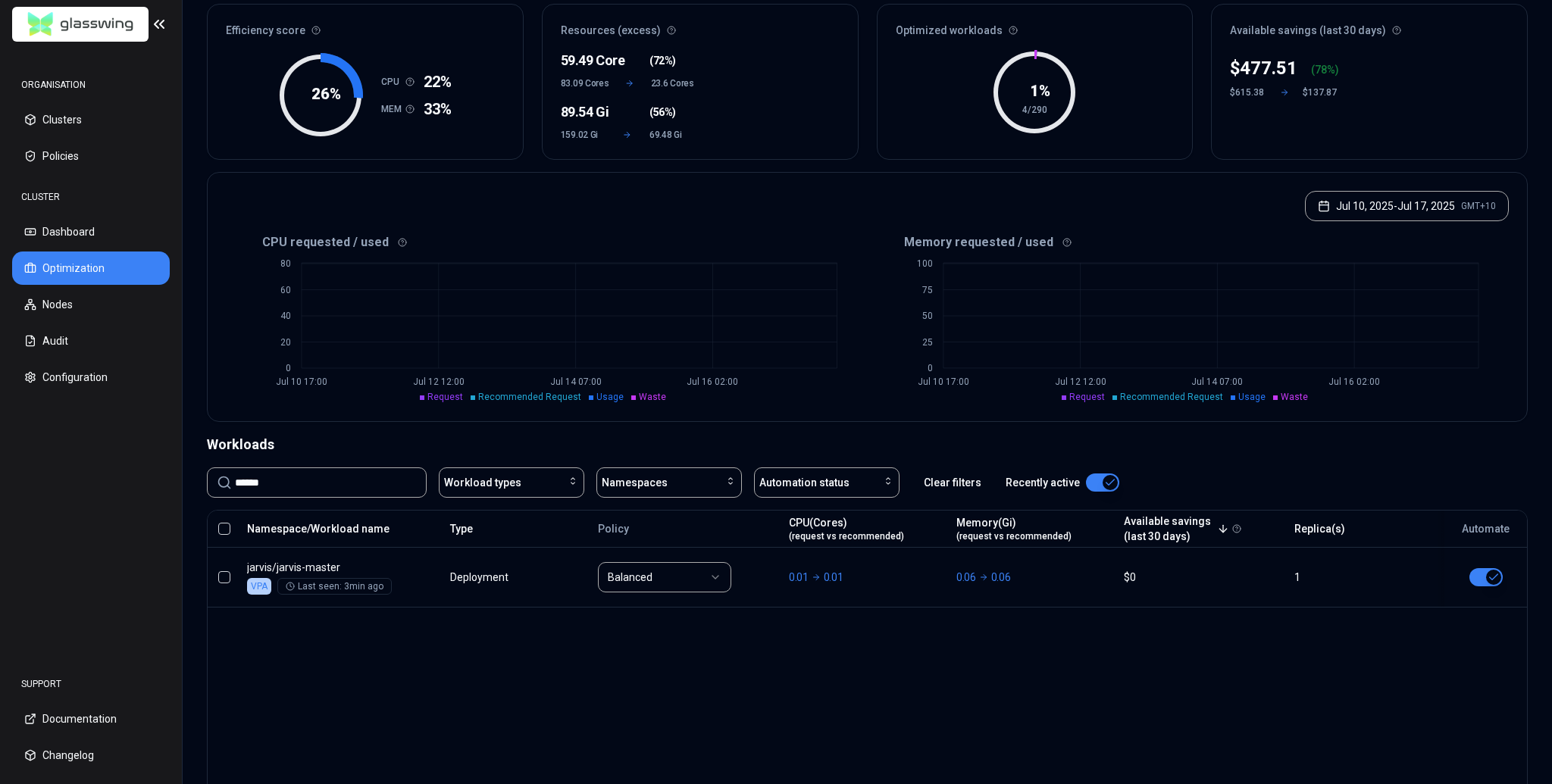 scroll, scrollTop: 236, scrollLeft: 0, axis: vertical 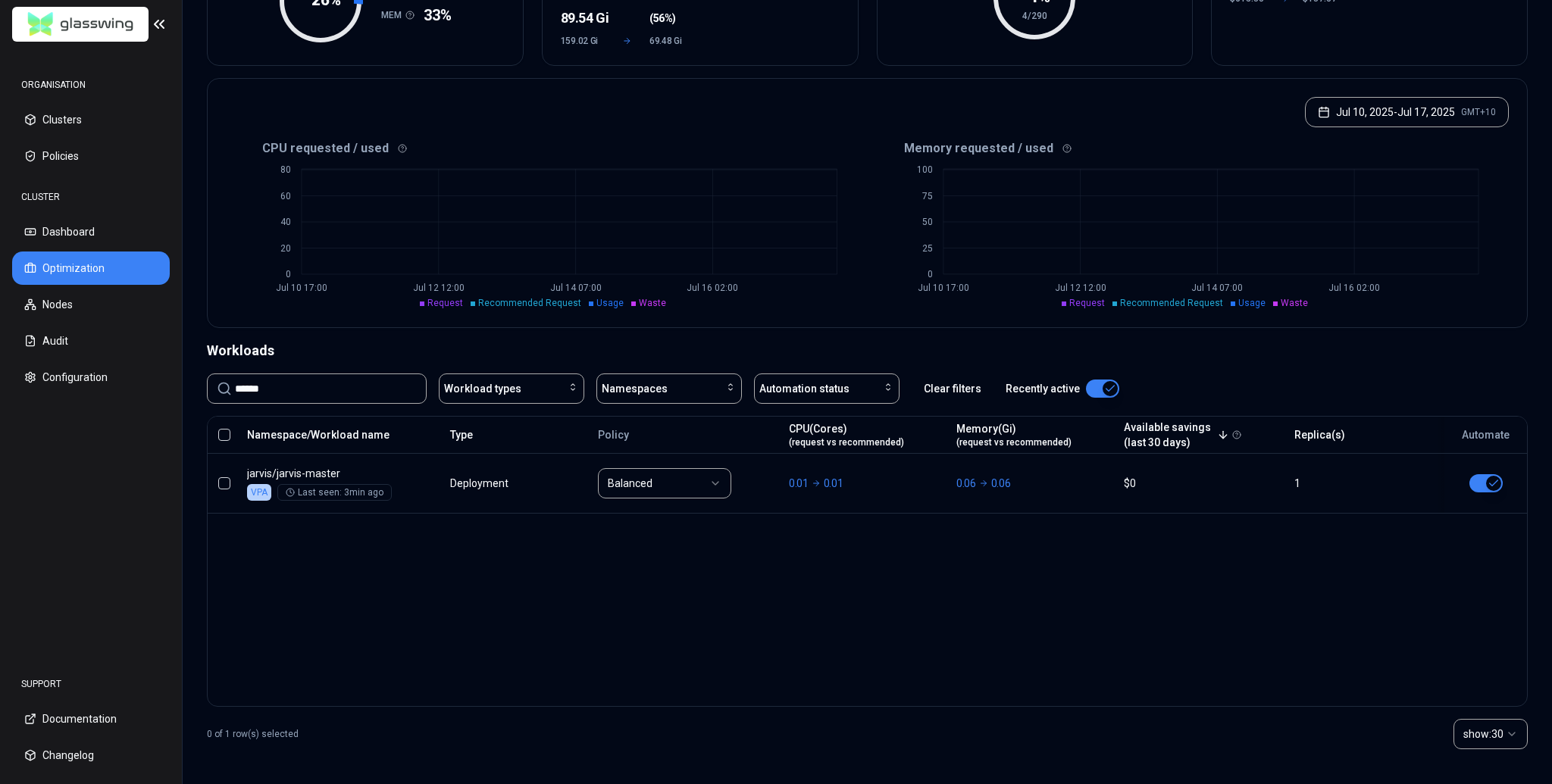 click on "******" at bounding box center [326, 389] 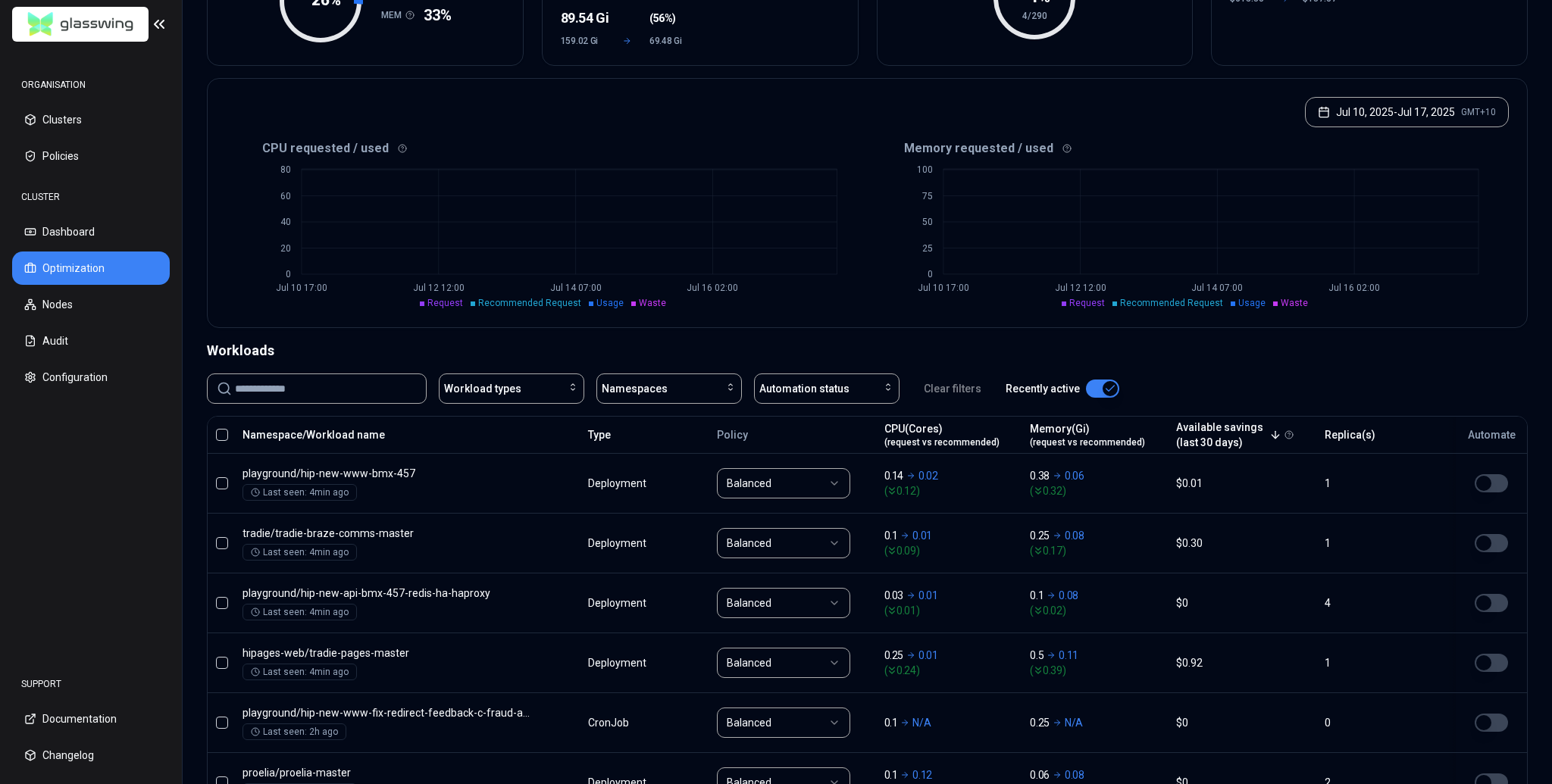 click at bounding box center (326, 389) 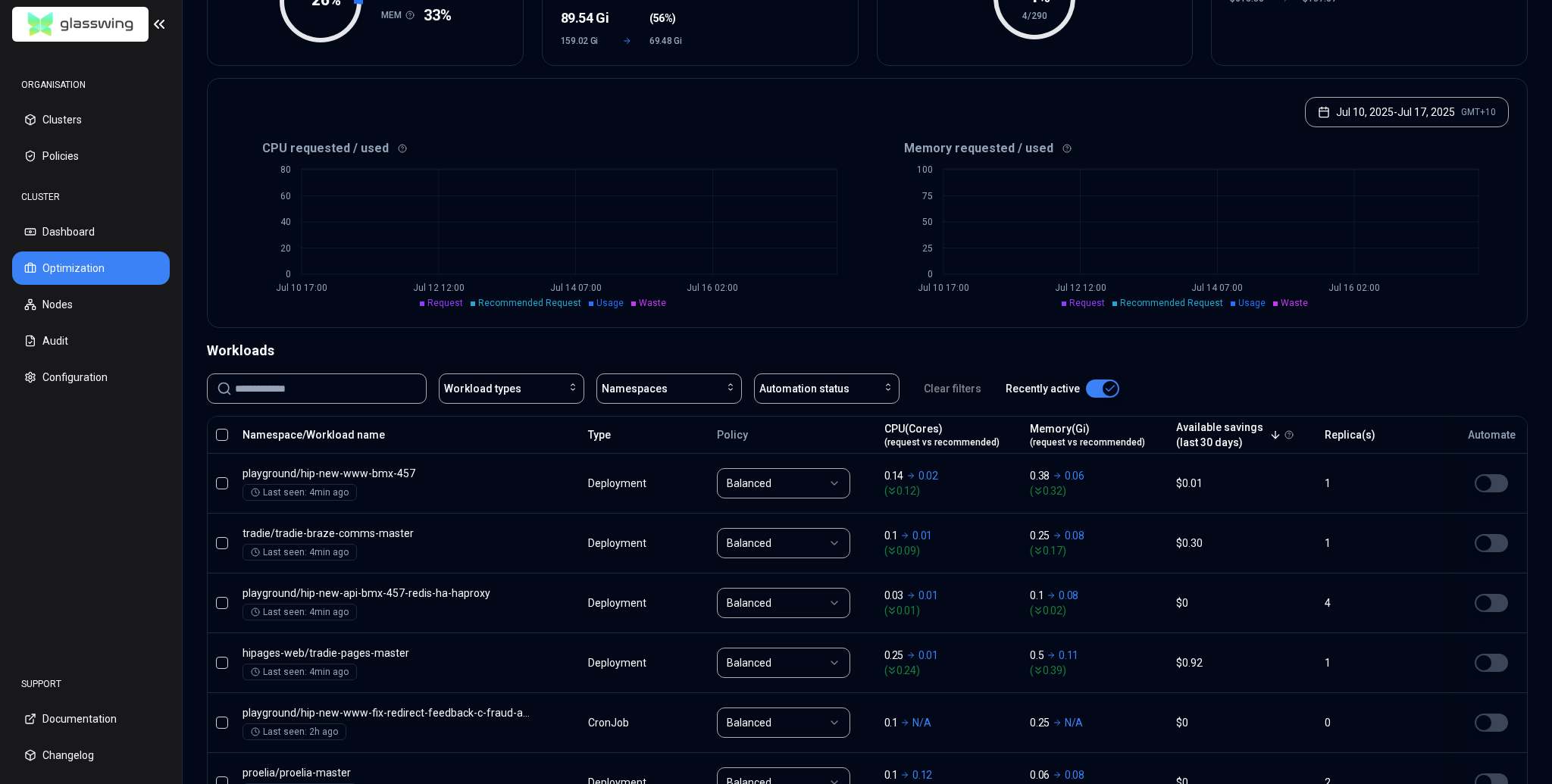 click at bounding box center (326, 389) 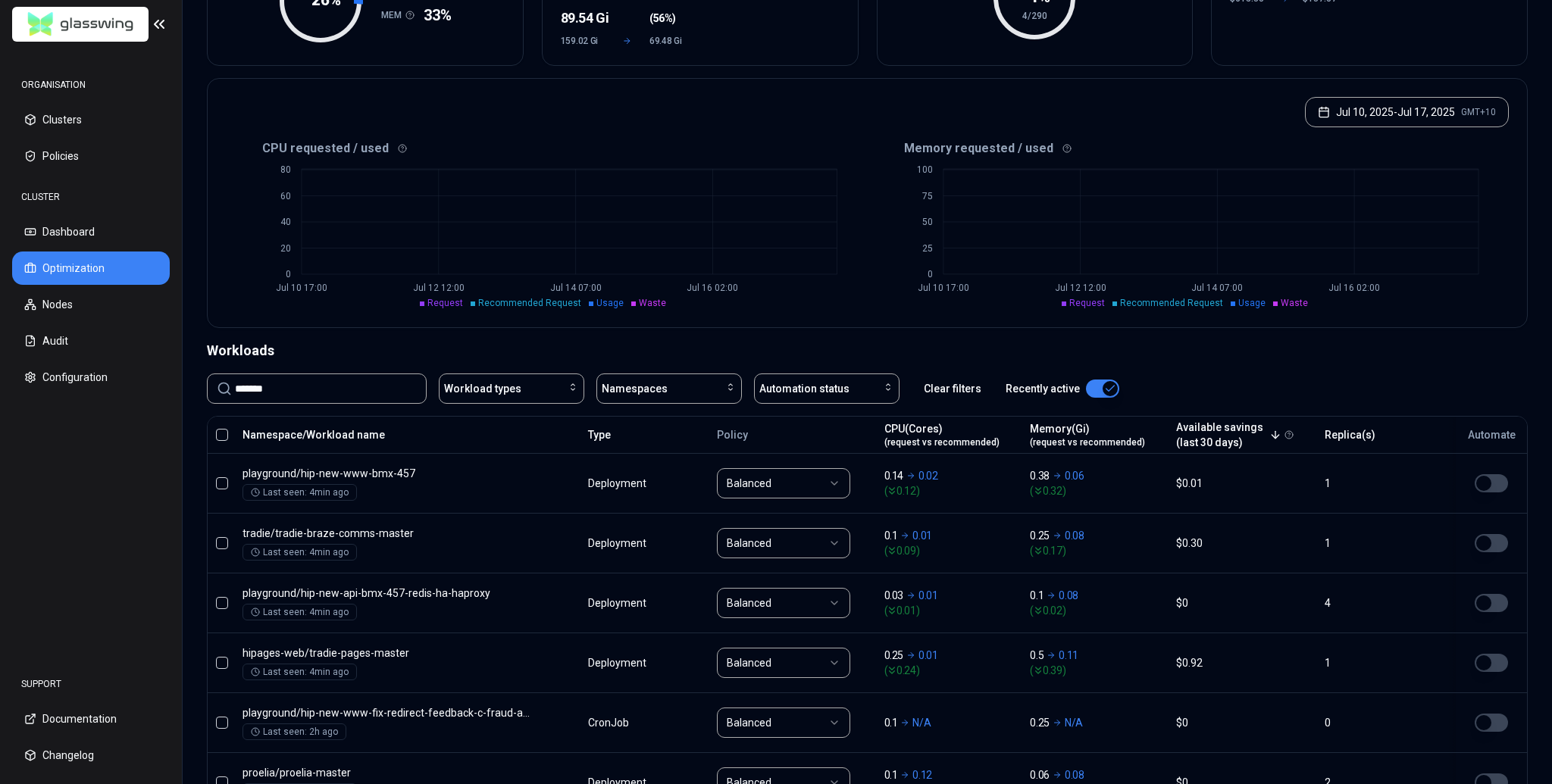 type on "*******" 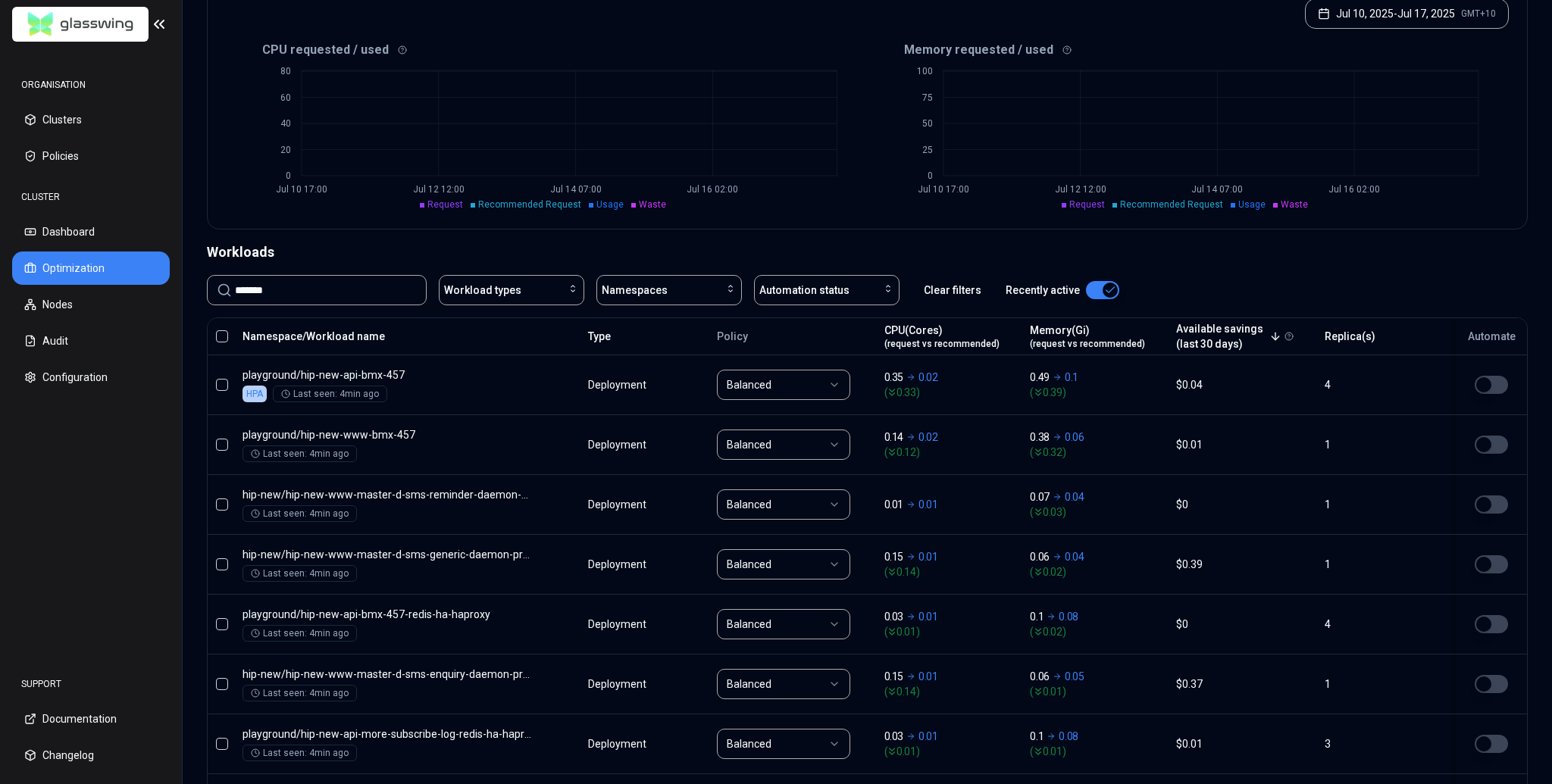 scroll, scrollTop: 308, scrollLeft: 0, axis: vertical 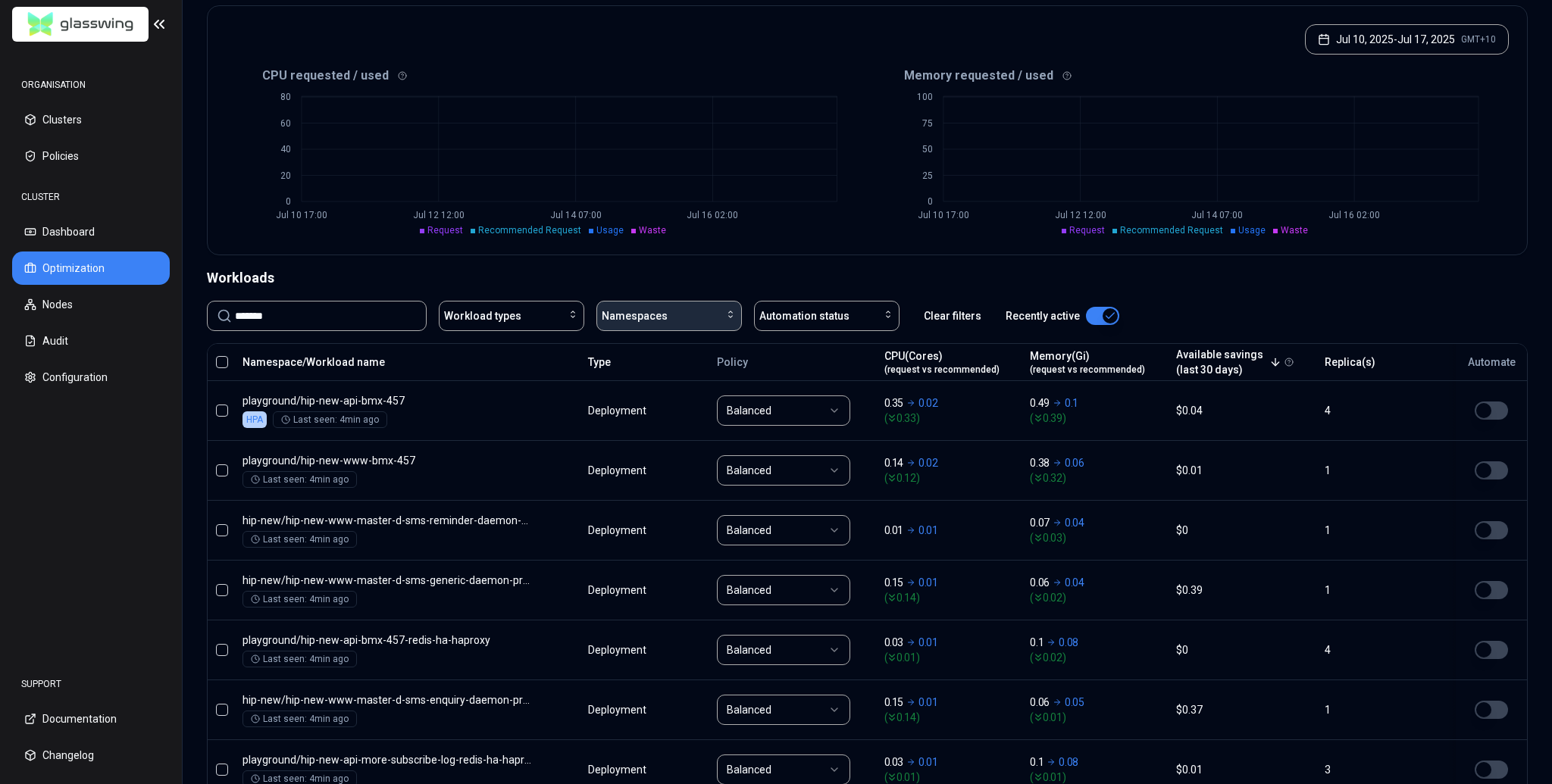 click on "Namespaces" at bounding box center (669, 316) 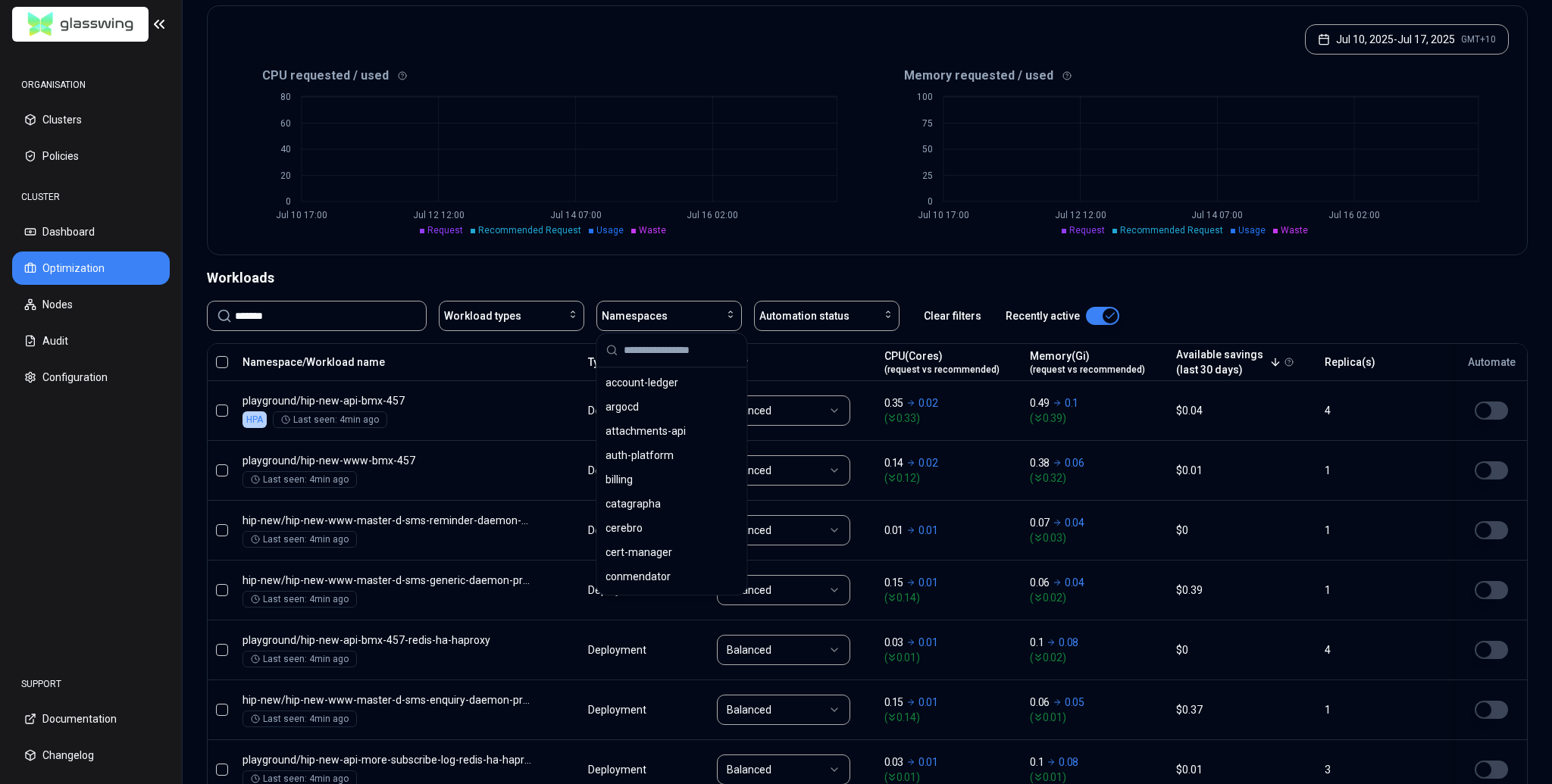 click at bounding box center (681, 350) 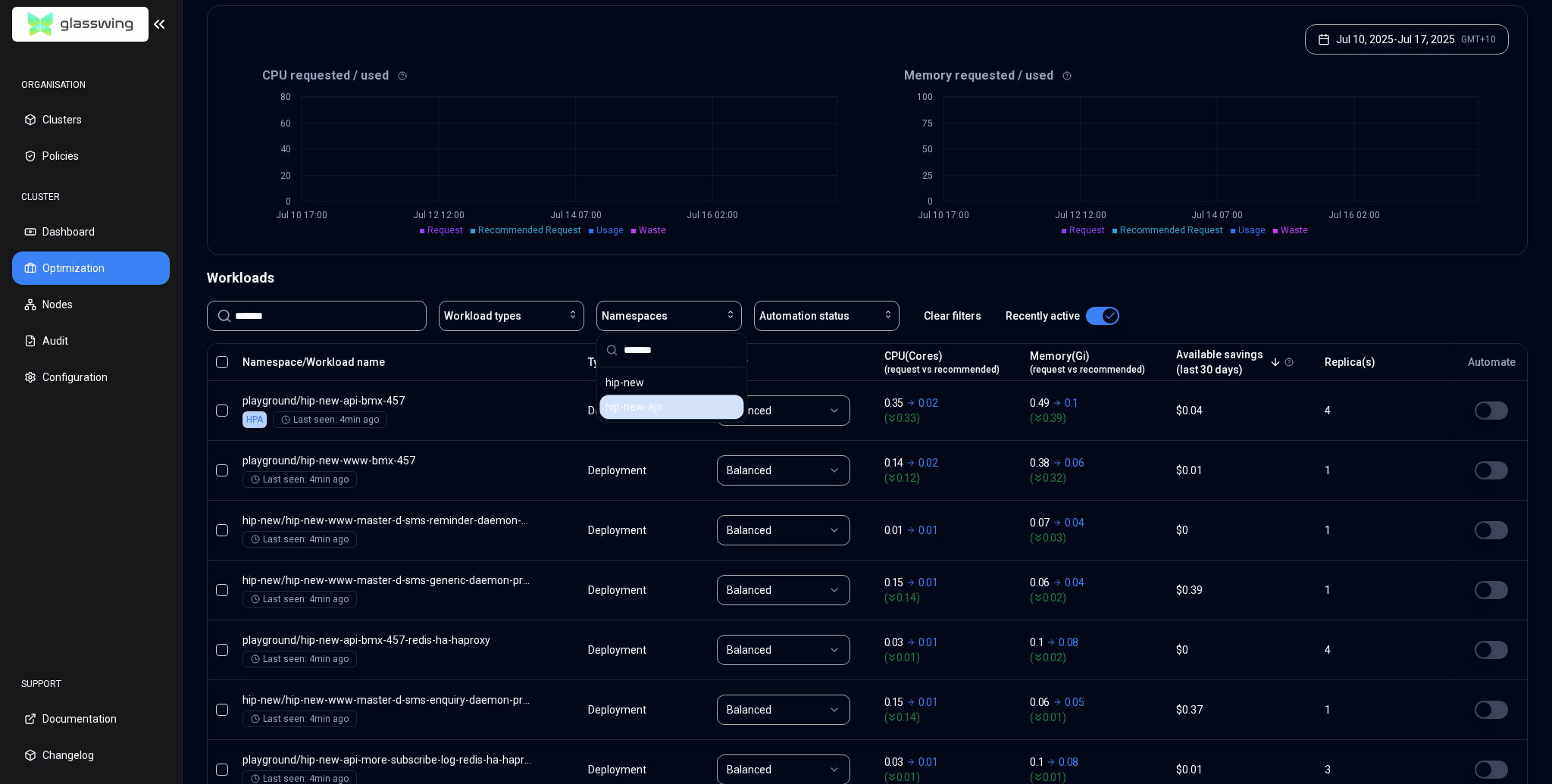 type on "*******" 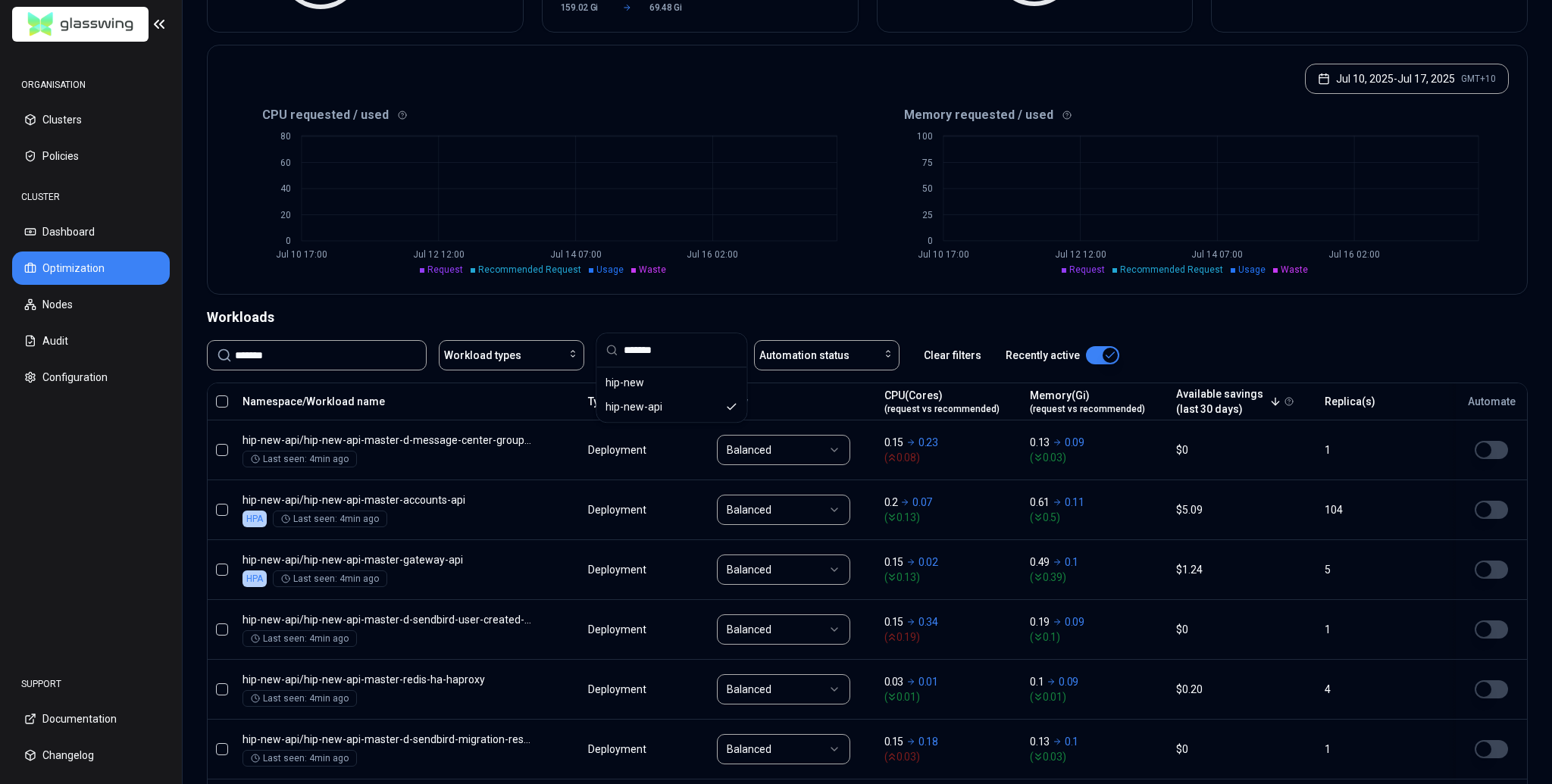 scroll, scrollTop: 308, scrollLeft: 0, axis: vertical 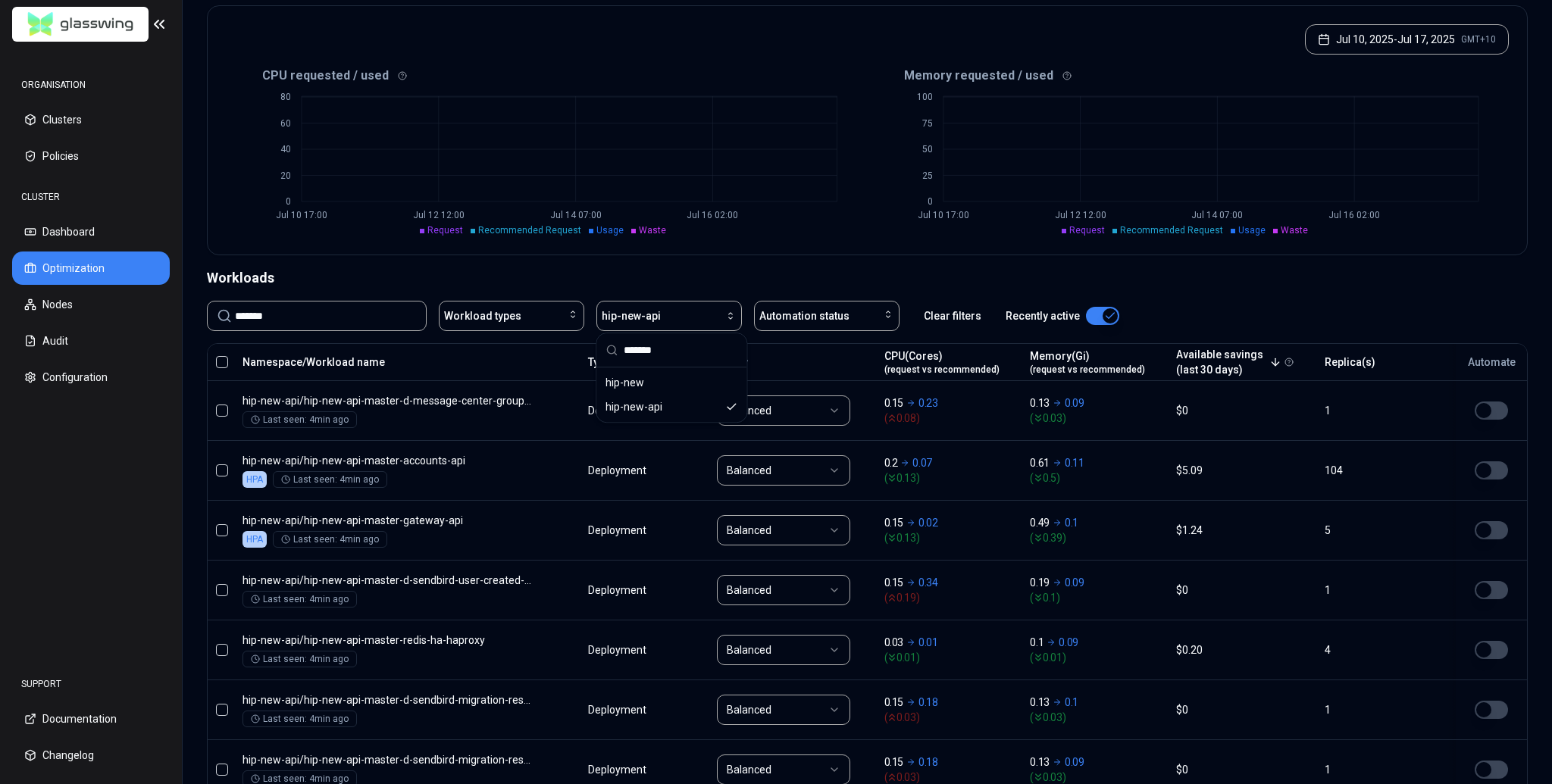 click on "Workloads" at bounding box center (867, 278) 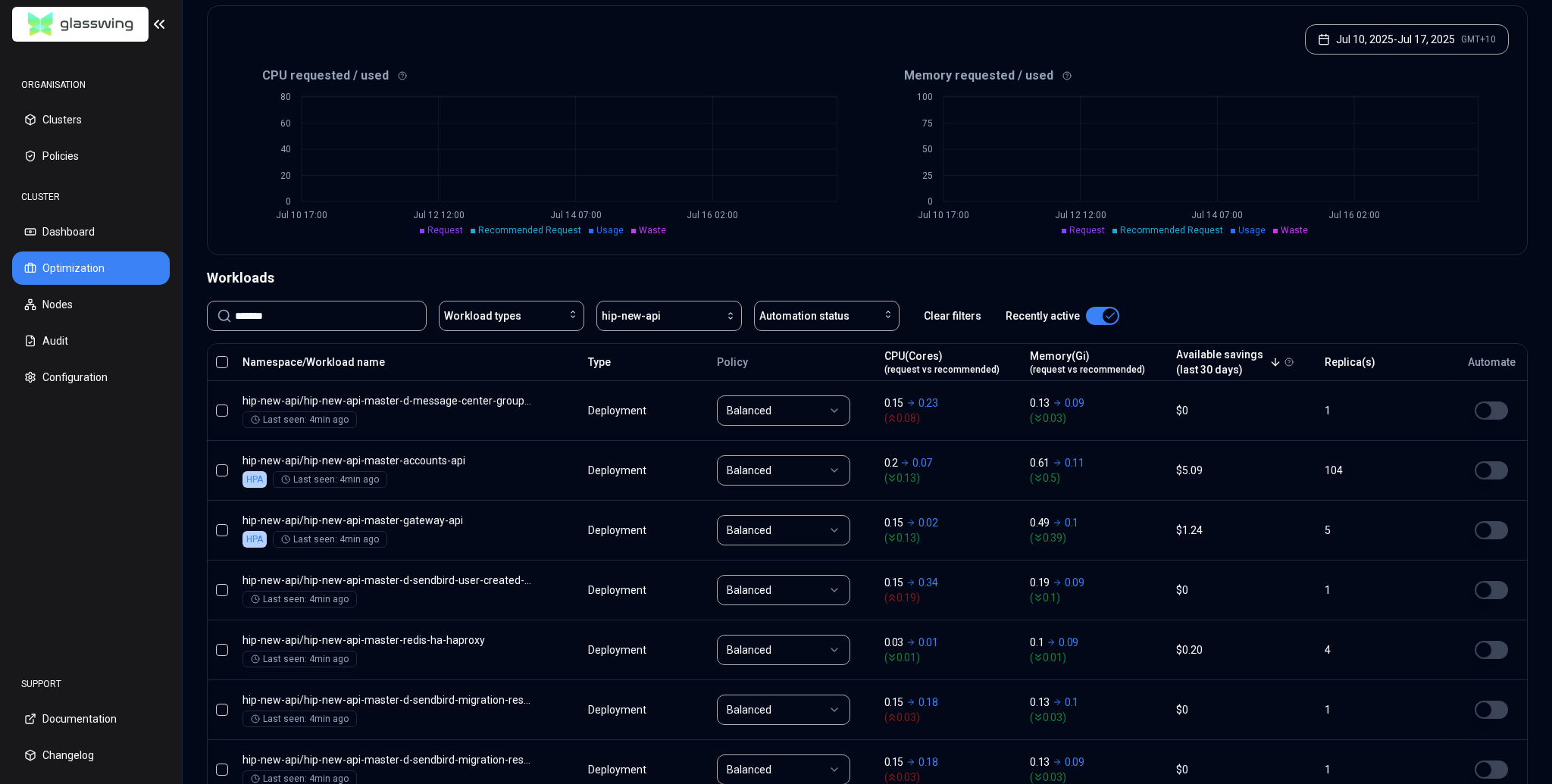 click at bounding box center (222, 362) 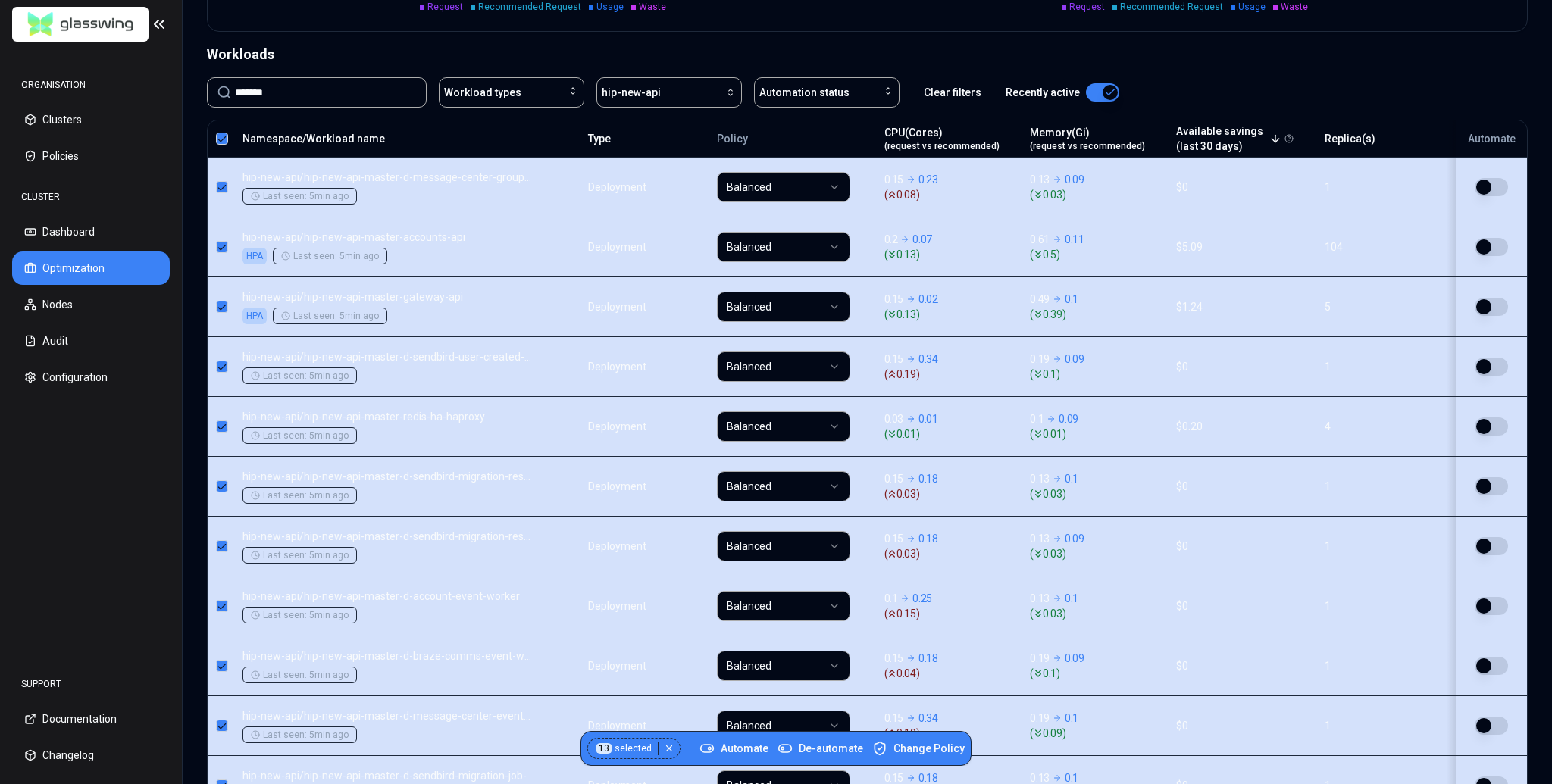 scroll, scrollTop: 464, scrollLeft: 0, axis: vertical 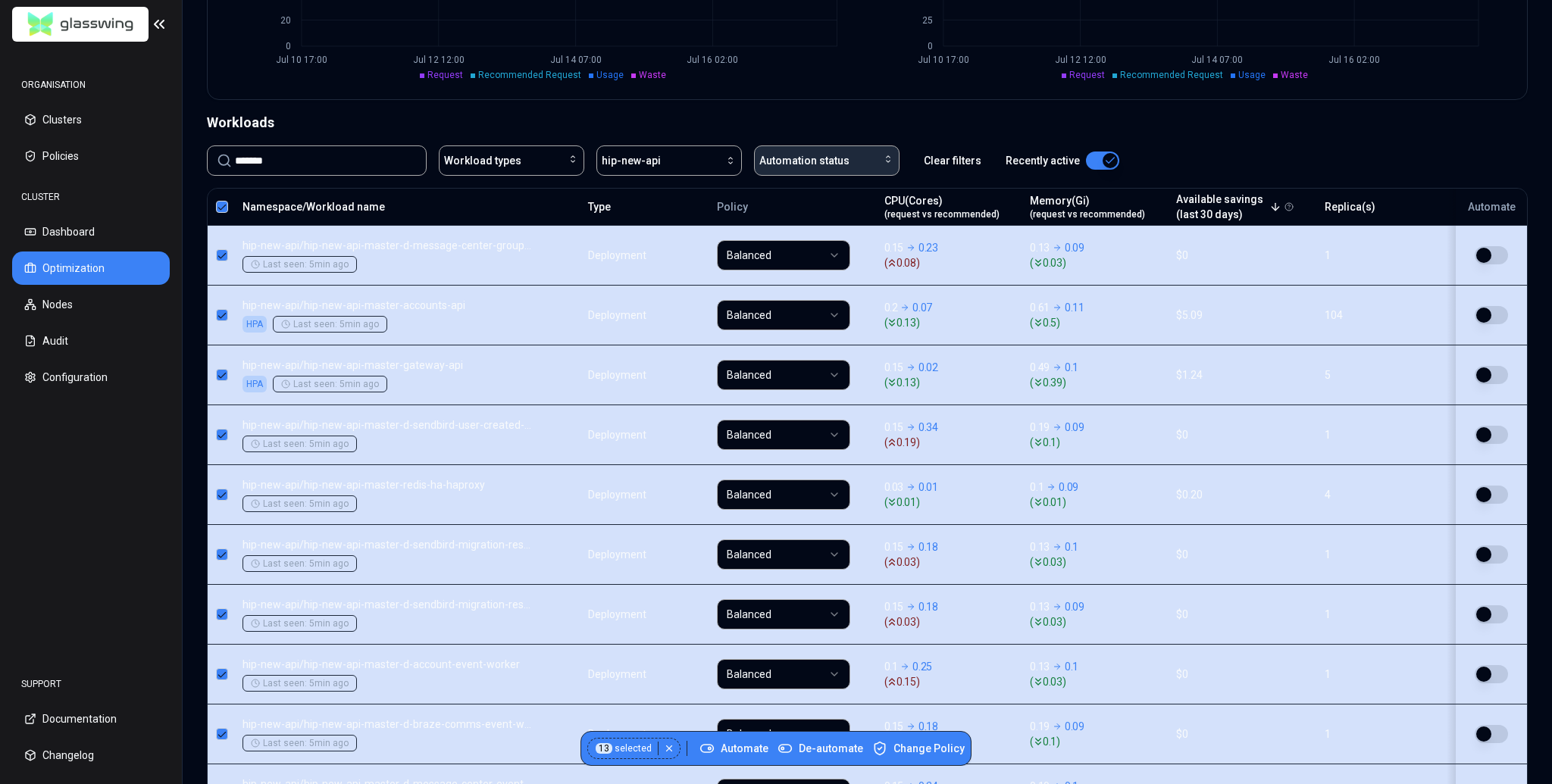 click on "Automation status" at bounding box center (804, 161) 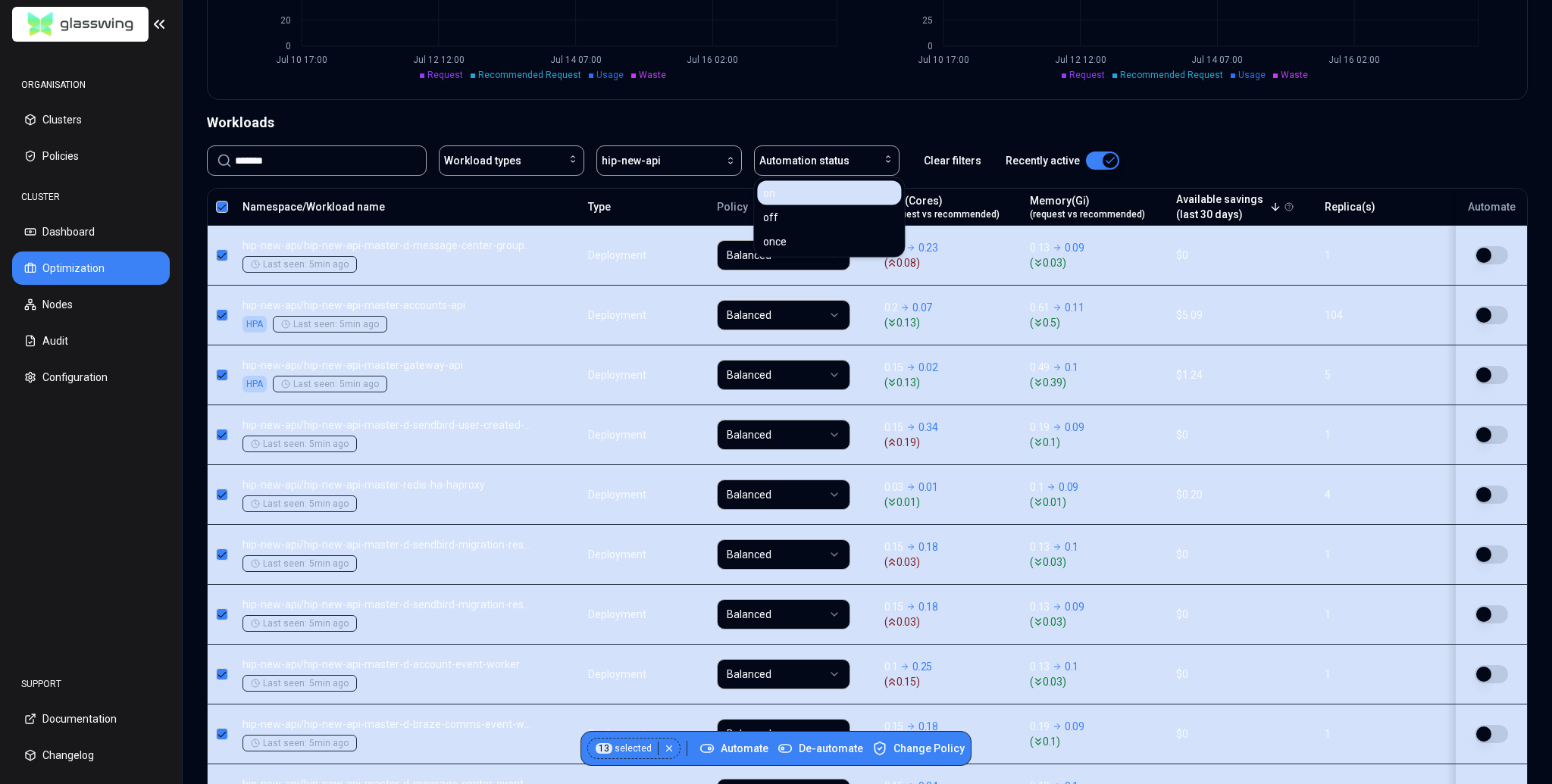 click on "on" at bounding box center [829, 193] 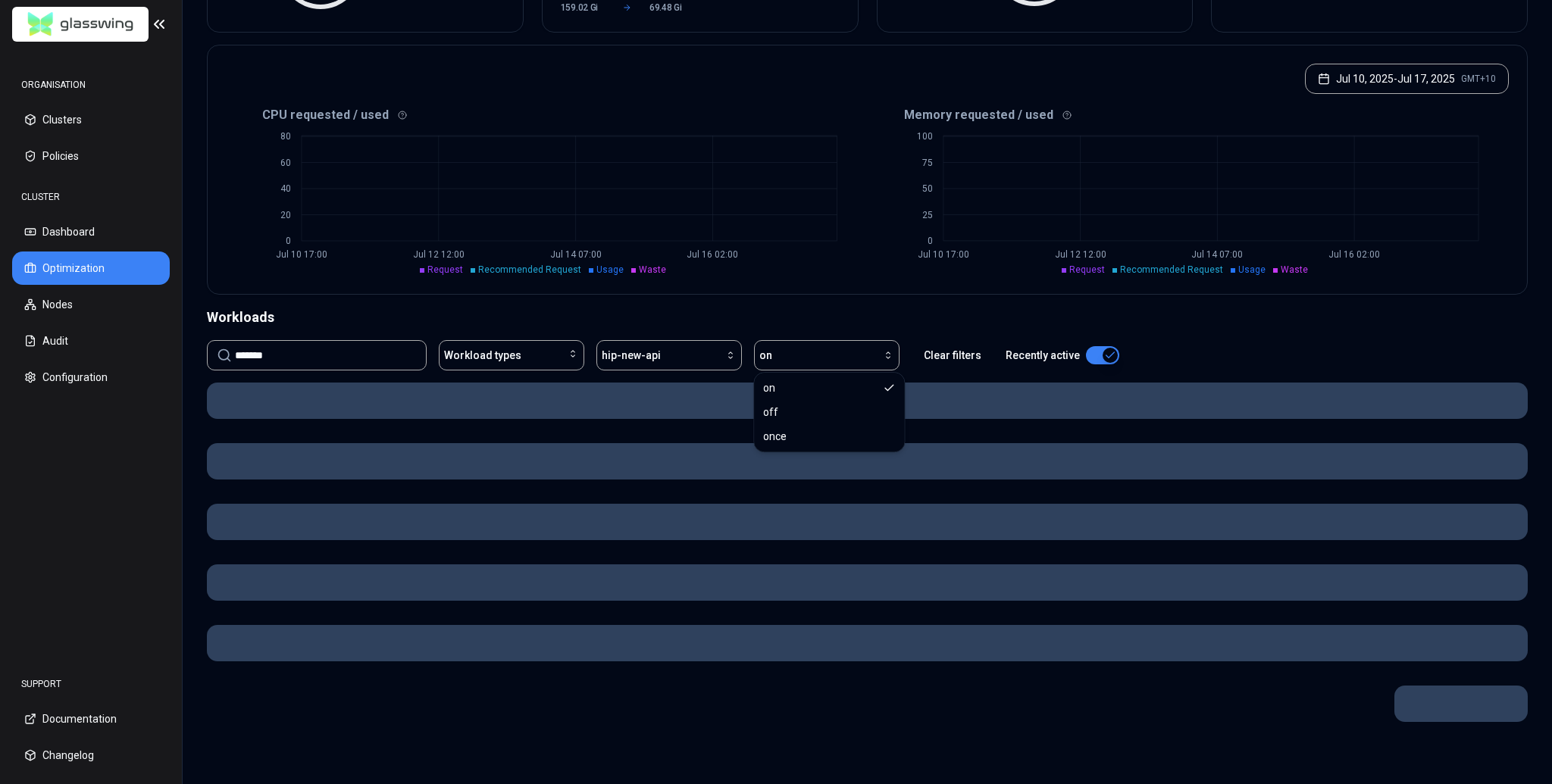 scroll, scrollTop: 273, scrollLeft: 0, axis: vertical 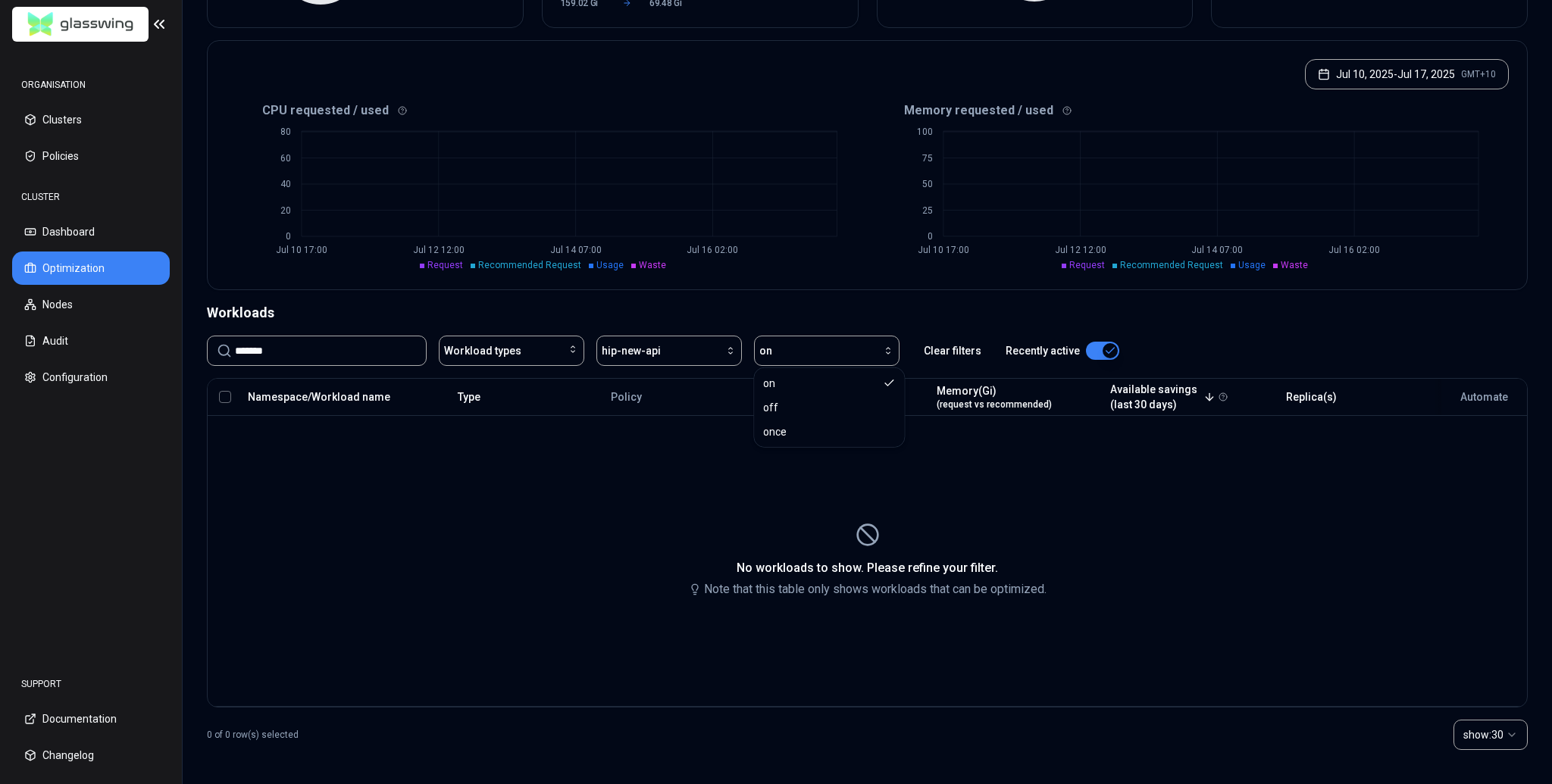 click on "Workloads" at bounding box center (867, 313) 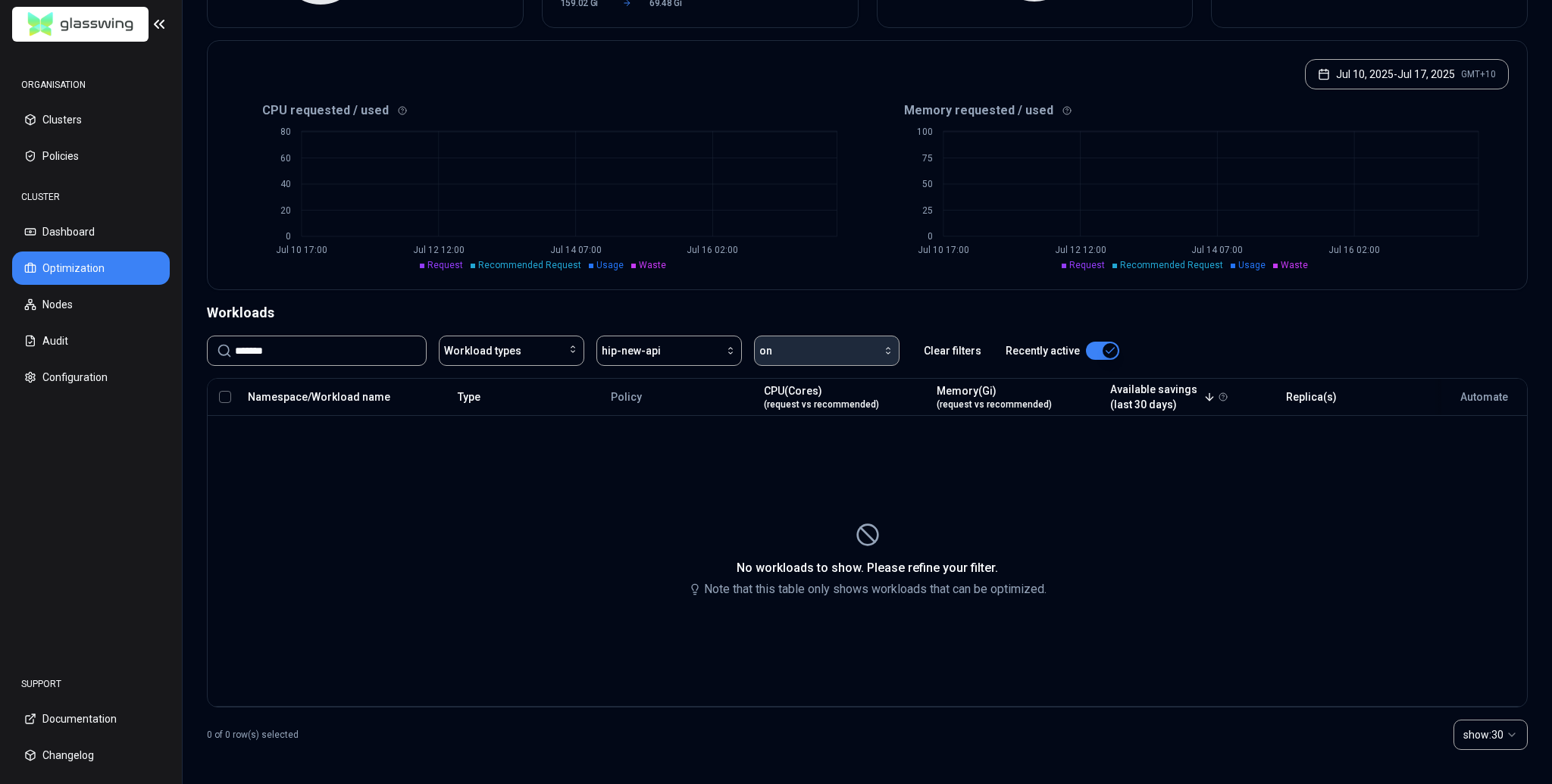click on "on" at bounding box center [827, 351] 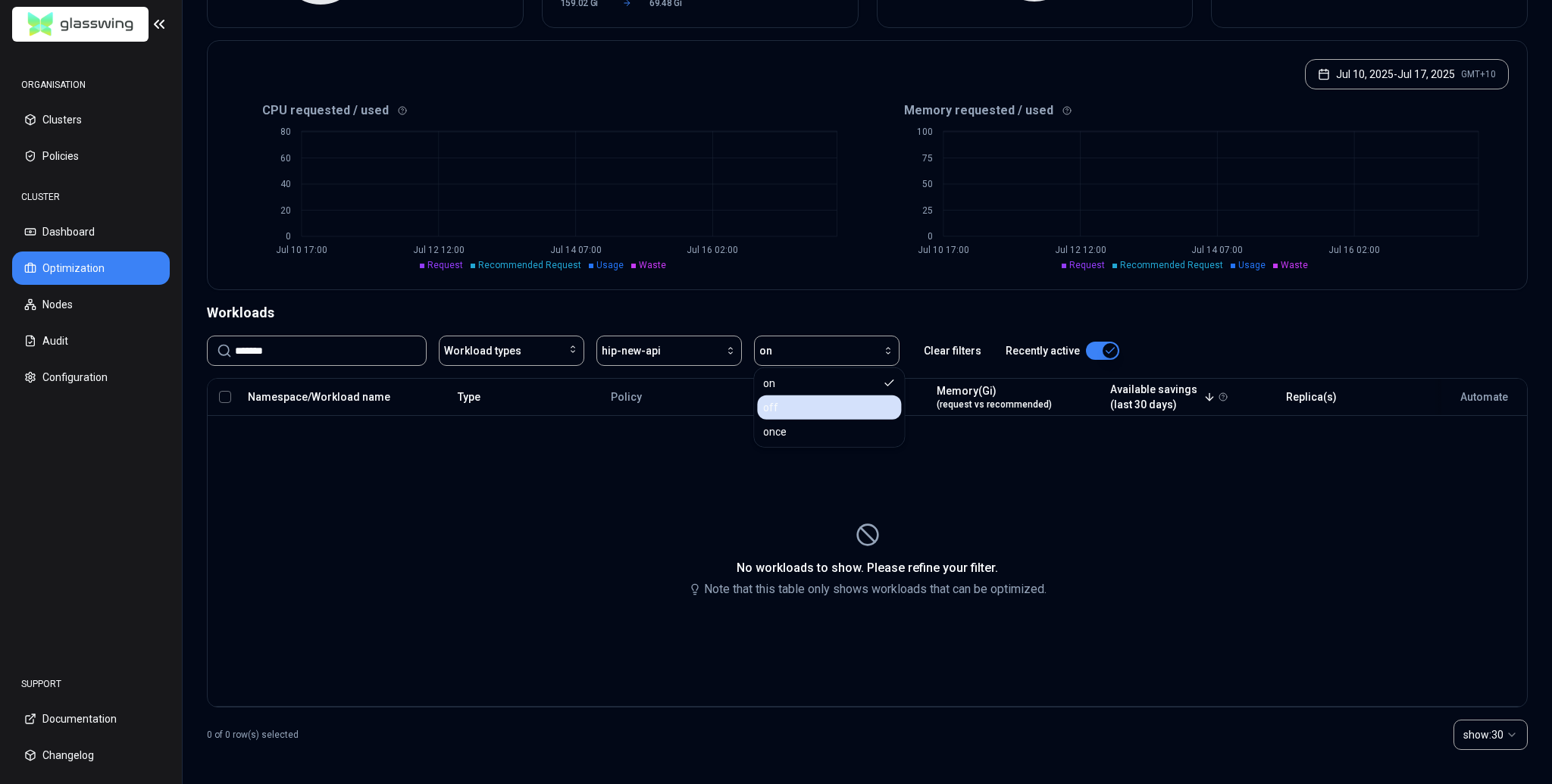 click on "off" at bounding box center (829, 408) 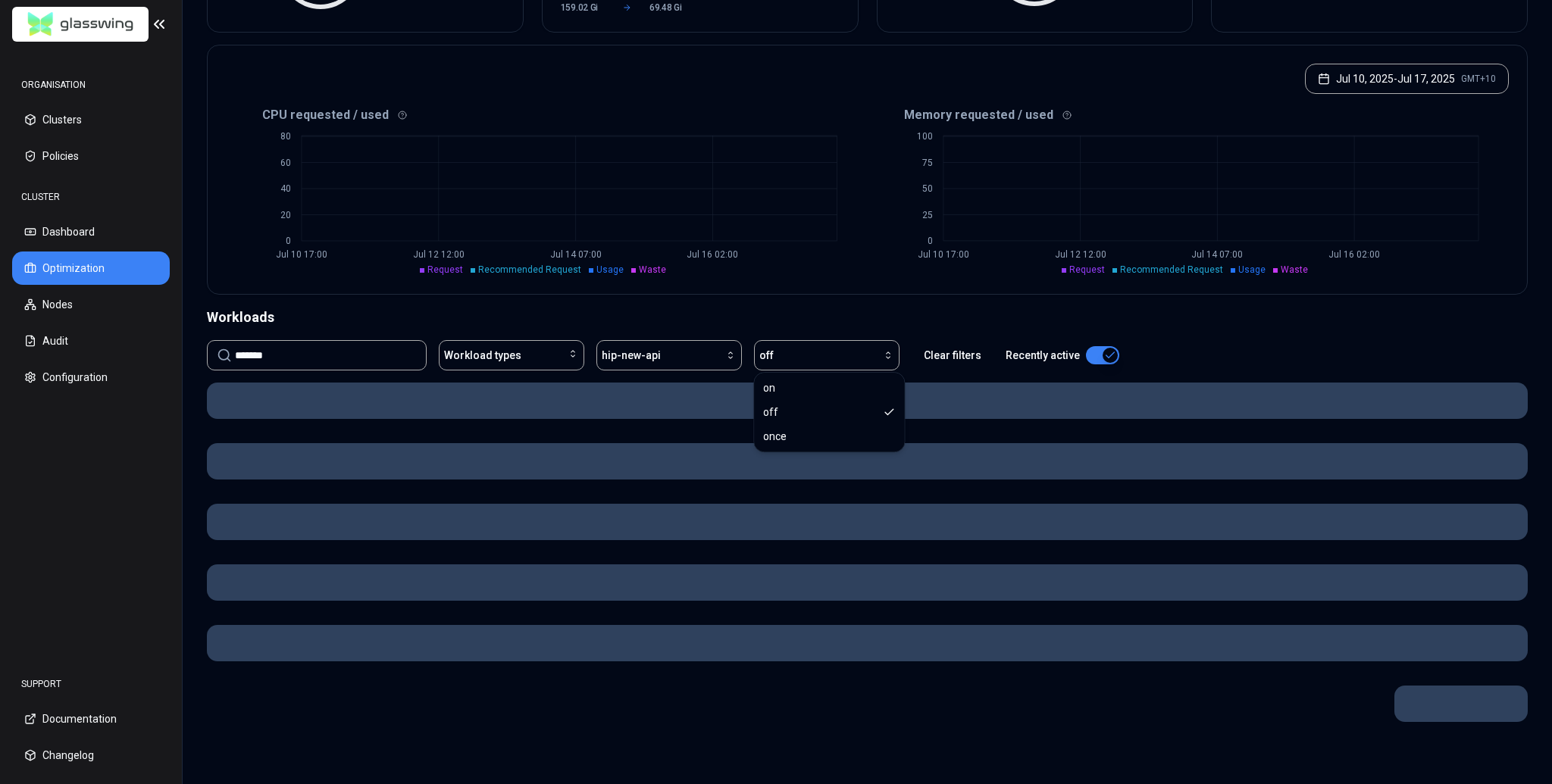 scroll, scrollTop: 273, scrollLeft: 0, axis: vertical 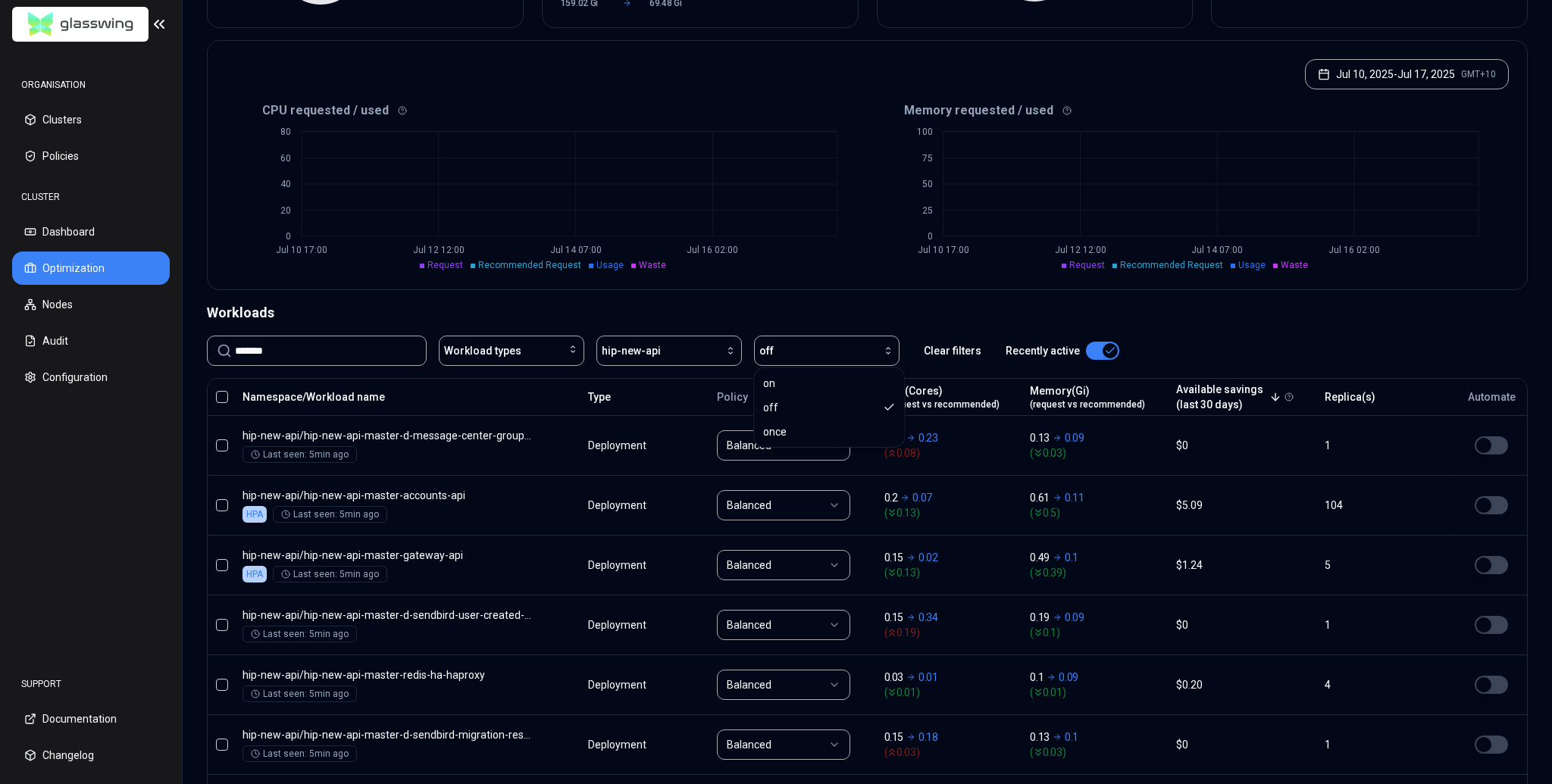 click on "Workloads ******* Workload types hip-new-api off Clear filters Recently active Namespace/Workload name Type Policy CPU(Cores) (request vs recommended) Memory(Gi) (request vs recommended) Available savings (last 30 days) Replica(s) Automate hip-new-api / hip-new-api-master-d-message-center-group-channel-event-worker Last seen: 5min ago Deployment Balanced 0.15   0.23 ( 0.08 ) 0.13   0.09 ( 0.03 ) $0 1 hip-new-api / hip-new-api-master-accounts-api HPA Last seen: 5min ago Deployment Balanced 0.2   0.07 ( 0.13 ) 0.61   0.11 ( 0.5 ) $5.09 104 hip-new-api / hip-new-api-master-gateway-api HPA Last seen: 5min ago Deployment Balanced 0.15   0.02 ( 0.13 ) 0.49   0.1 ( 0.39 ) $1.24 5 hip-new-api / hip-new-api-master-d-sendbird-user-created-event-worker Last seen: 5min ago Deployment Balanced 0.15   0.34 ( 0.19 ) 0.19   0.09 ( 0.1 ) $0 1 hip-new-api / hip-new-api-master-redis-ha-haproxy Last seen: 5min ago Deployment Balanced 0.03   0.01 ( 0.01 ) 0.1   0.09 ( 0.01 ) $0.20 4 hip-new-api / Last seen: 5min ago Deployment" at bounding box center (867, 776) 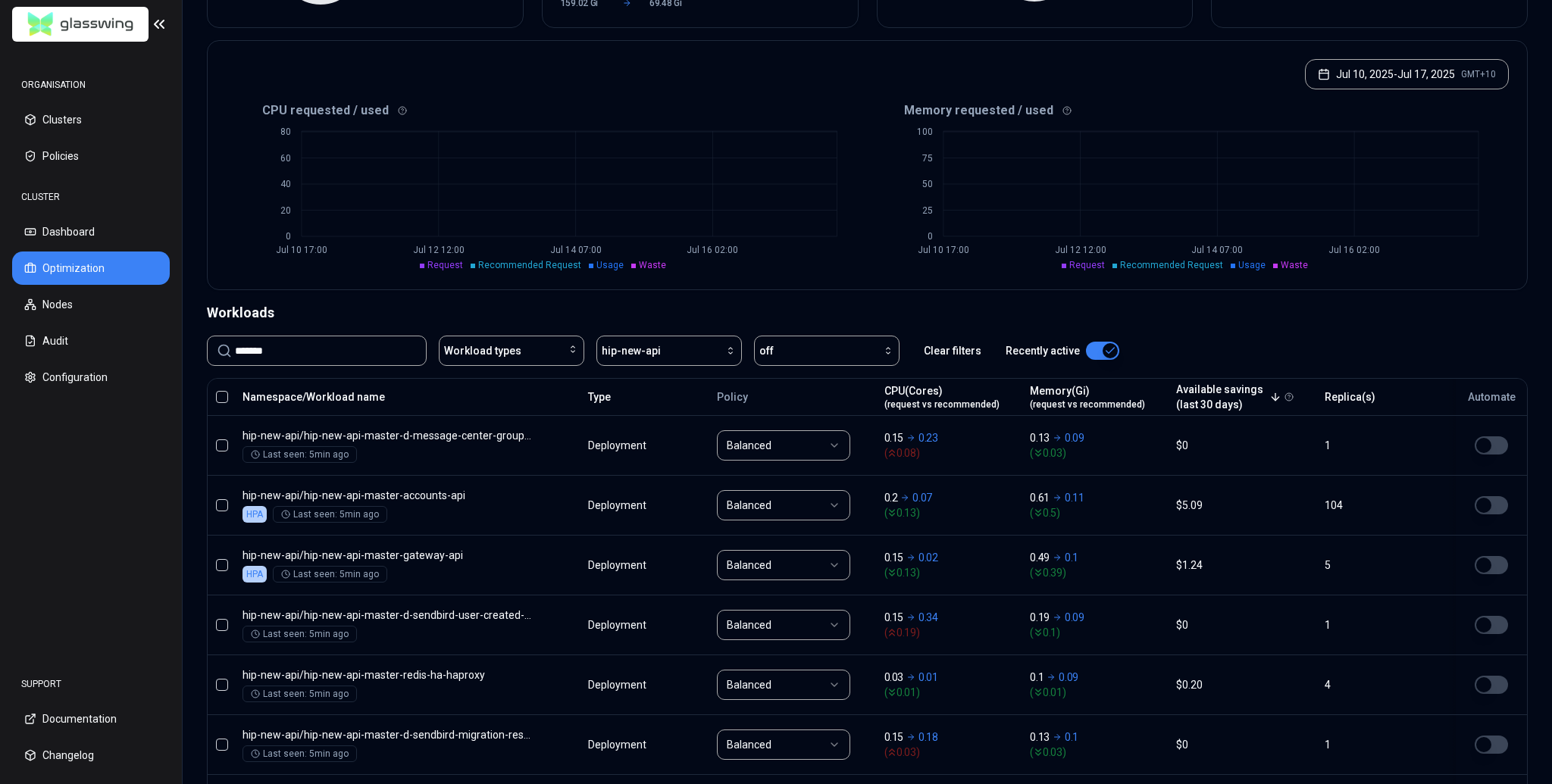 click at bounding box center [222, 397] 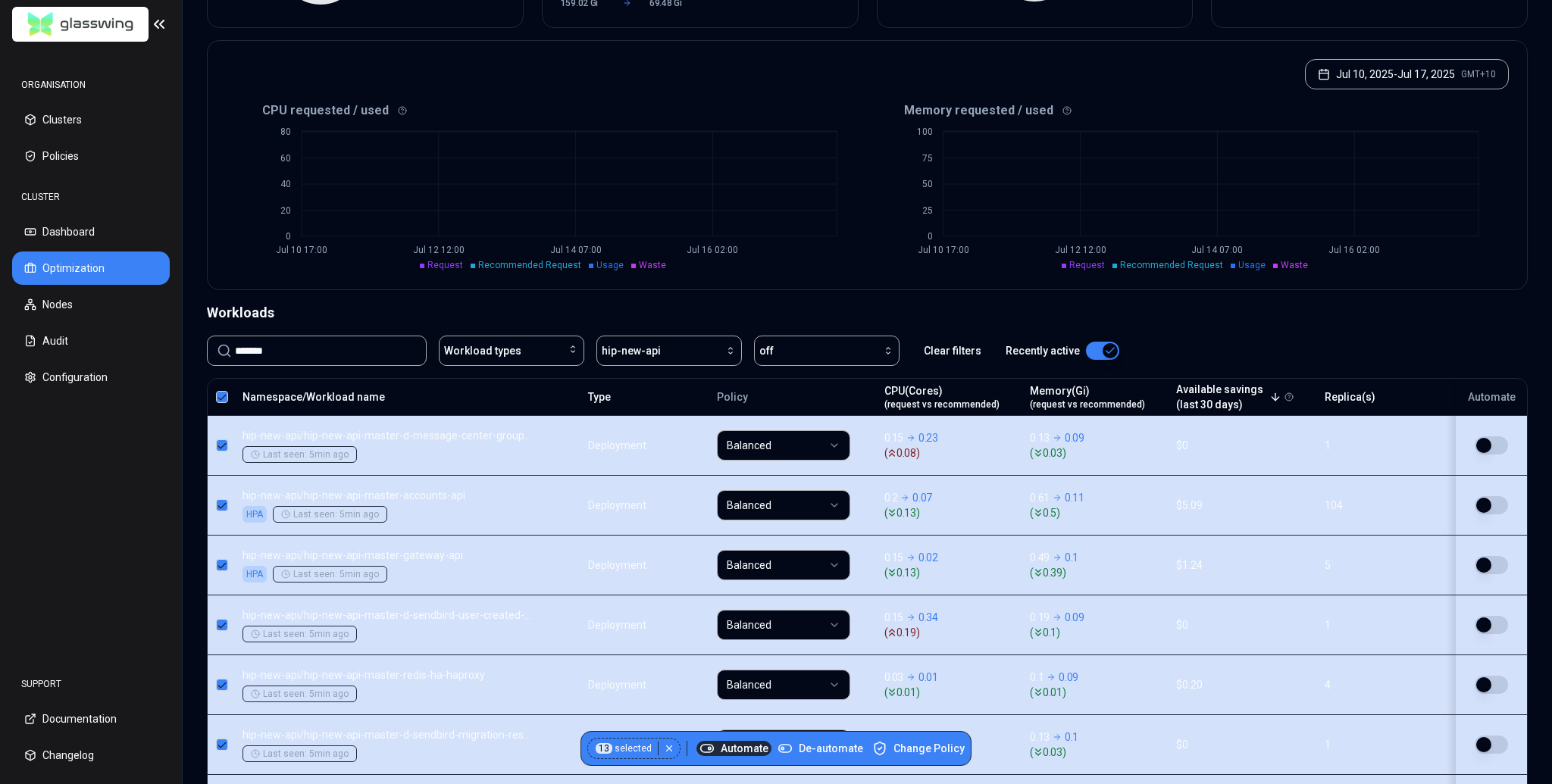 click on "Automate" at bounding box center [734, 748] 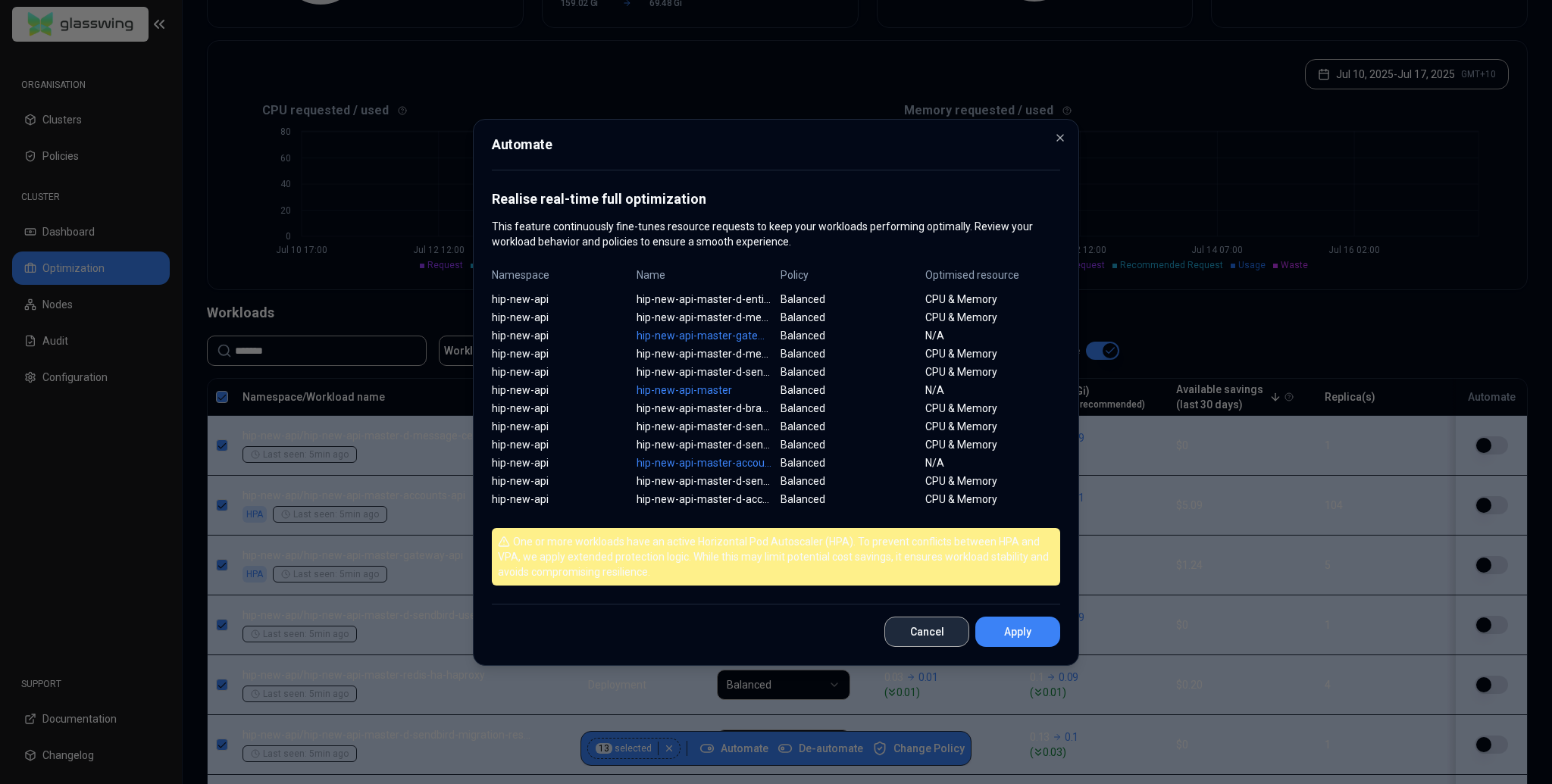 click on "Cancel" at bounding box center [927, 632] 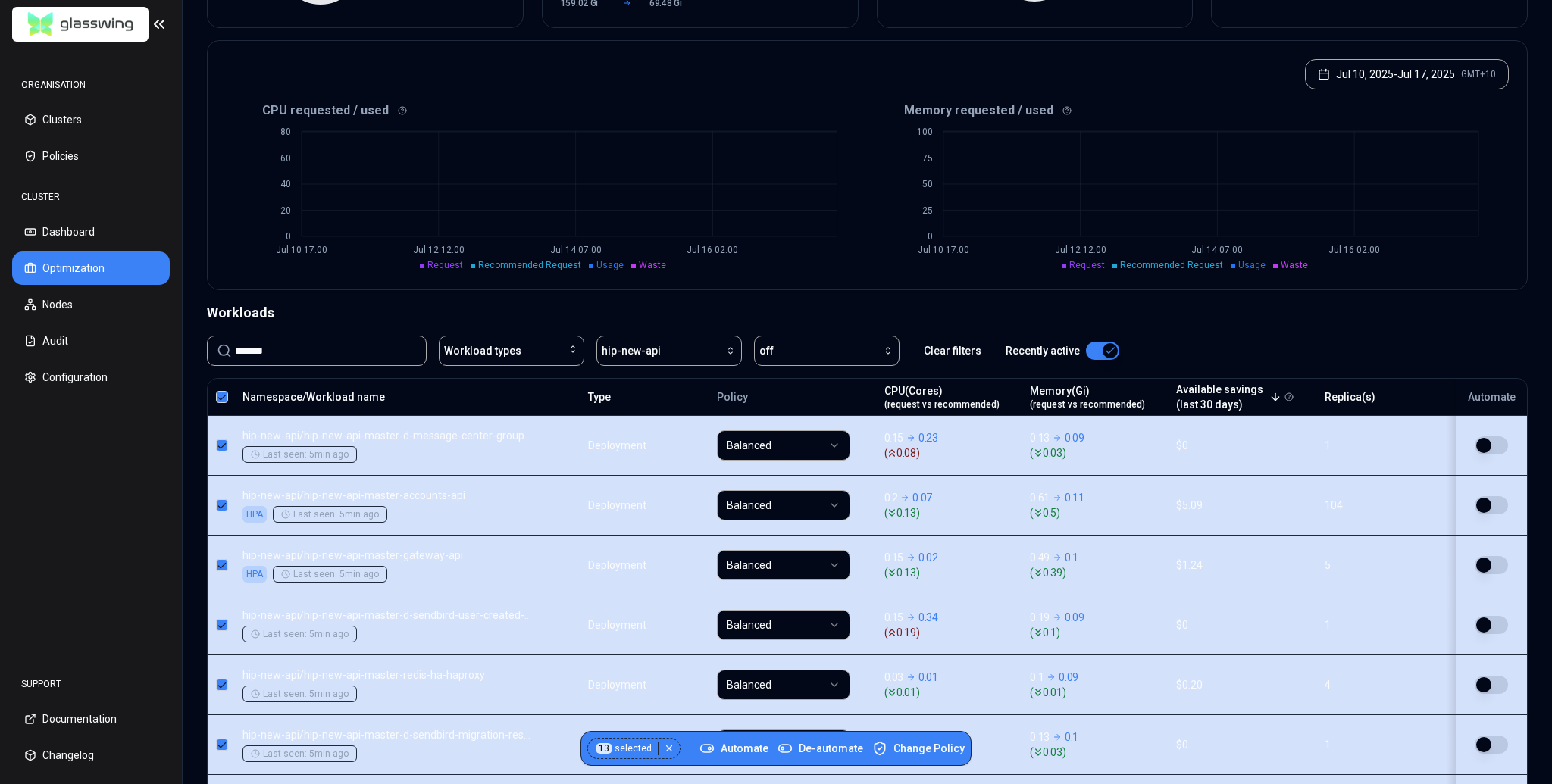 click at bounding box center (222, 397) 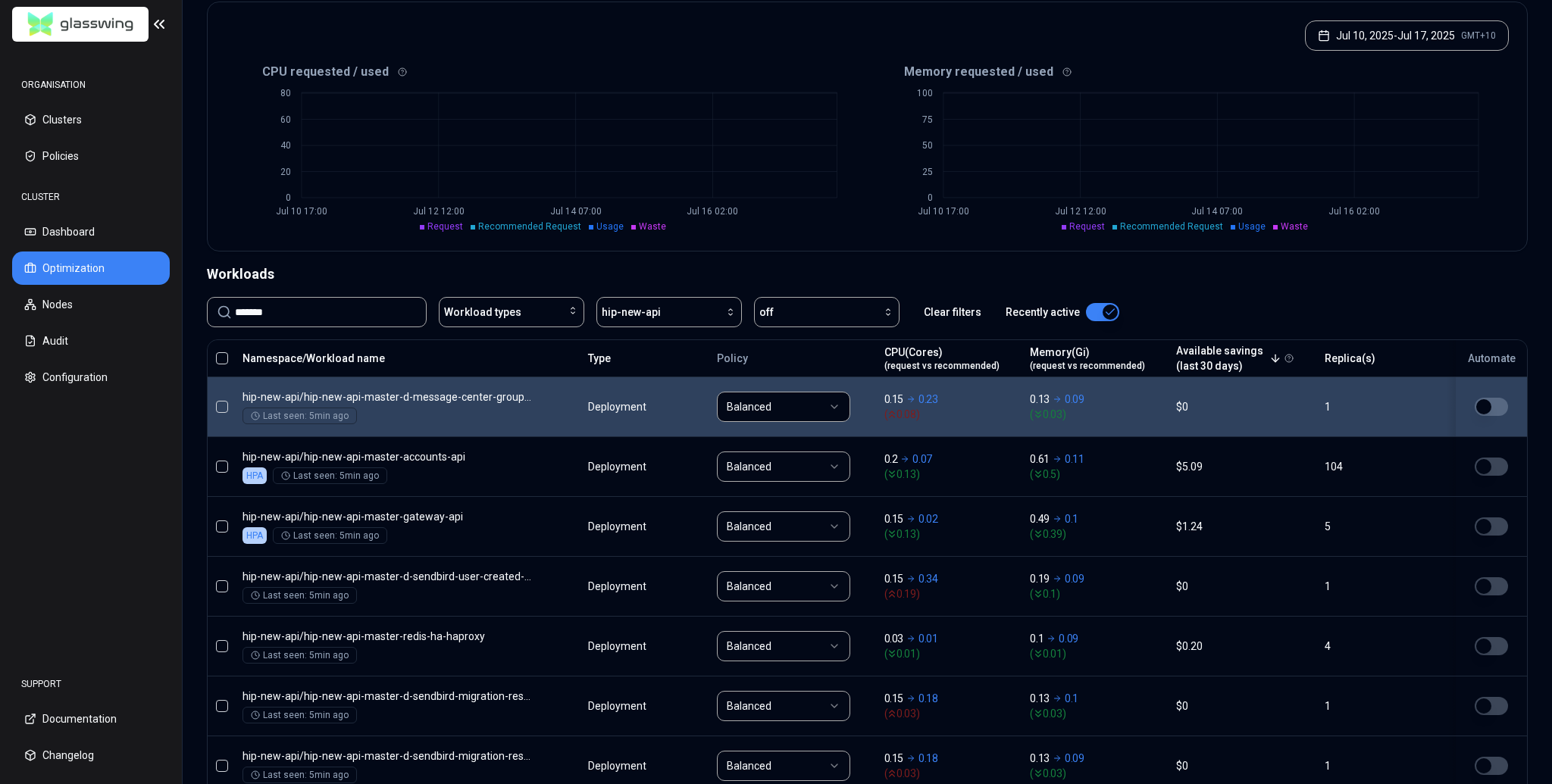 scroll, scrollTop: 346, scrollLeft: 0, axis: vertical 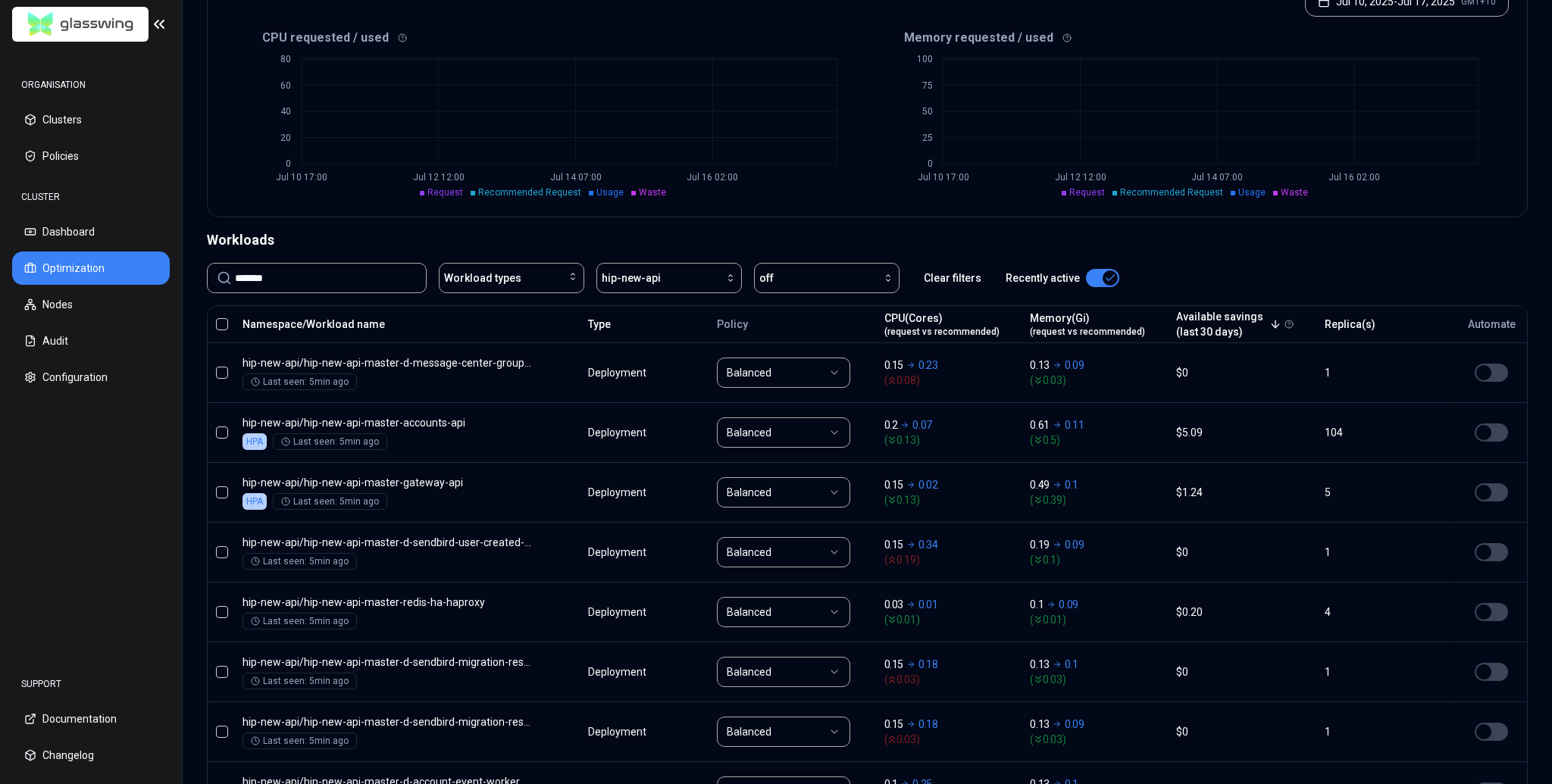 click at bounding box center [221, 324] 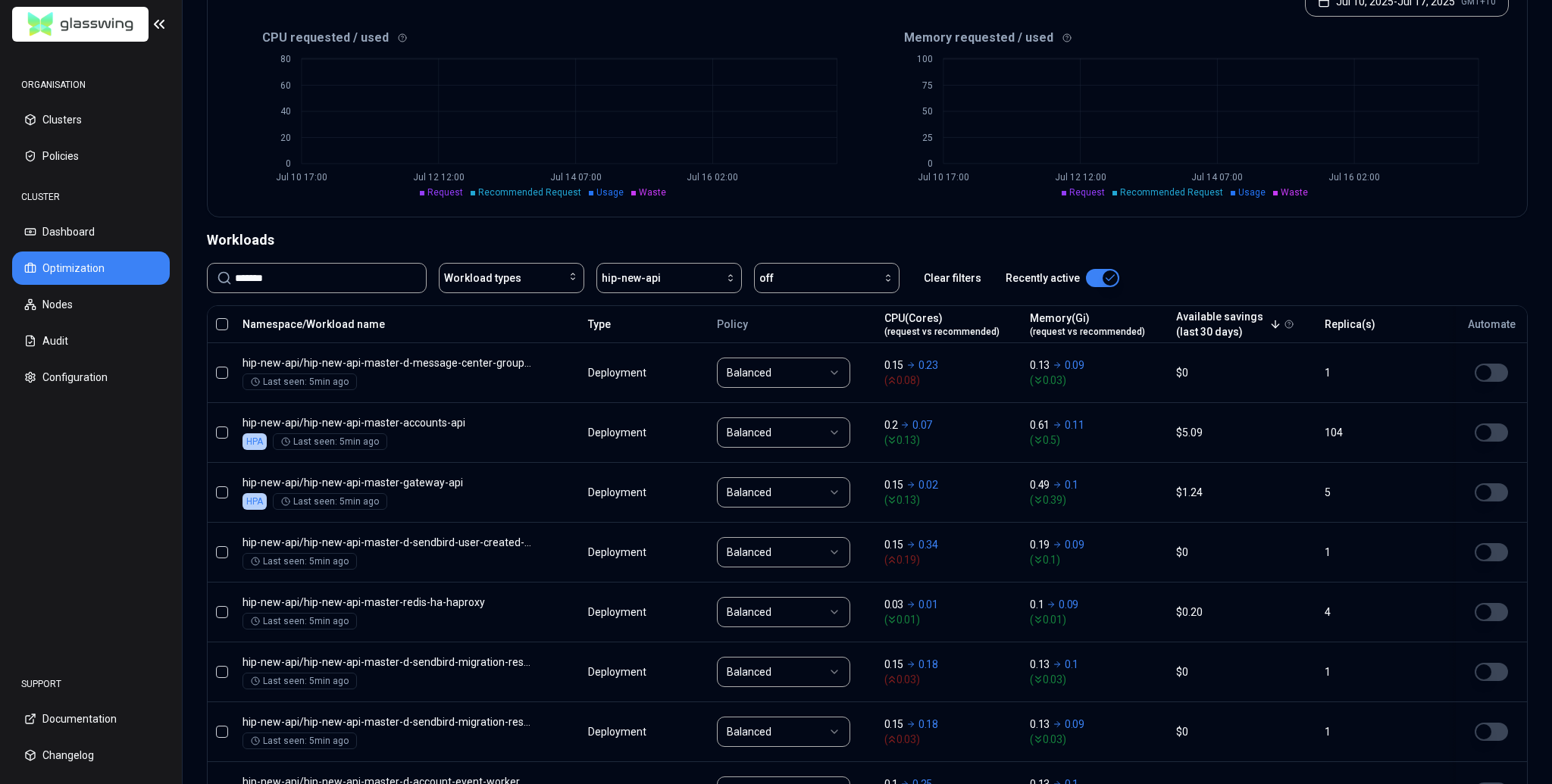 click at bounding box center [222, 324] 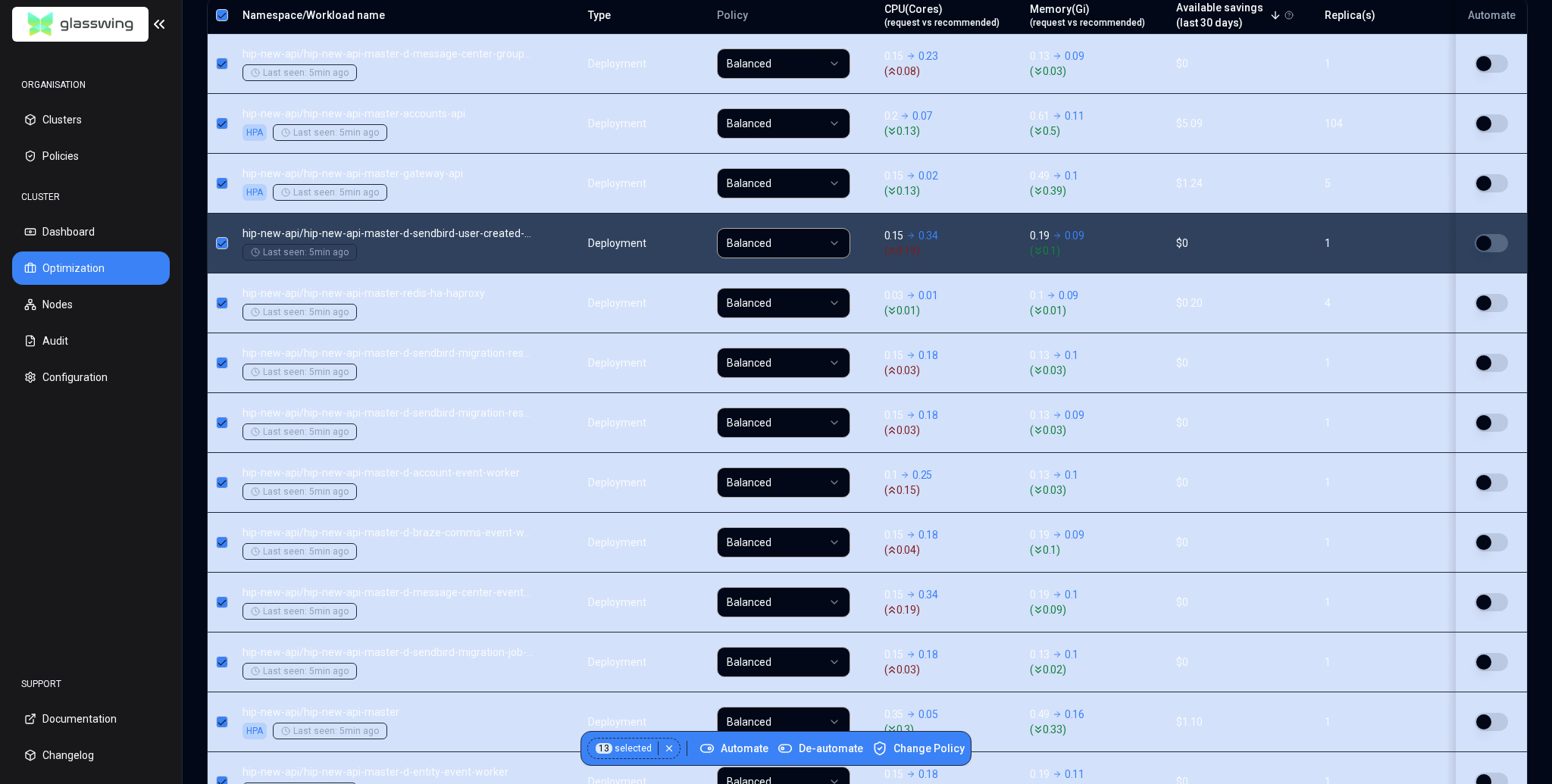 scroll, scrollTop: 754, scrollLeft: 0, axis: vertical 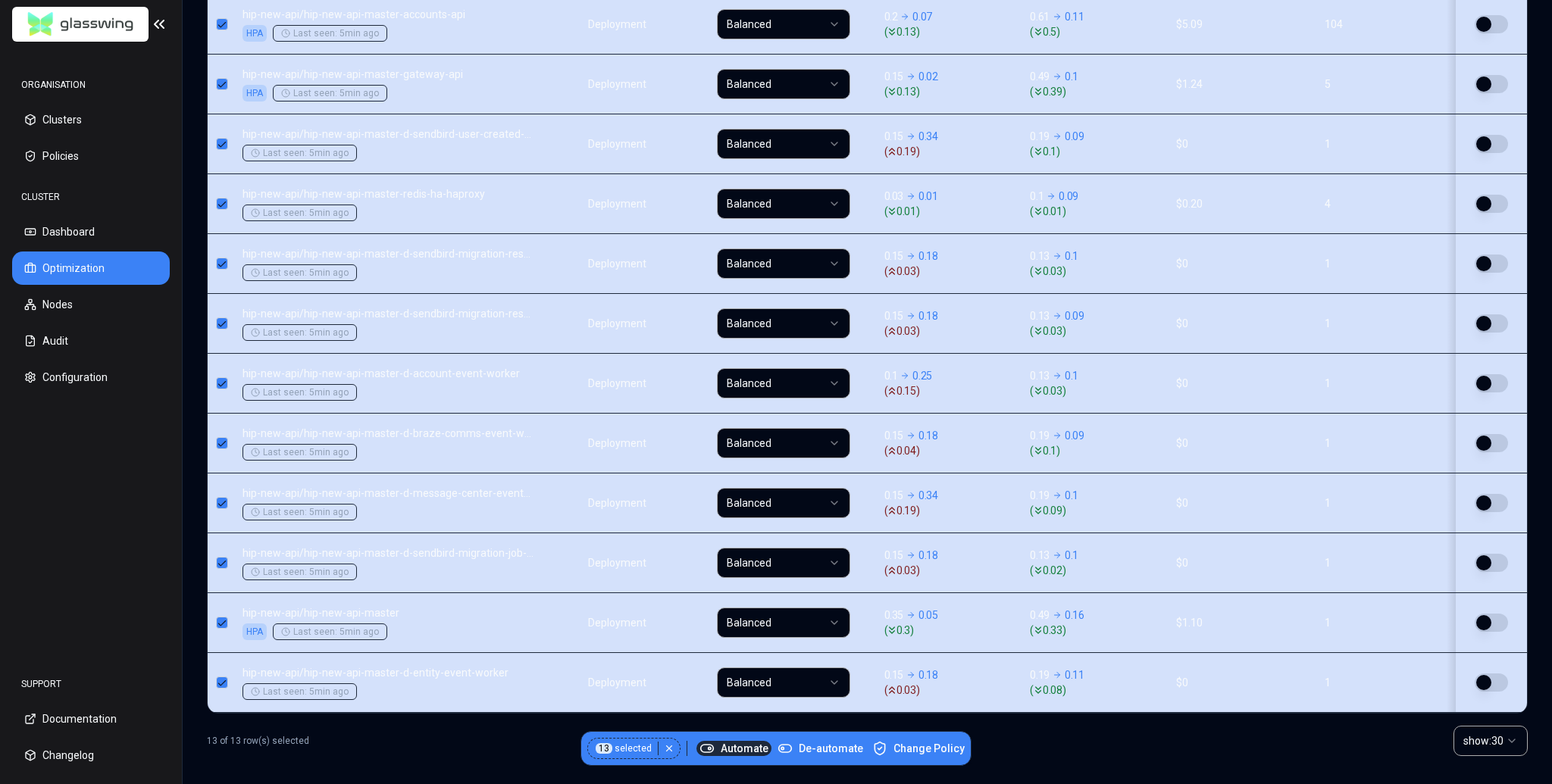 click on "Automate" at bounding box center (734, 748) 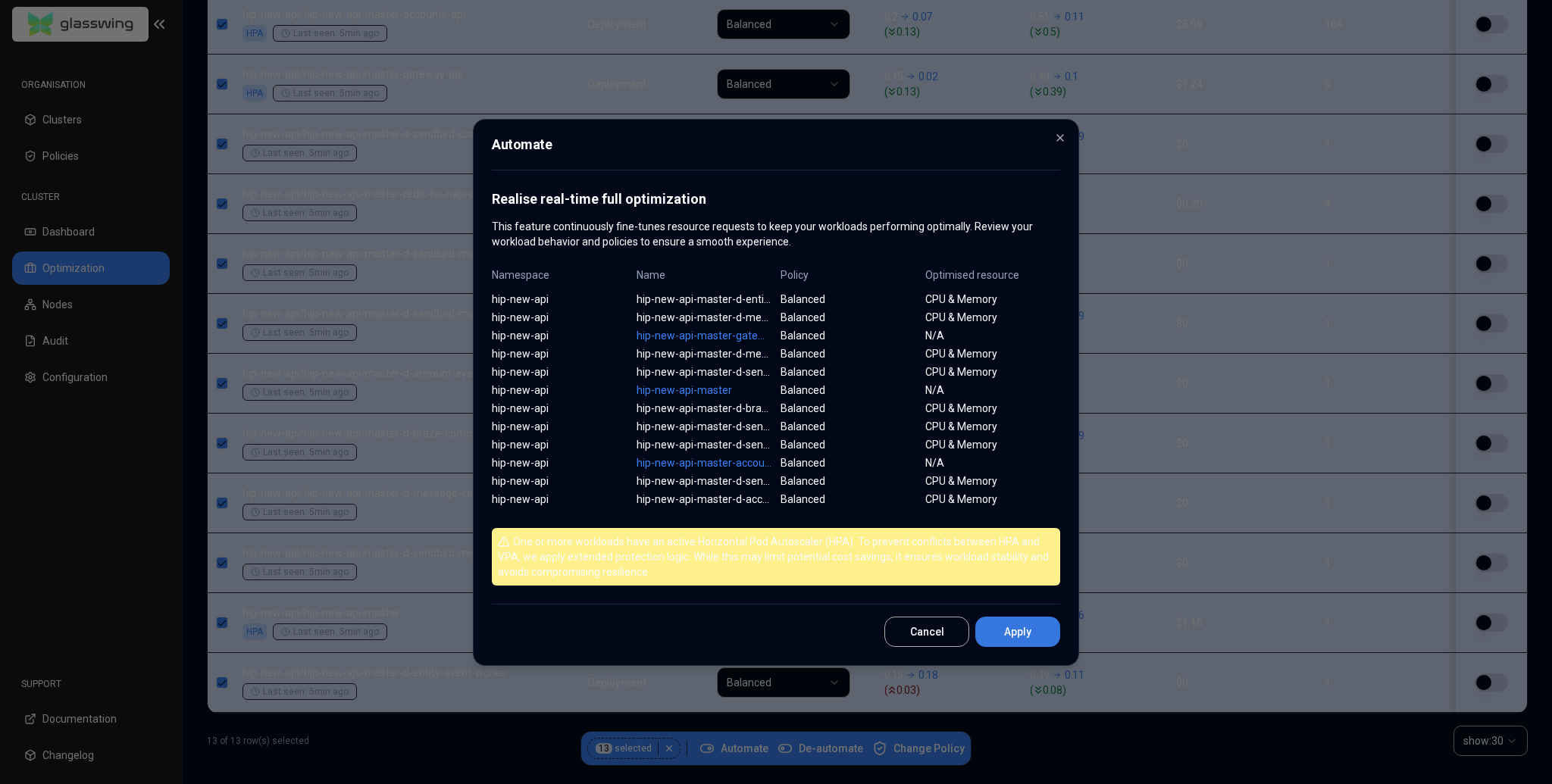 click on "Apply" at bounding box center [1018, 632] 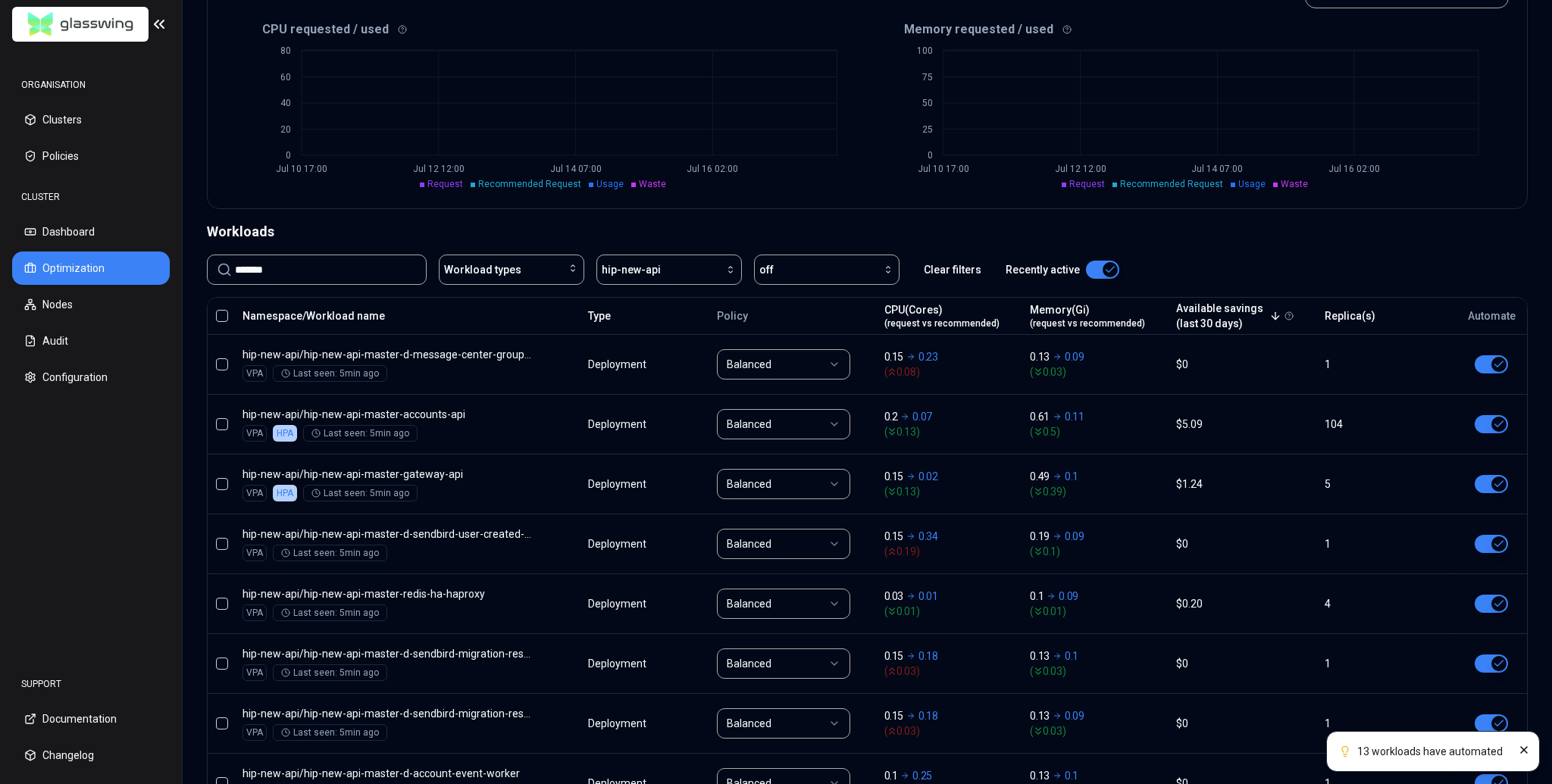 scroll, scrollTop: 325, scrollLeft: 0, axis: vertical 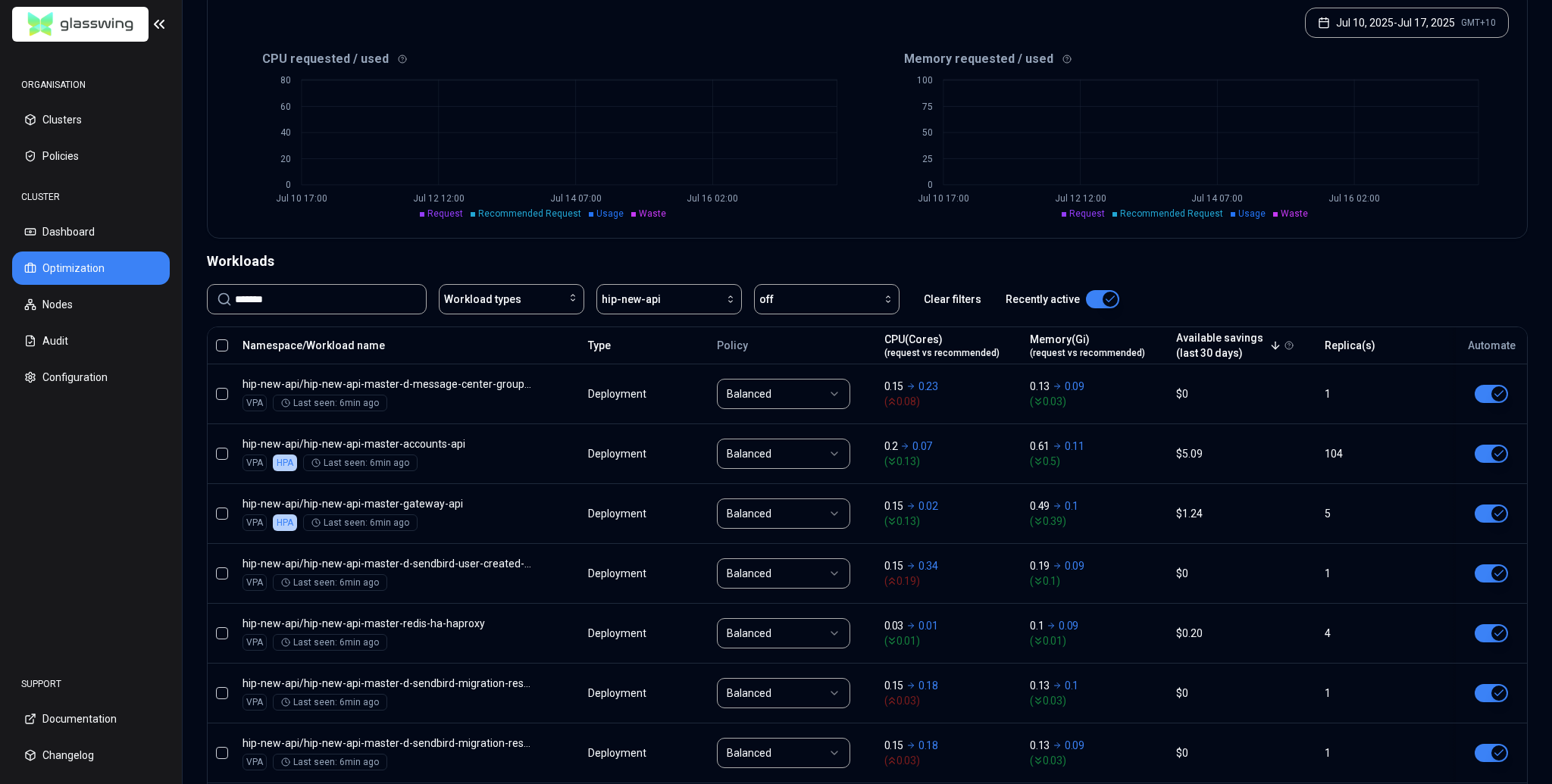 click on "******* Workload types hip-new-api off Clear filters Recently active" at bounding box center [867, 305] 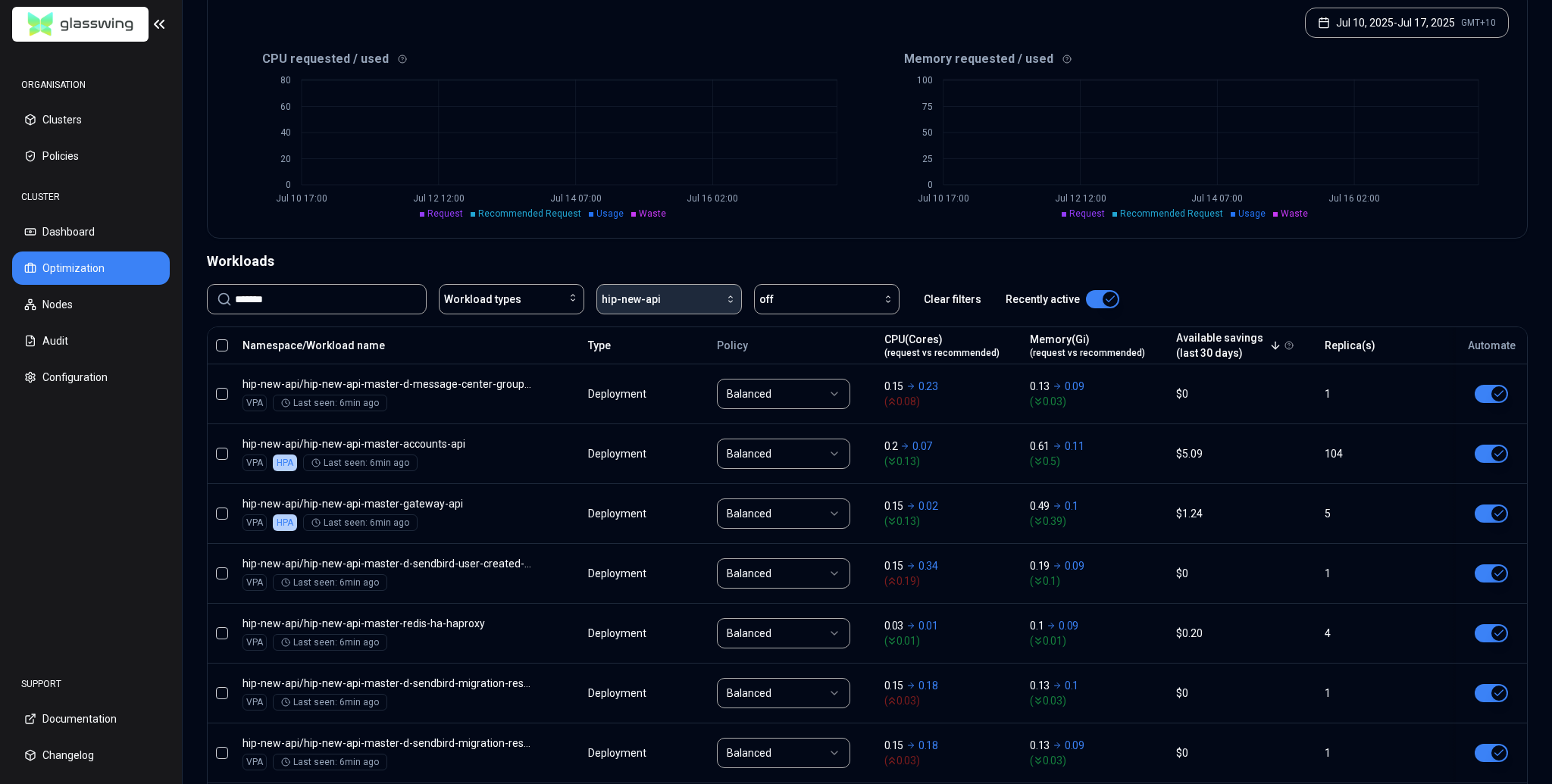 click on "hip-new-api" at bounding box center [669, 299] 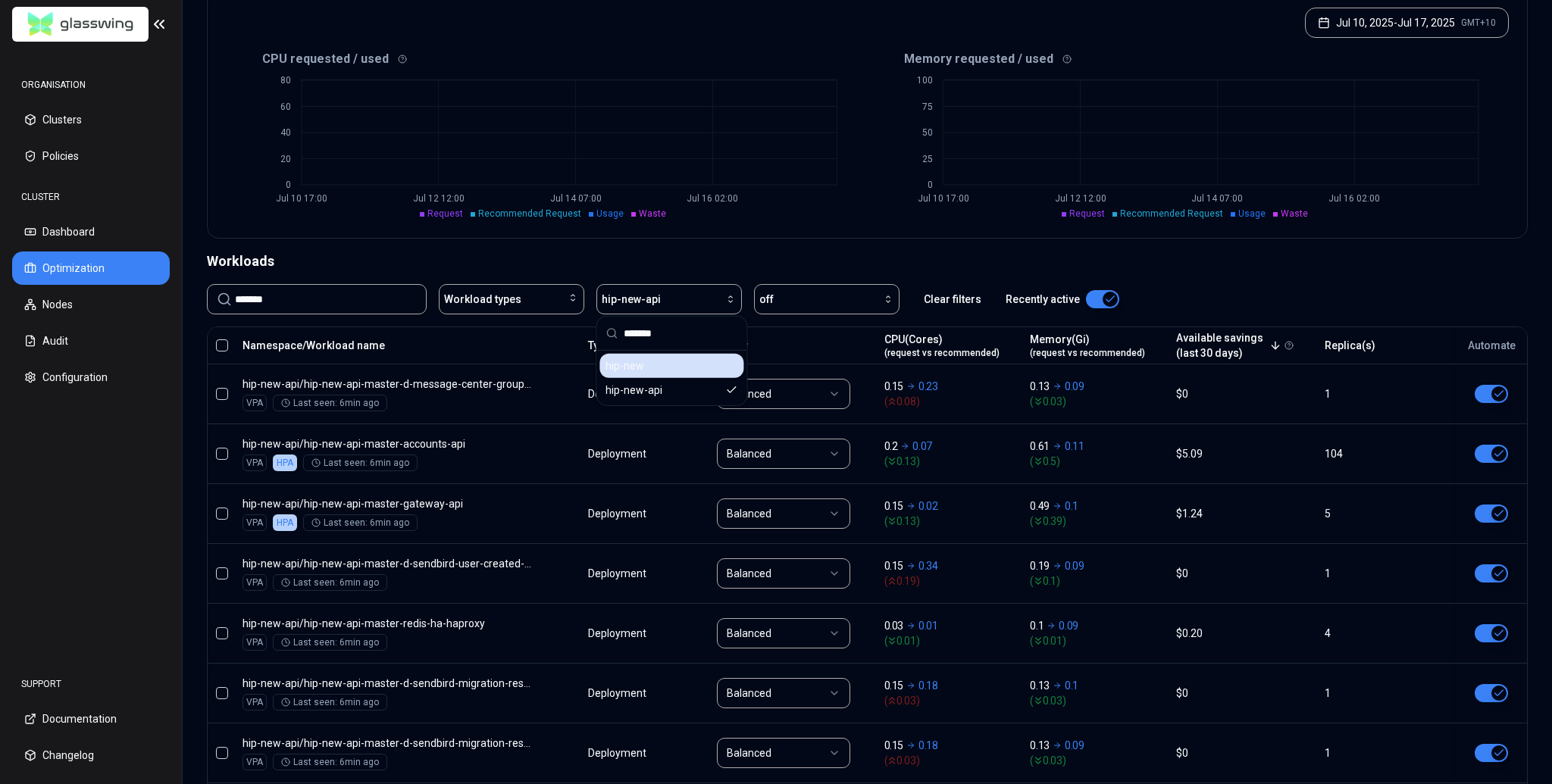 type on "*******" 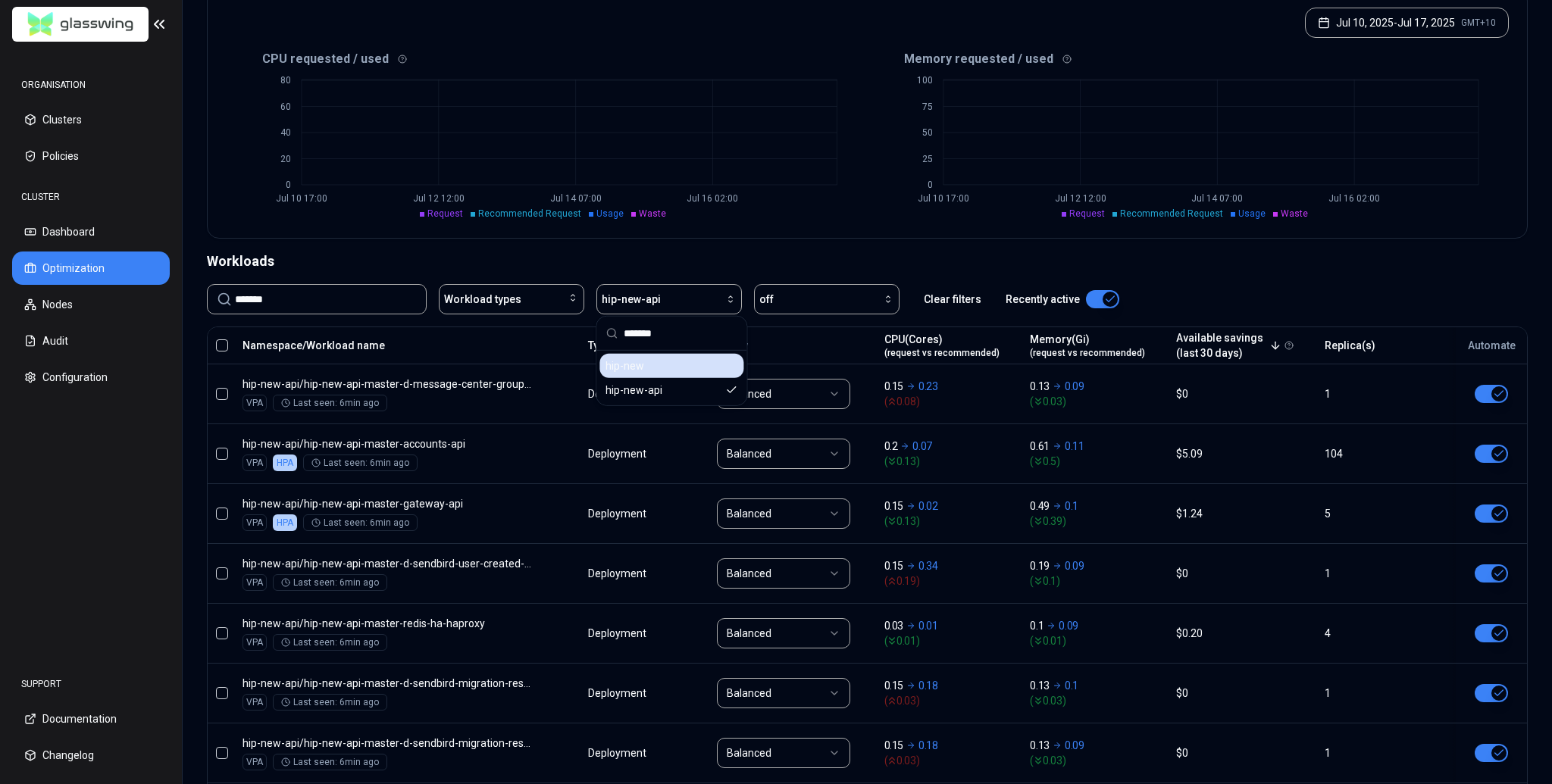 click on "hip-new" at bounding box center (671, 366) 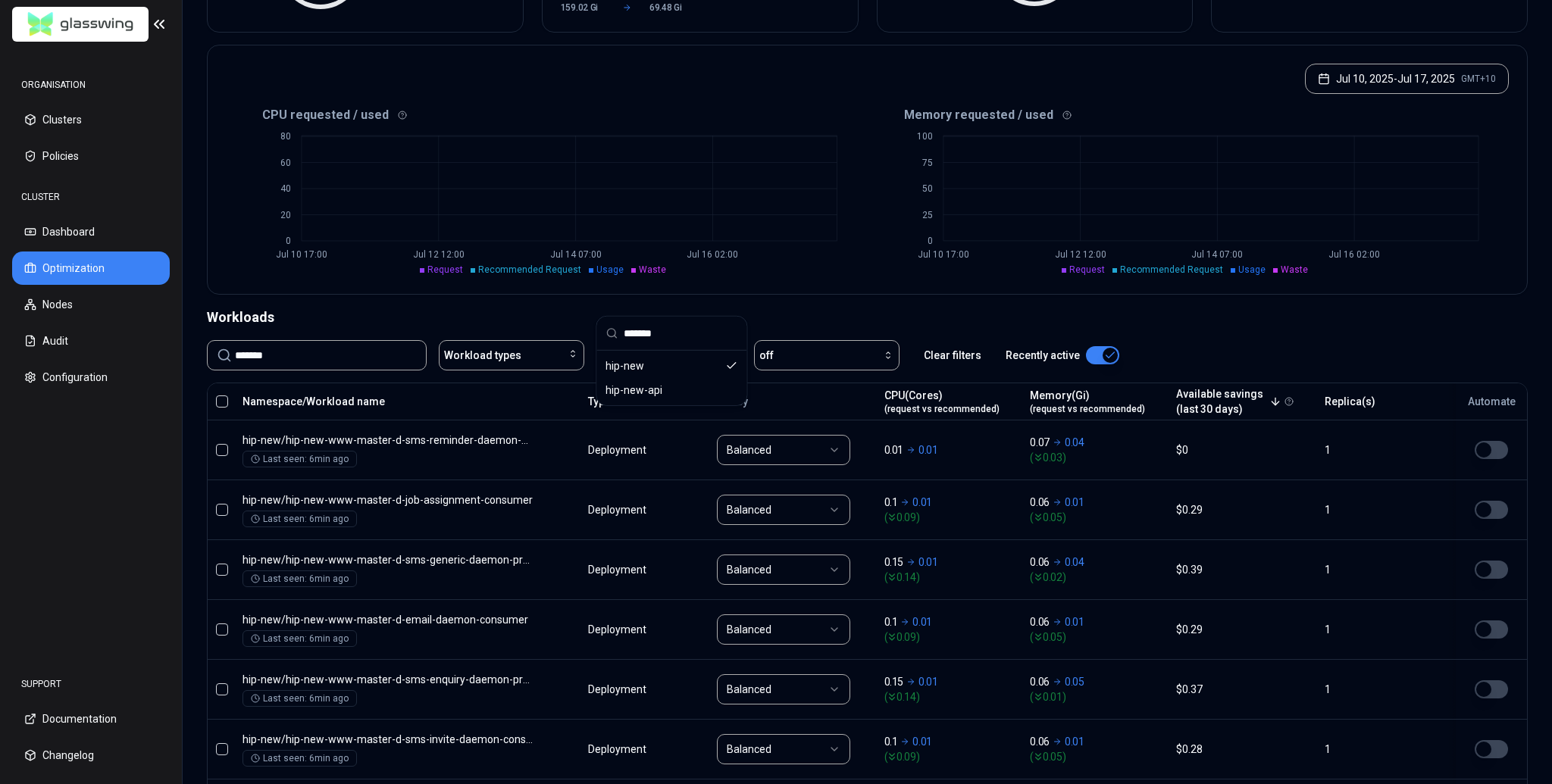 scroll, scrollTop: 325, scrollLeft: 0, axis: vertical 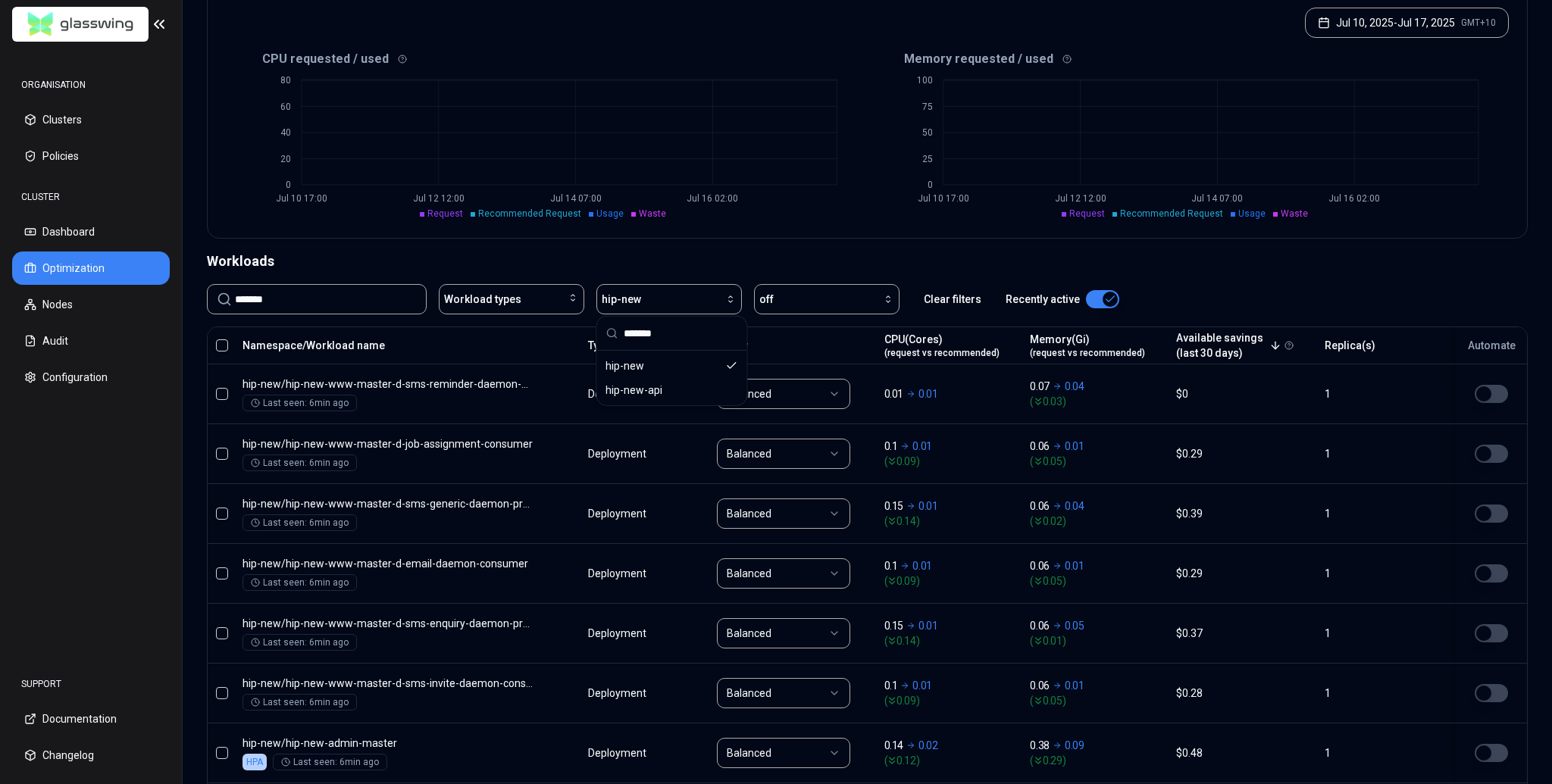 click on "Workloads ******* Workload types hip-new off Clear filters Recently active Namespace/Workload name Type Policy CPU(Cores) (request vs recommended) Memory(Gi) (request vs recommended) Available savings (last 30 days) Replica(s) Automate hip-new / hip-new-www-master-d-sms-reminder-daemon-producer Last seen: 6min ago Deployment Balanced 0.01   0.01 0.07   0.04 ( 0.03 ) $0 1 hip-new / hip-new-www-master-d-job-assignment-consumer Last seen: 6min ago Deployment Balanced 0.1   0.01 ( 0.09 ) 0.06   0.01 ( 0.05 ) $0.29 1 hip-new / hip-new-www-master-d-sms-generic-daemon-producer Last seen: 6min ago Deployment Balanced 0.15   0.01 ( 0.14 ) 0.06   0.04 ( 0.02 ) $0.39 1 hip-new / hip-new-www-master-d-email-daemon-consumer Last seen: 6min ago Deployment Balanced 0.1   0.01 ( 0.09 ) 0.06   0.01 ( 0.05 ) $0.29 1 hip-new / hip-new-www-master-d-sms-enquiry-daemon-producer Last seen: 6min ago Deployment Balanced 0.15   0.01 ( 0.14 ) 0.06   0.05 ( 0.01 ) $0.37 1 hip-new / hip-new-www-master-d-sms-invite-daemon-consumer Balanced" at bounding box center [867, 1023] 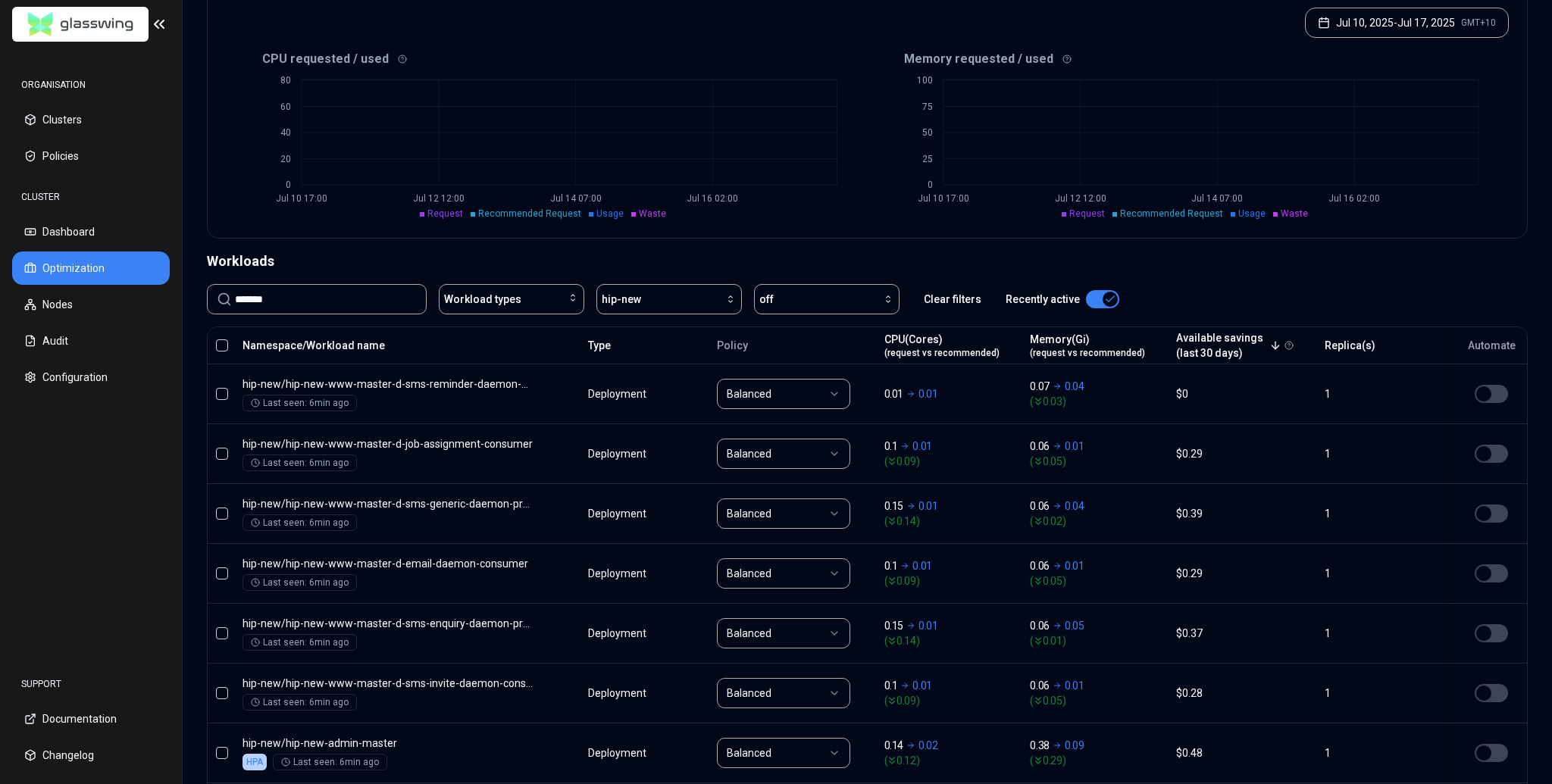 click on "******* Workload types hip-new off Clear filters Recently active" at bounding box center (867, 305) 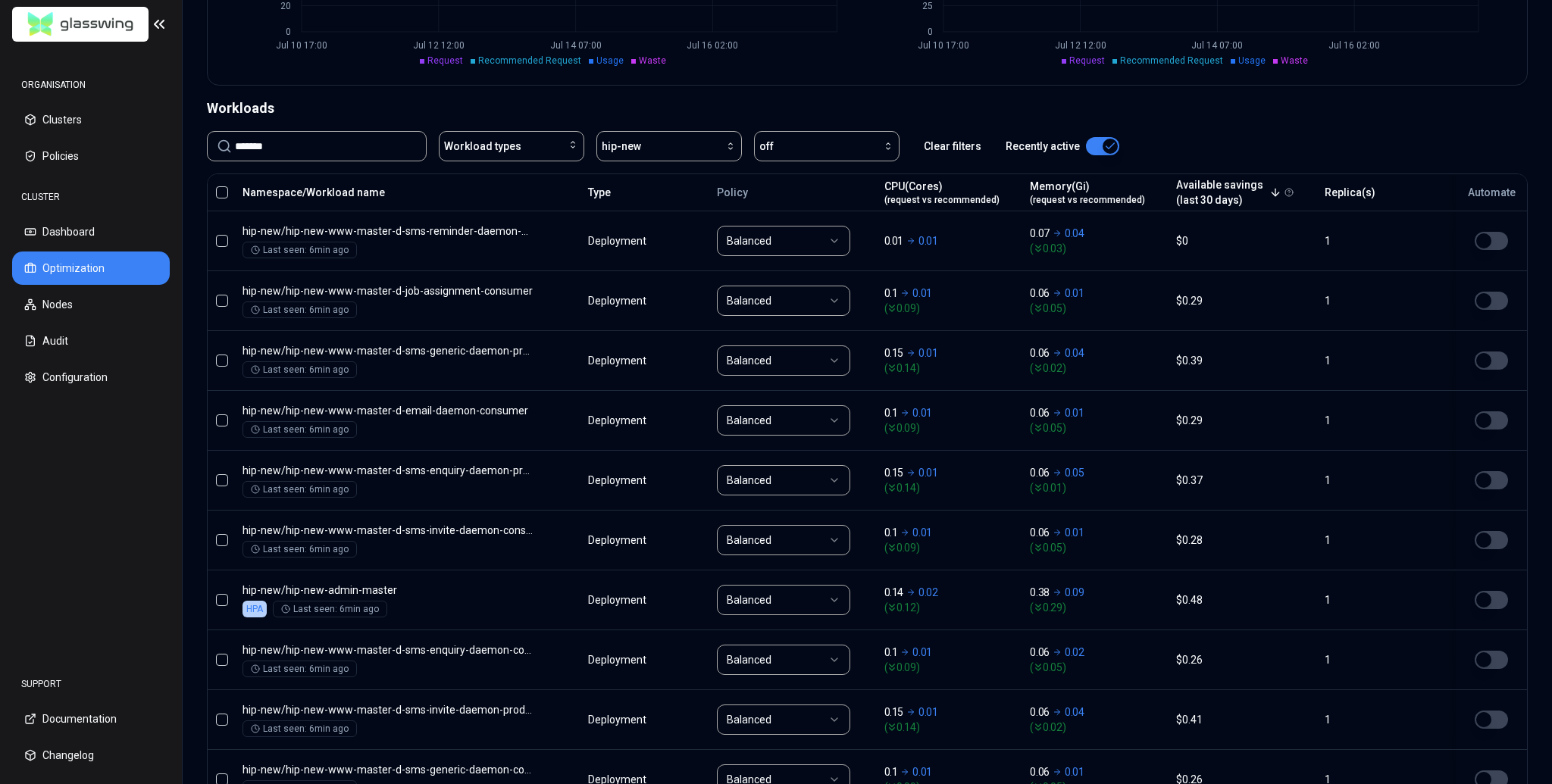 scroll, scrollTop: 690, scrollLeft: 0, axis: vertical 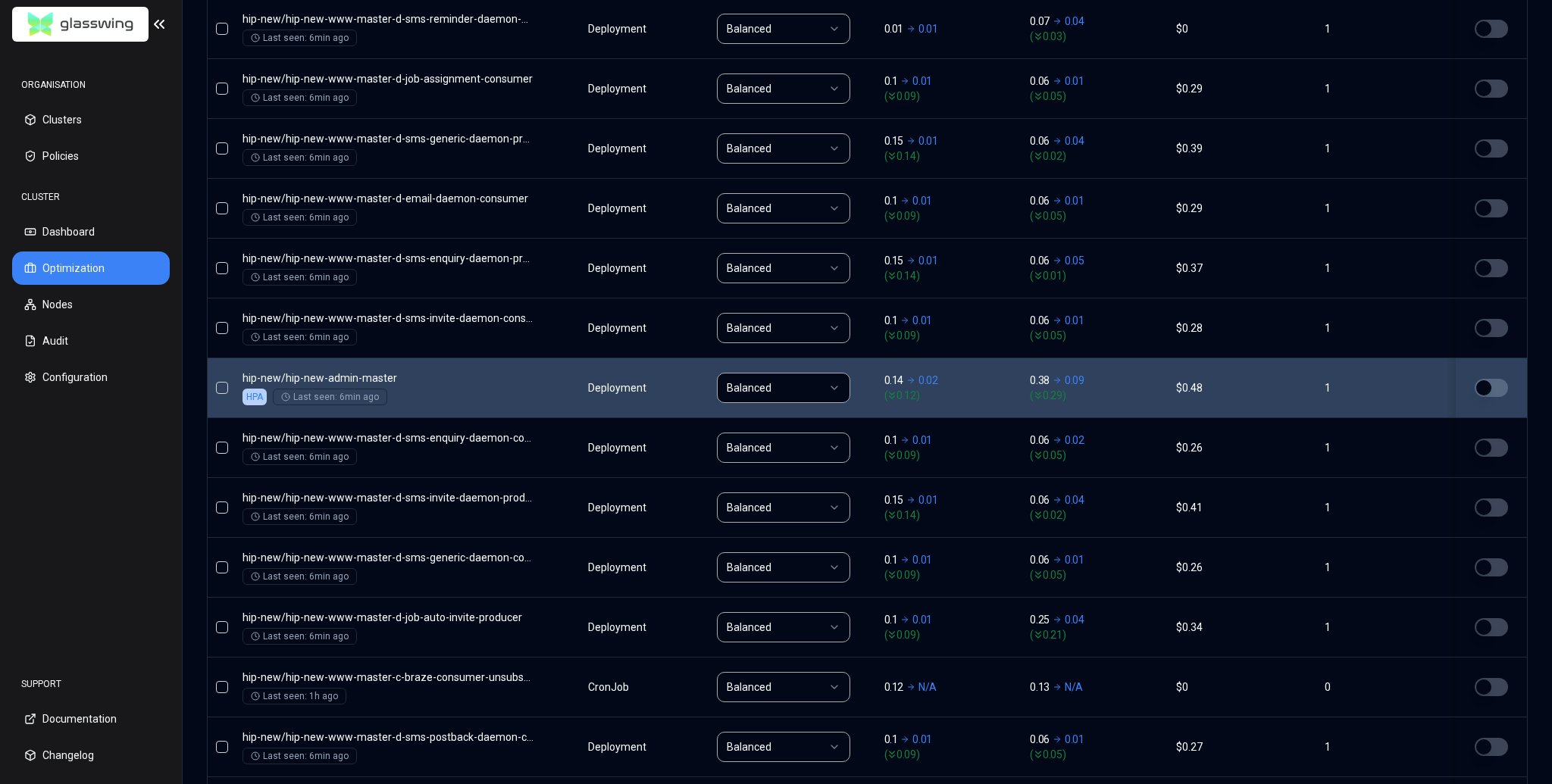 click at bounding box center [222, 388] 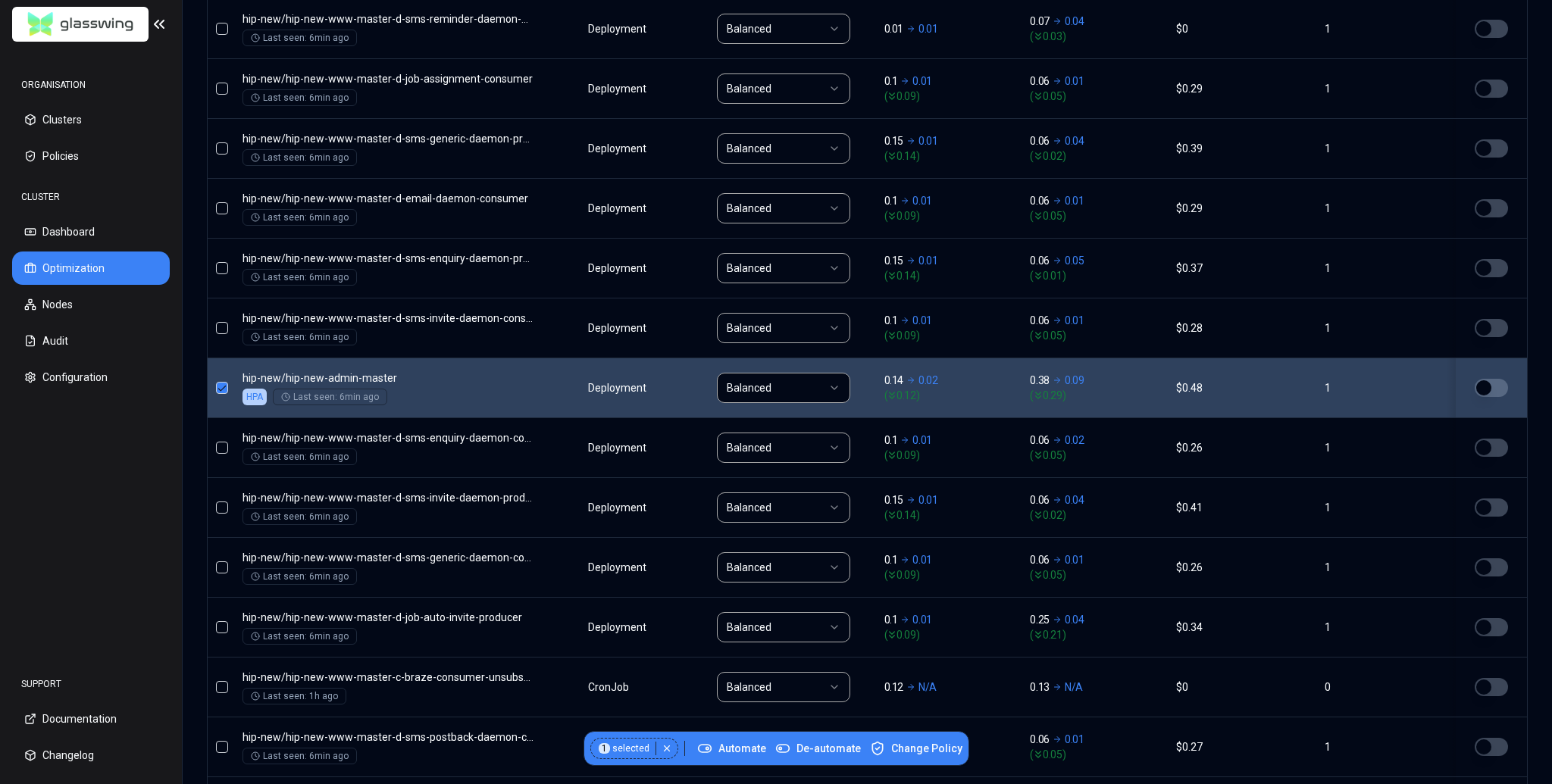 click at bounding box center [222, 388] 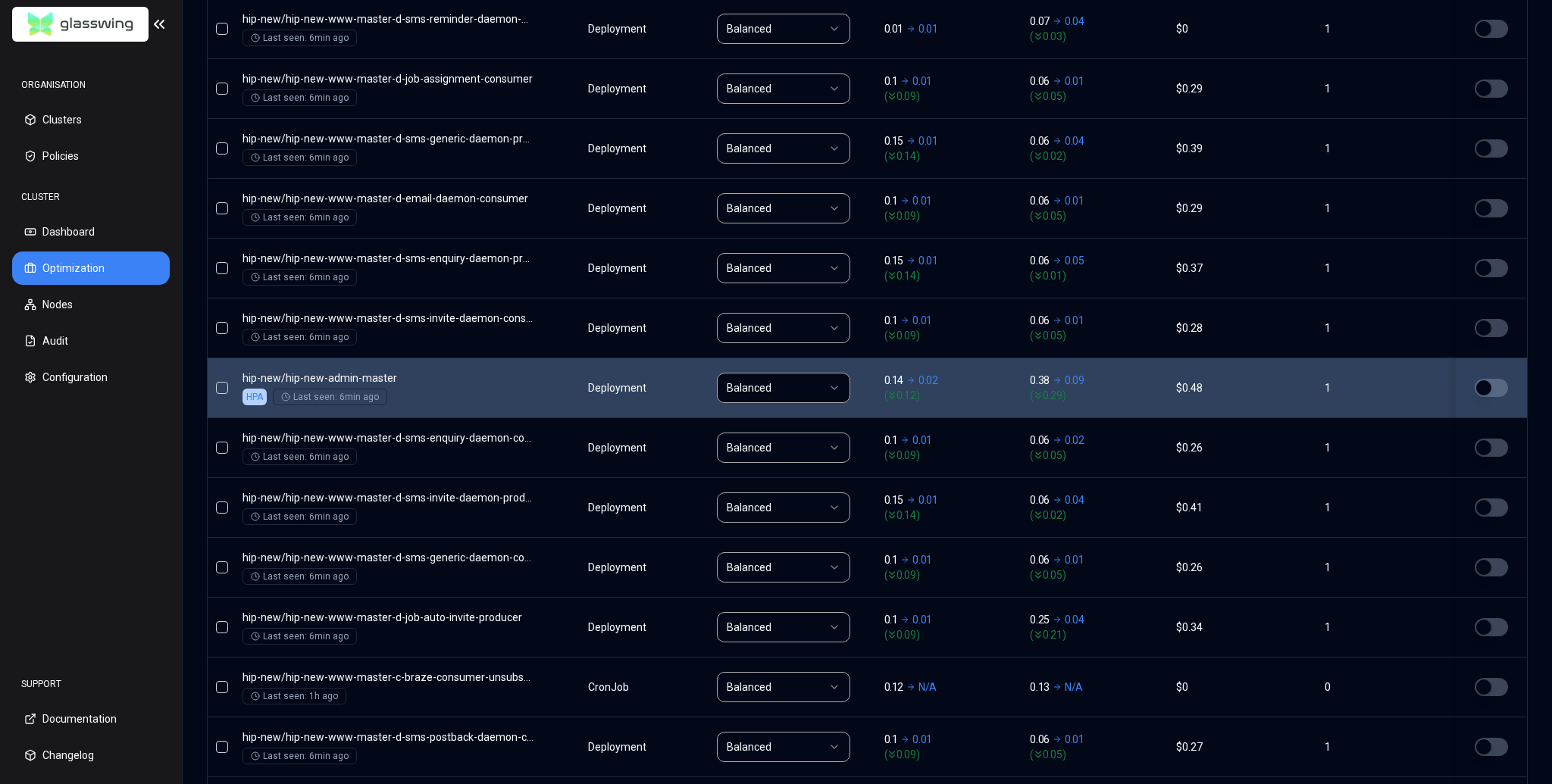 click at bounding box center (1491, 388) 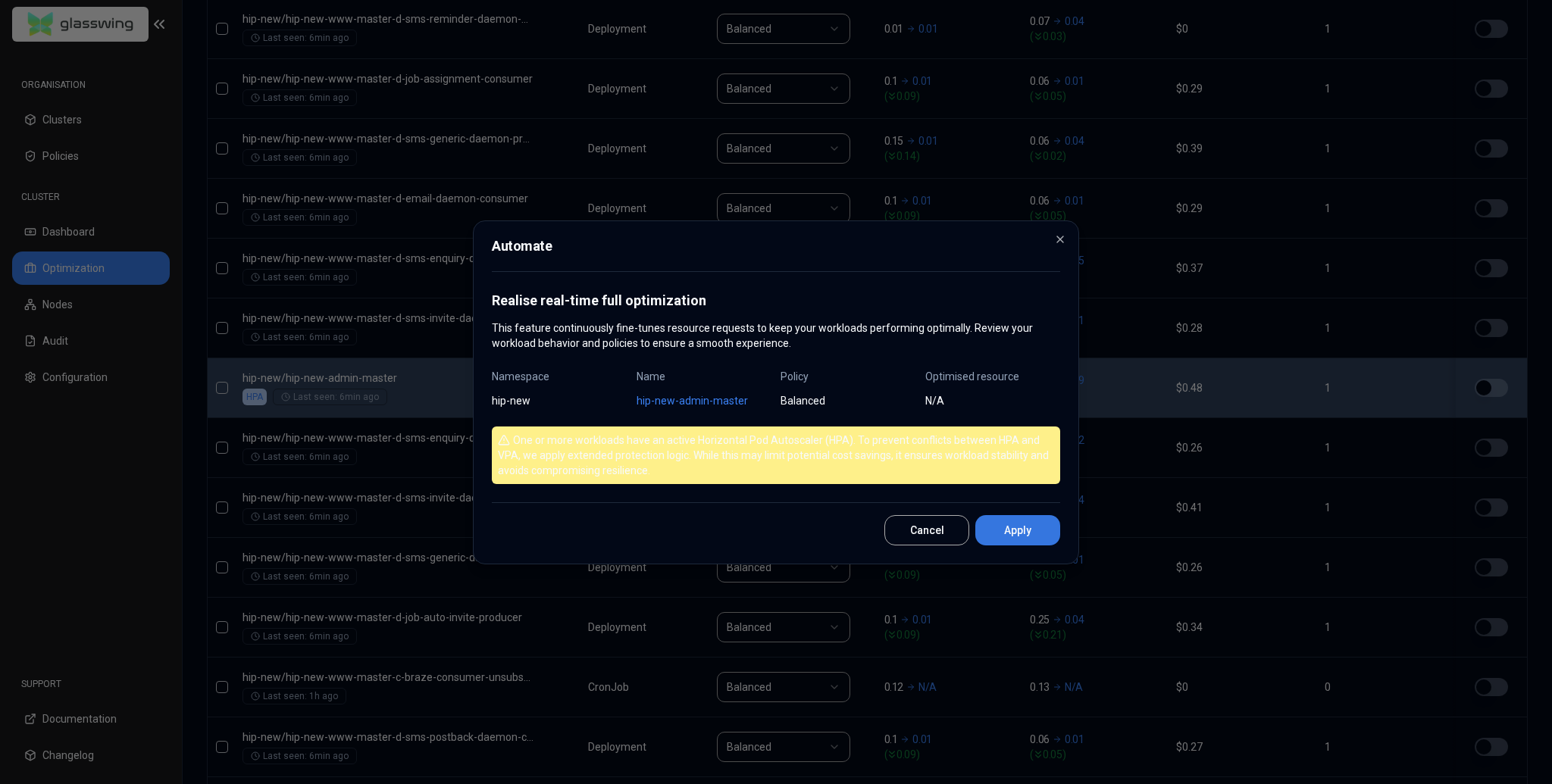 click on "Apply" at bounding box center [1018, 530] 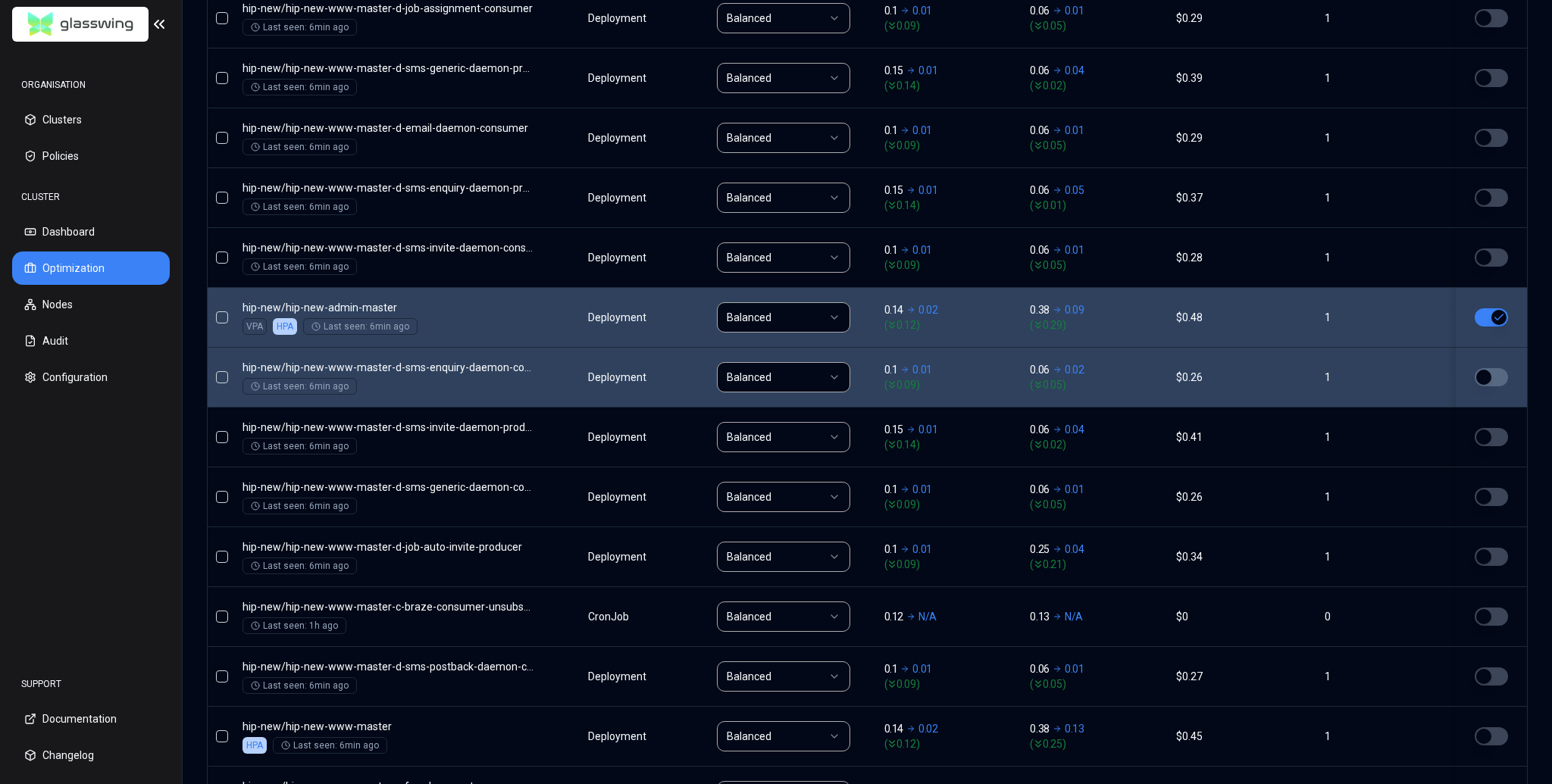 scroll, scrollTop: 763, scrollLeft: 0, axis: vertical 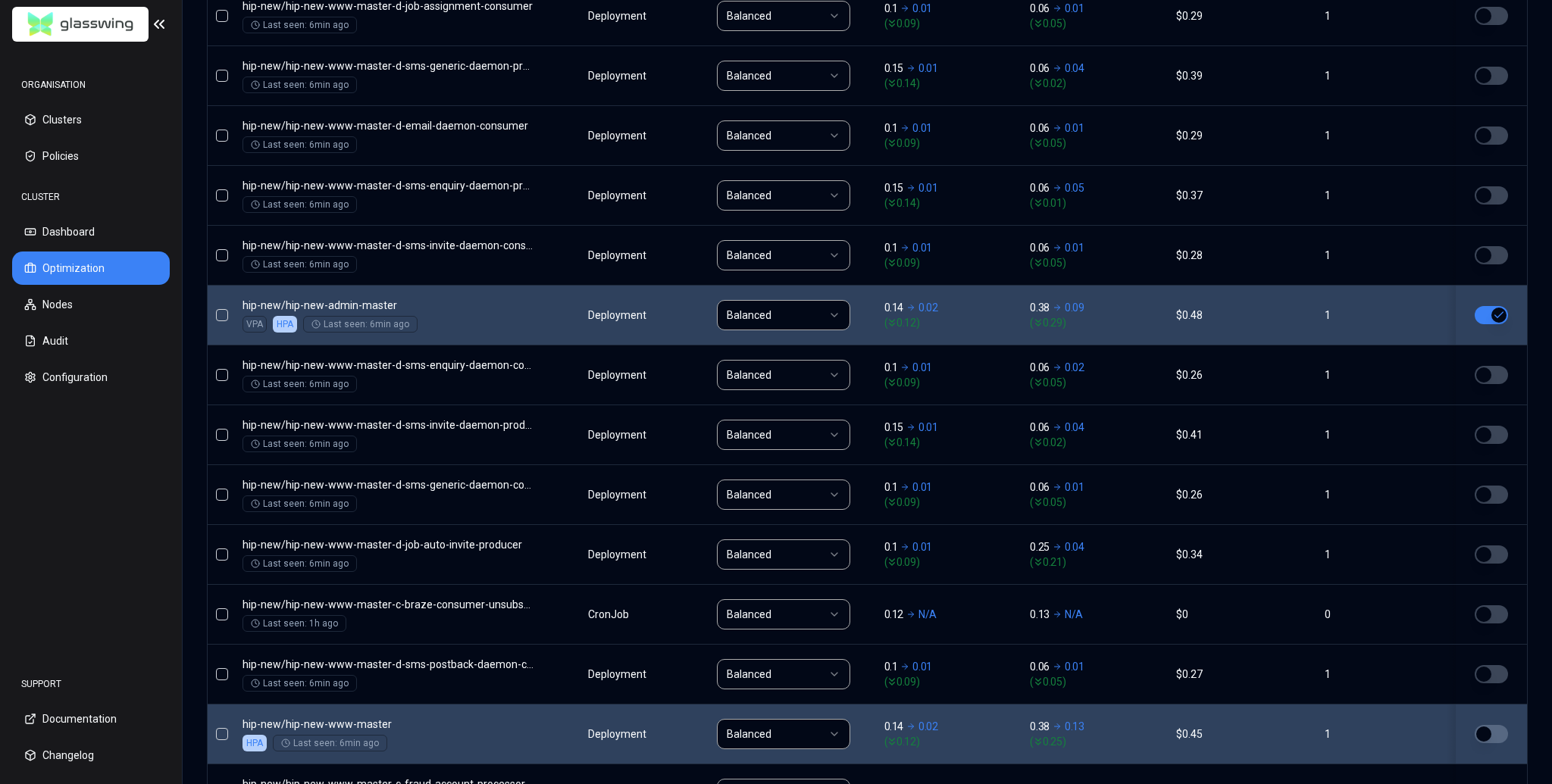 click at bounding box center (1491, 734) 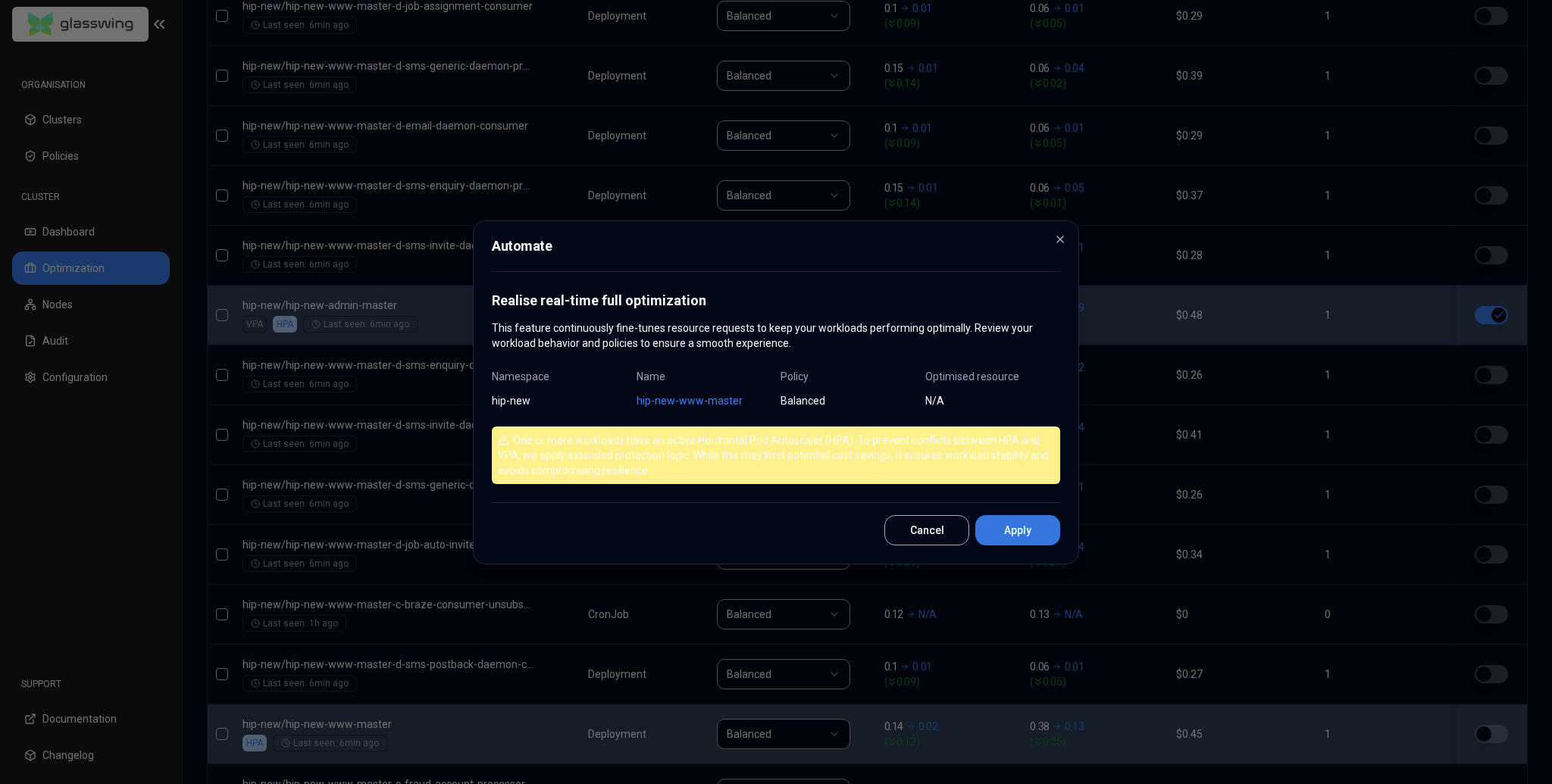 click on "Apply" at bounding box center [1018, 530] 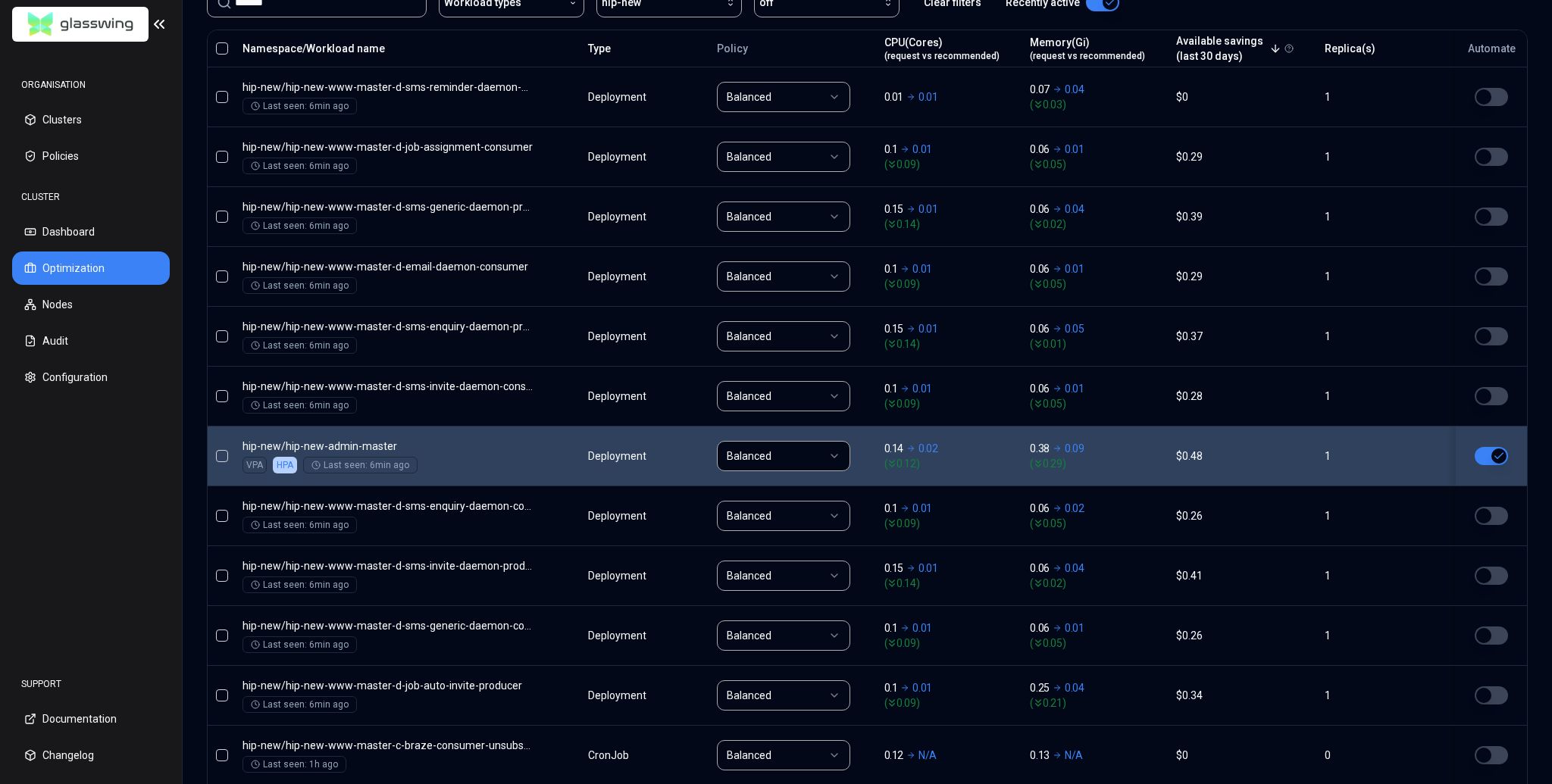 scroll, scrollTop: 486, scrollLeft: 0, axis: vertical 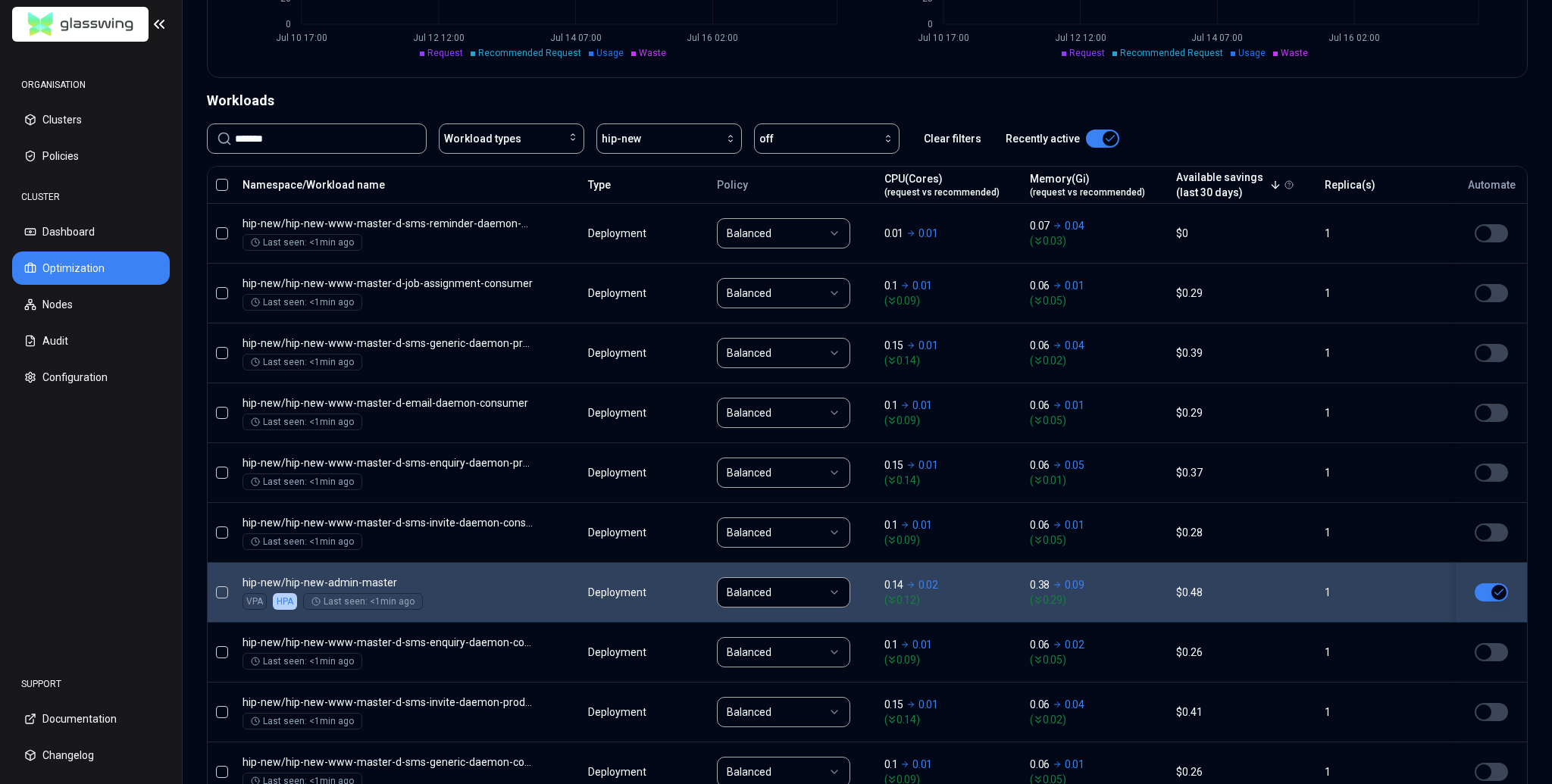 click on "CPU(Cores) (request vs recommended)" at bounding box center [942, 185] 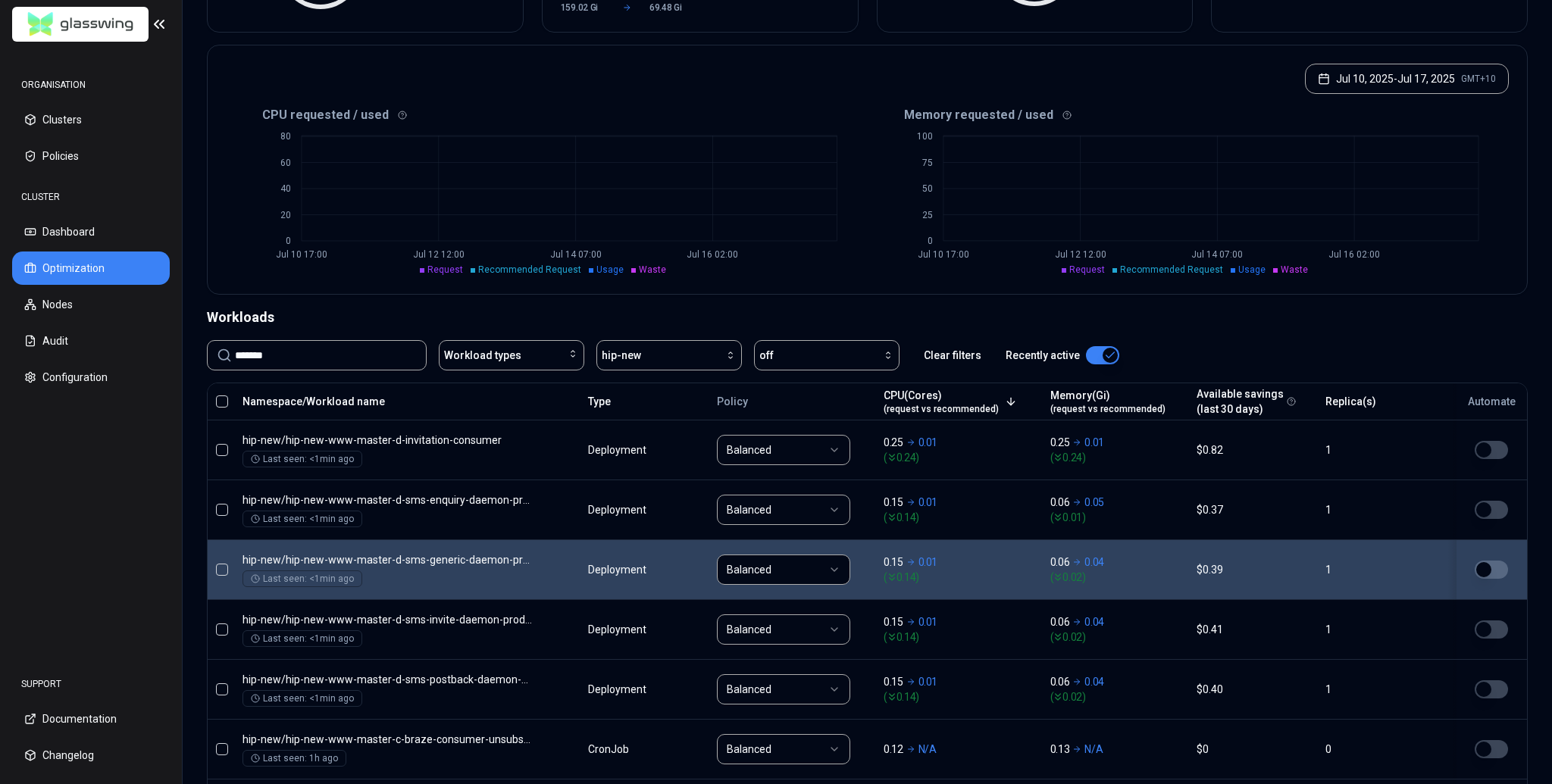 scroll, scrollTop: 486, scrollLeft: 0, axis: vertical 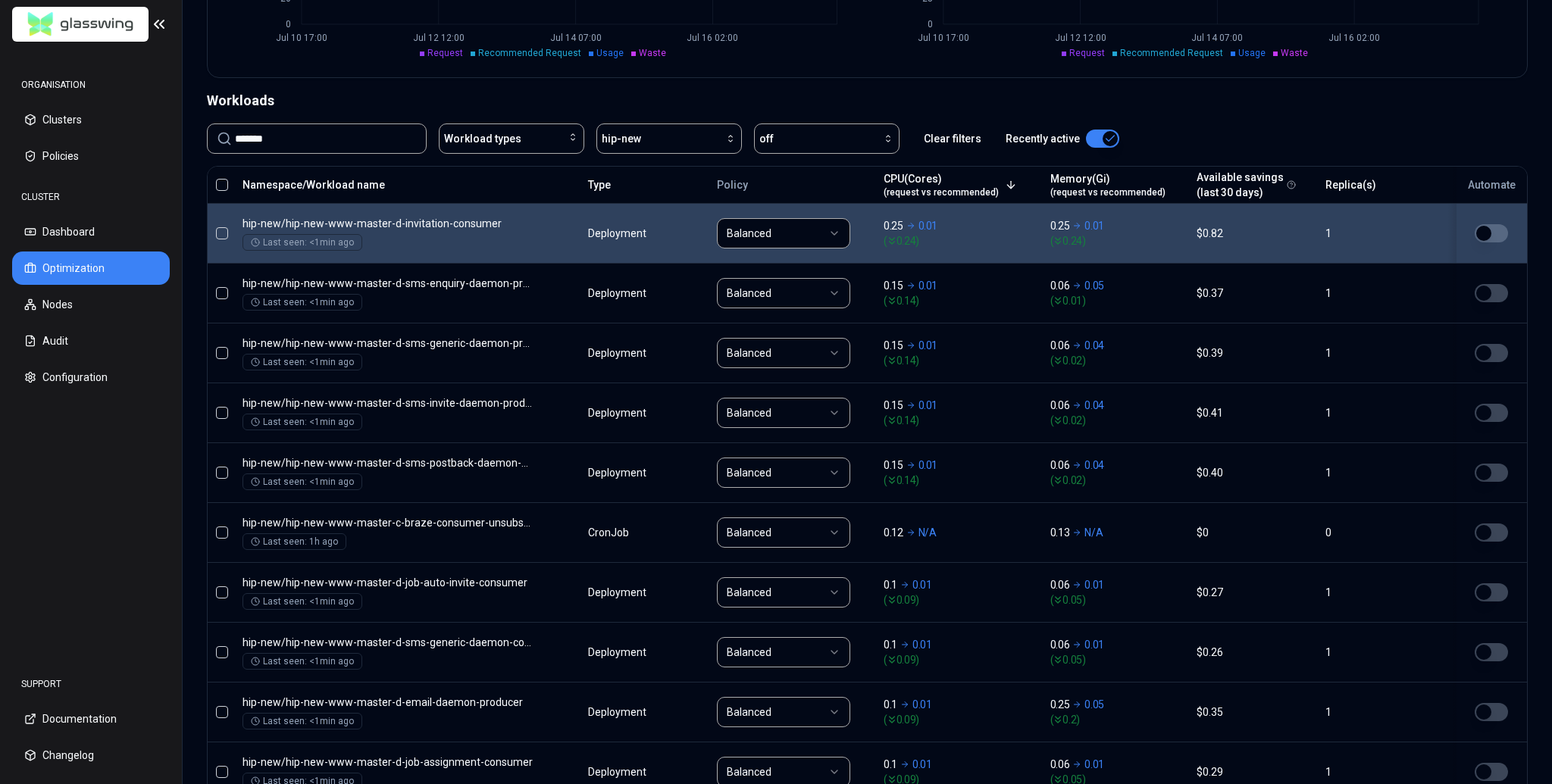 click at bounding box center (1491, 233) 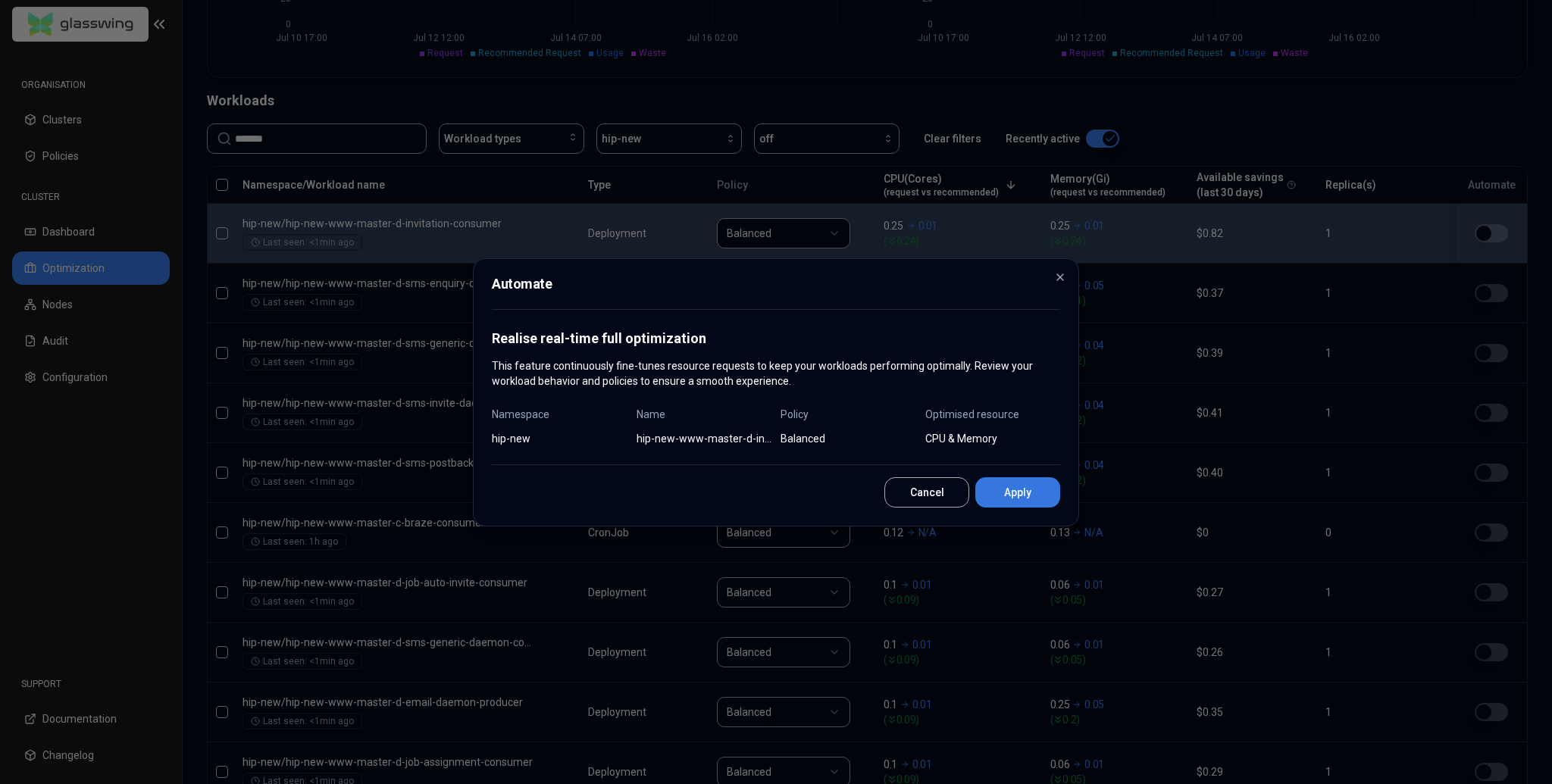 click on "Apply" at bounding box center (1018, 492) 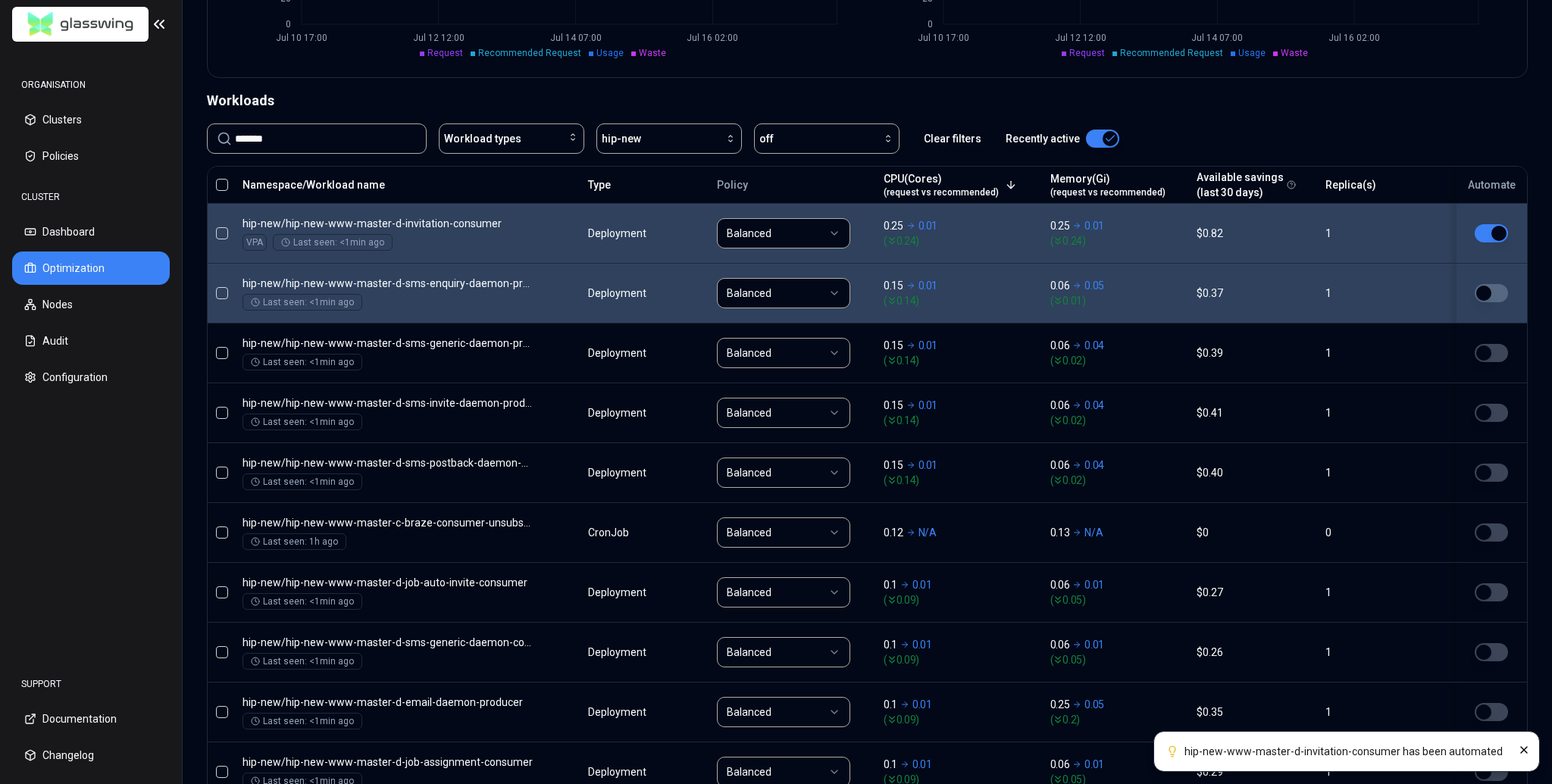 click at bounding box center (1491, 293) 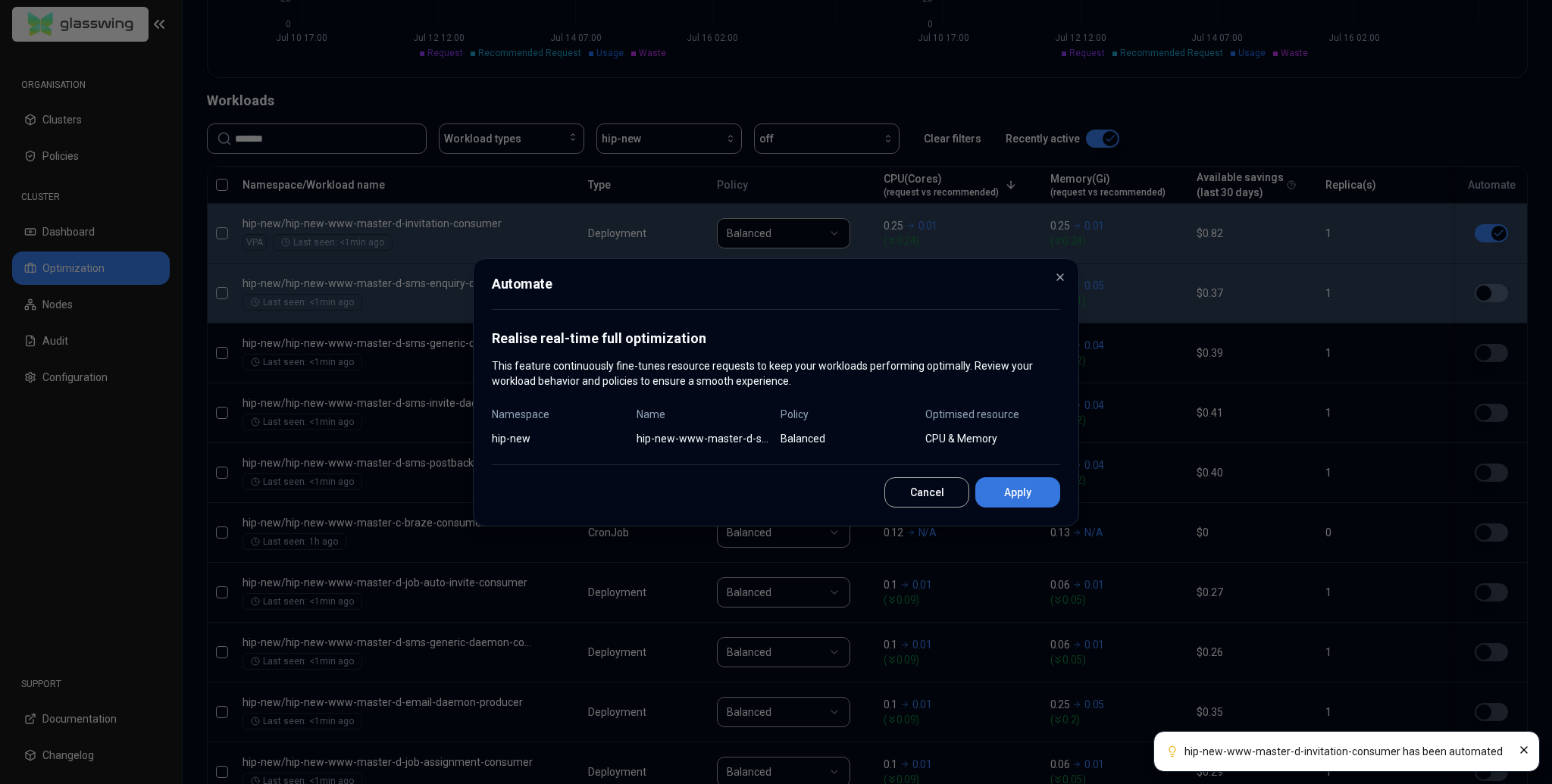 click on "Apply" at bounding box center [1018, 492] 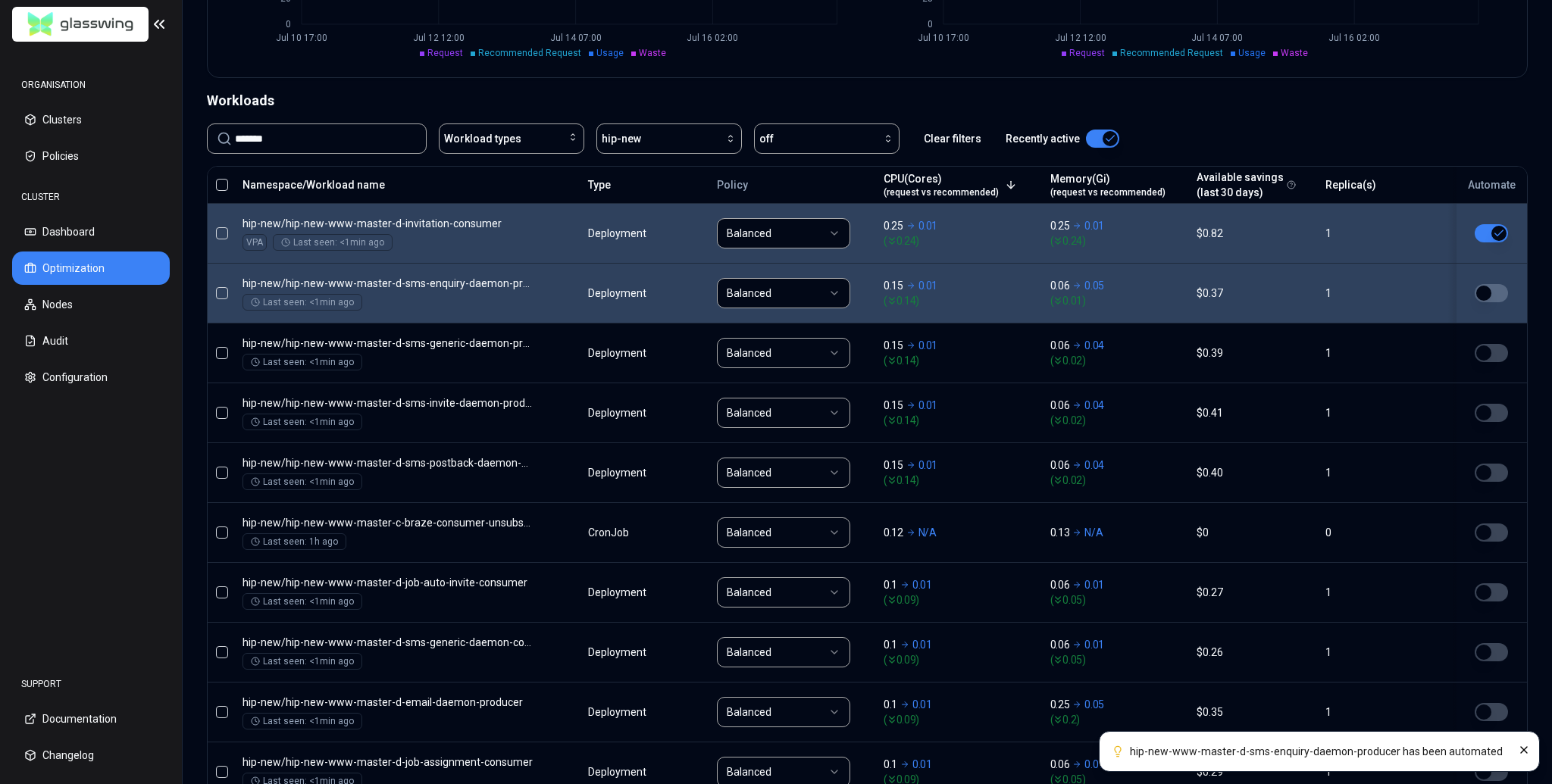 click at bounding box center (1491, 353) 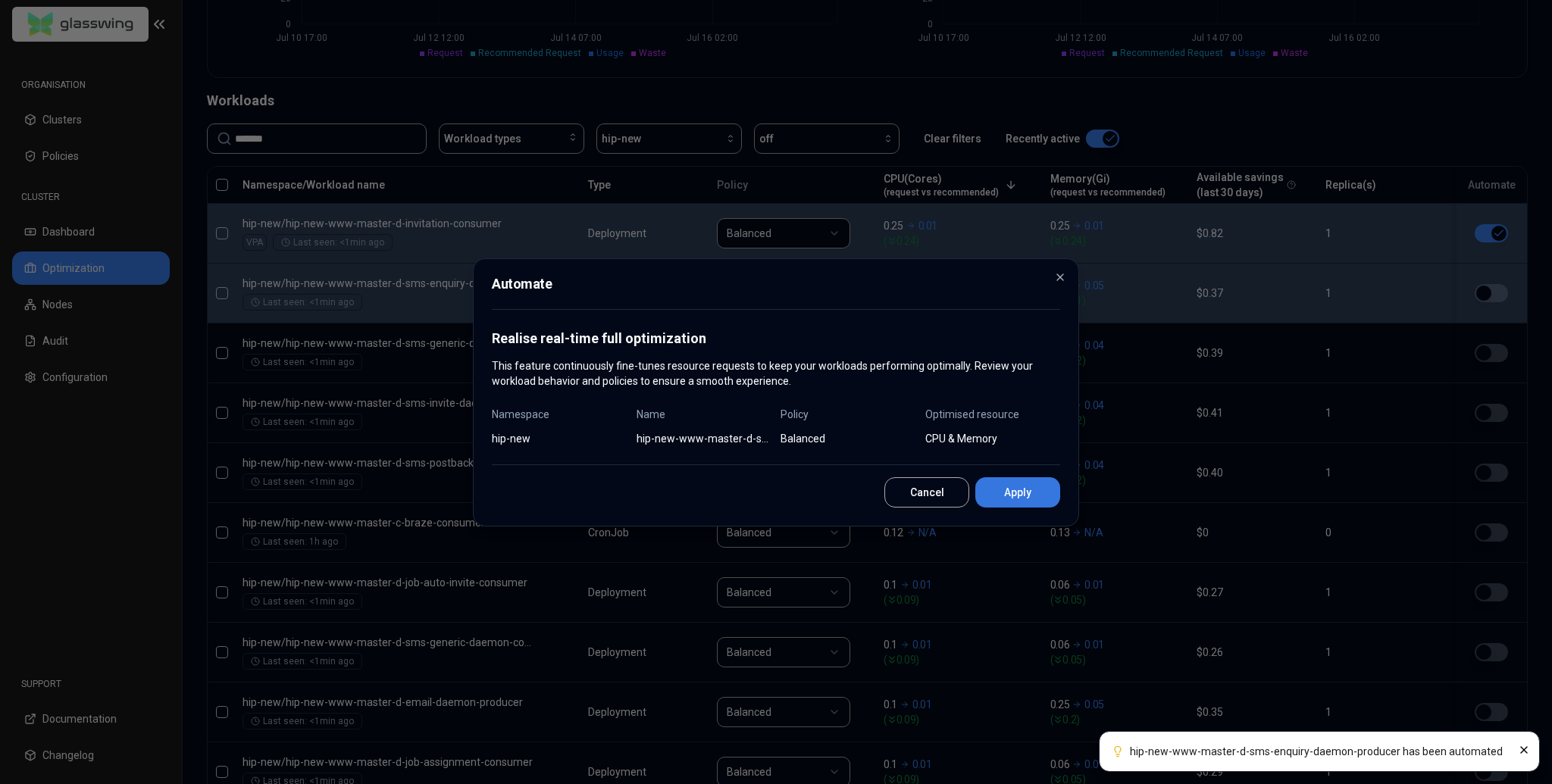 click on "Apply" at bounding box center (1018, 492) 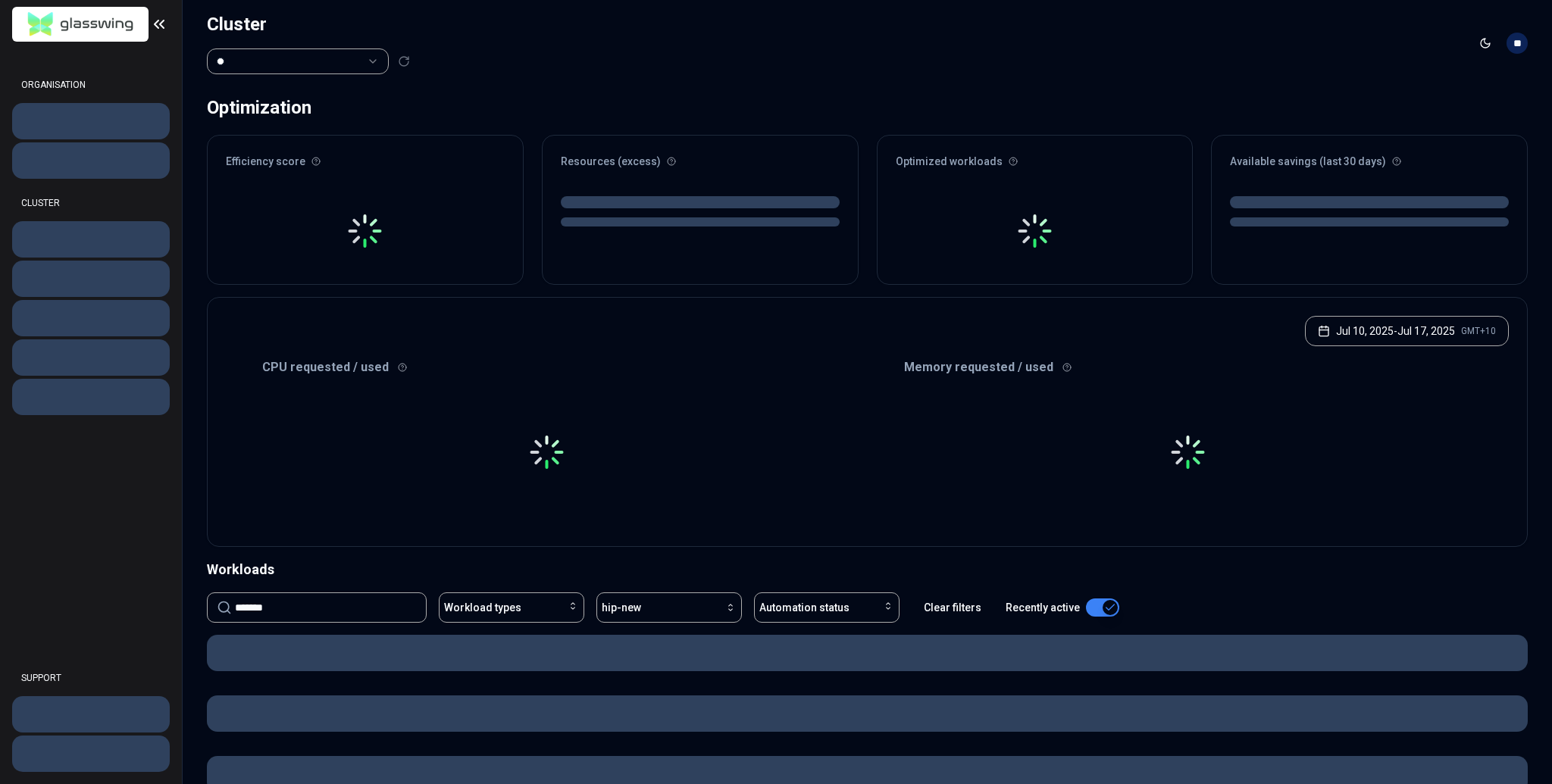 scroll, scrollTop: 0, scrollLeft: 0, axis: both 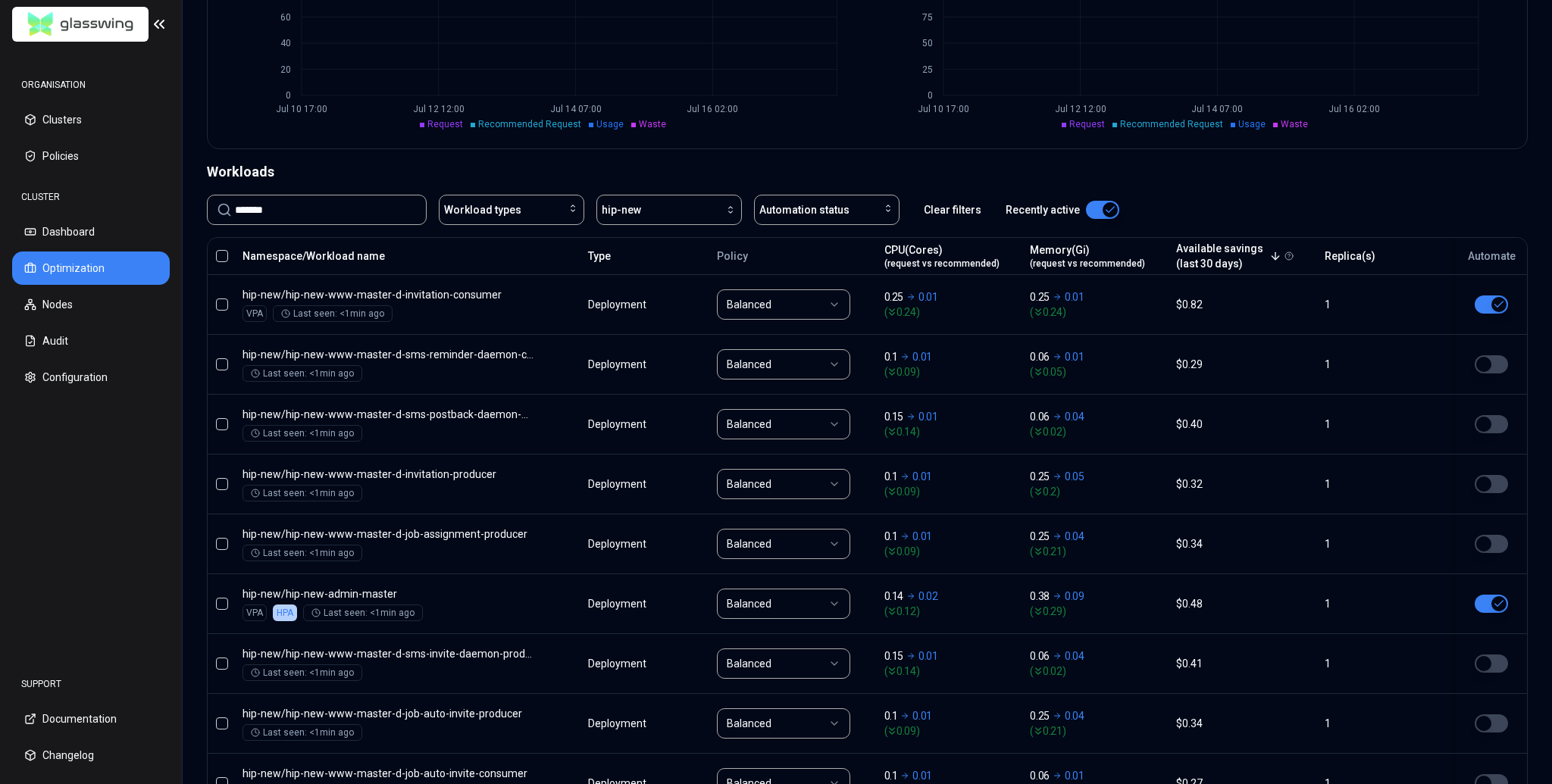 click on "CPU(Cores) (request vs recommended)" at bounding box center (942, 256) 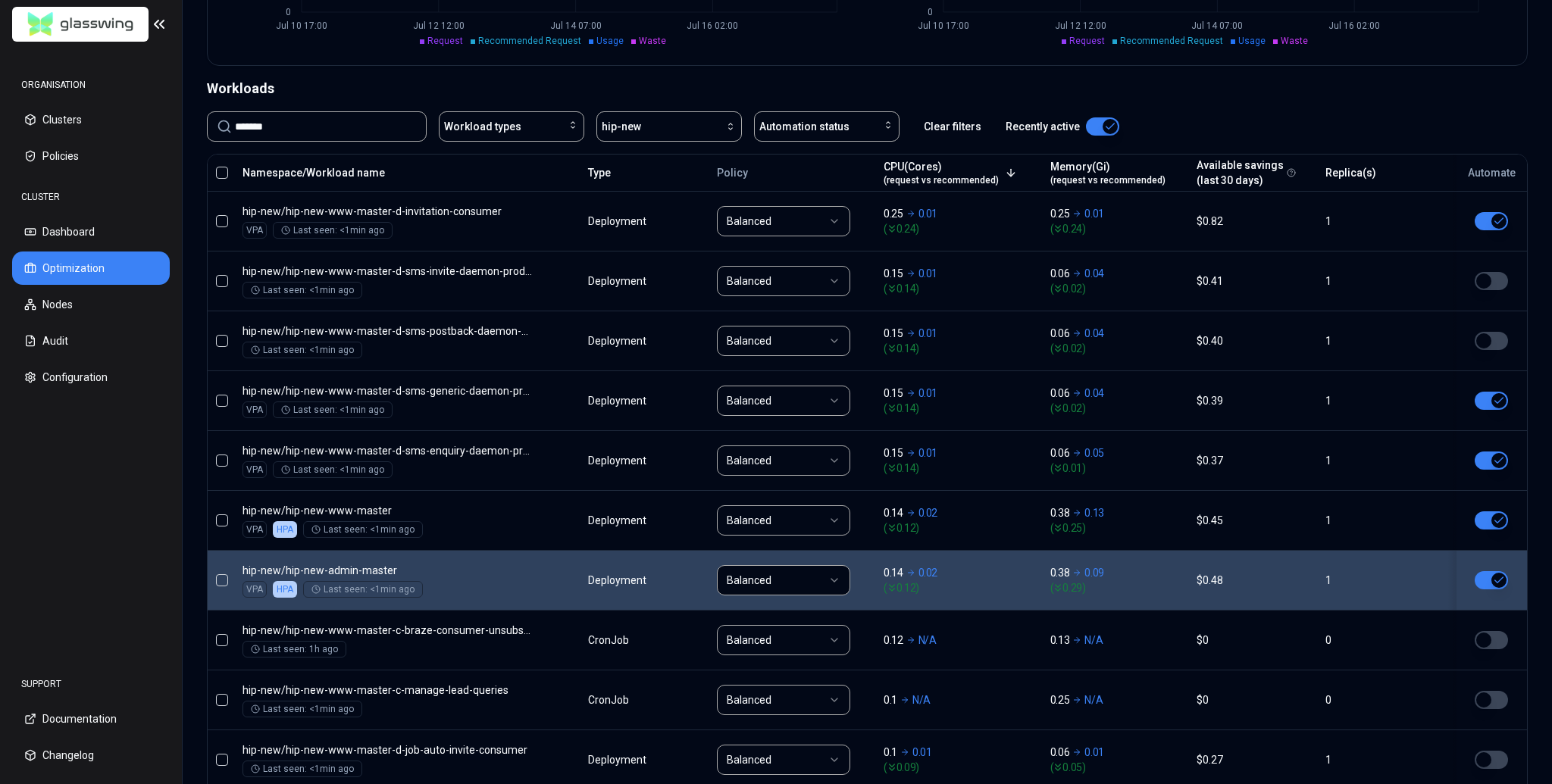 scroll, scrollTop: 461, scrollLeft: 0, axis: vertical 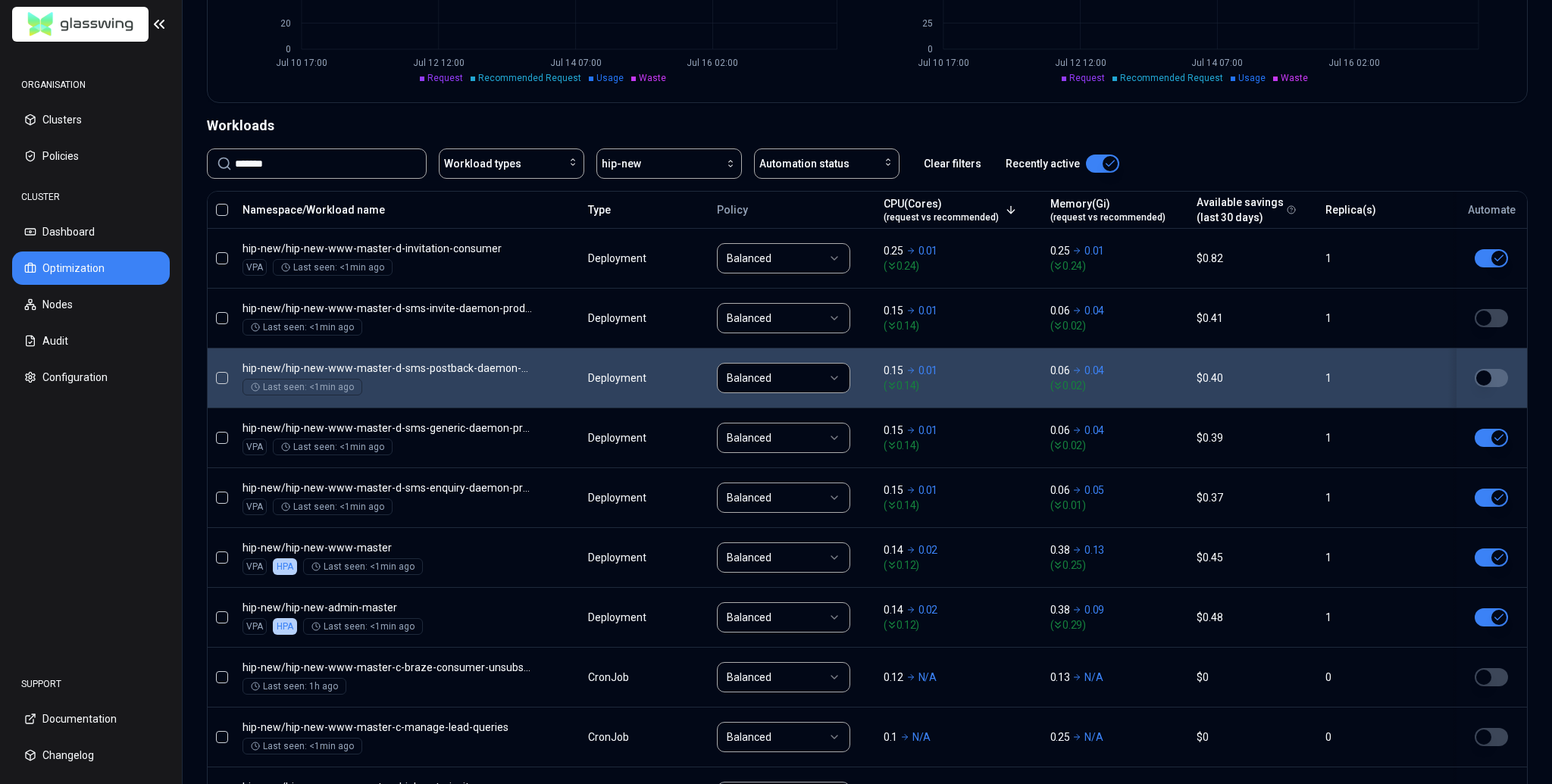 click at bounding box center [1491, 378] 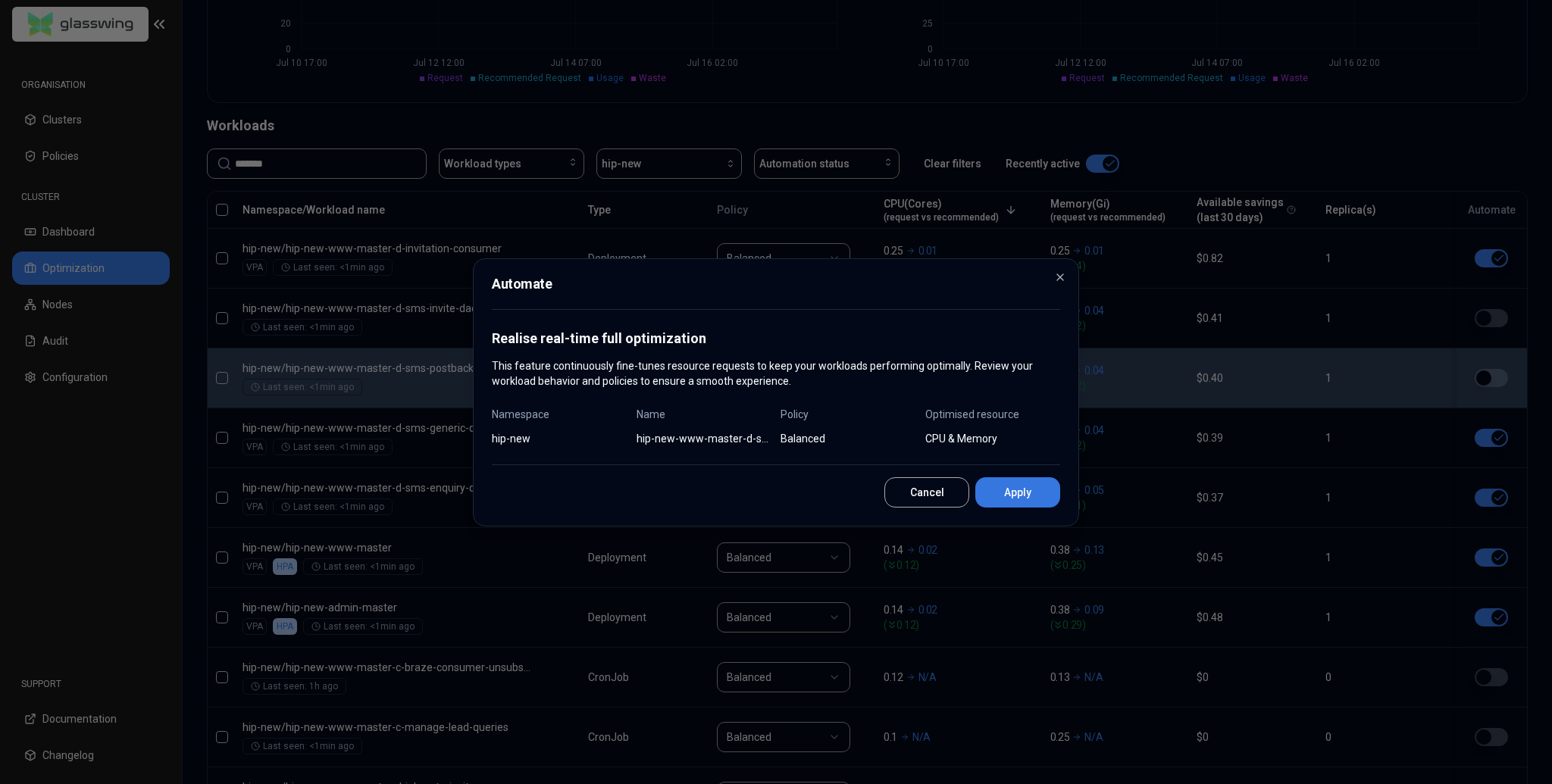 click on "Apply" at bounding box center [1018, 492] 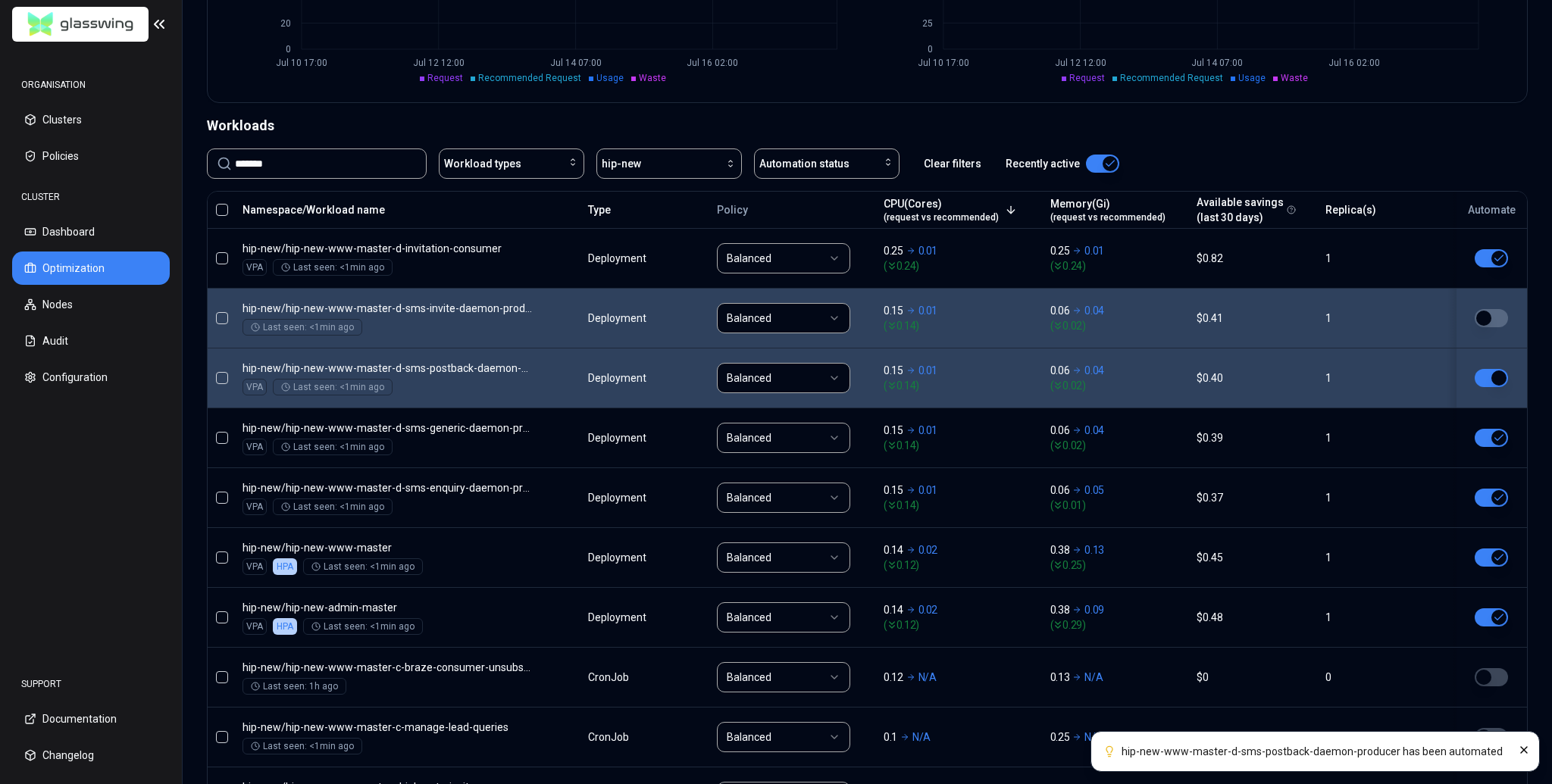 click at bounding box center [1491, 318] 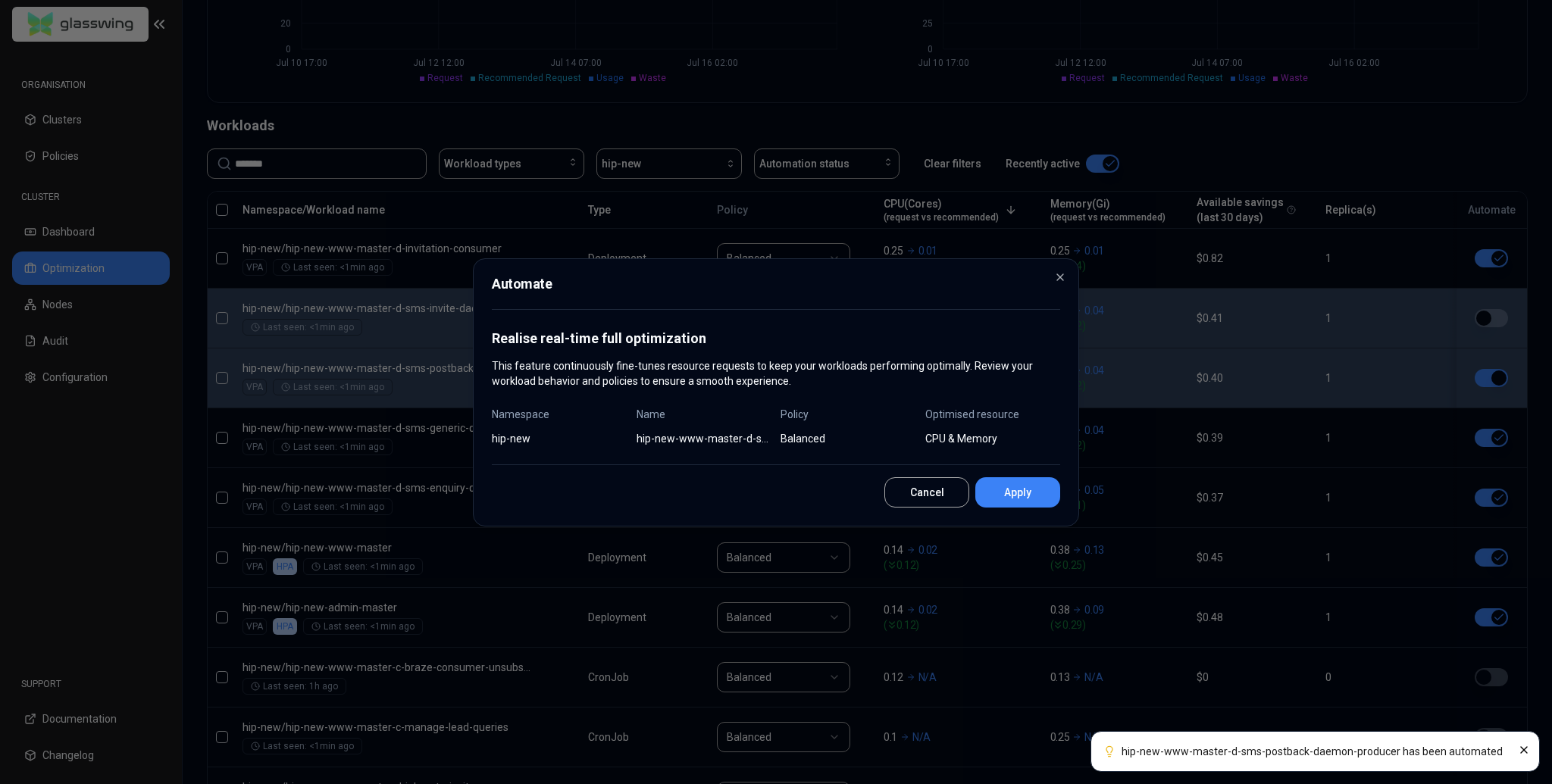 click on "Apply" at bounding box center [1018, 492] 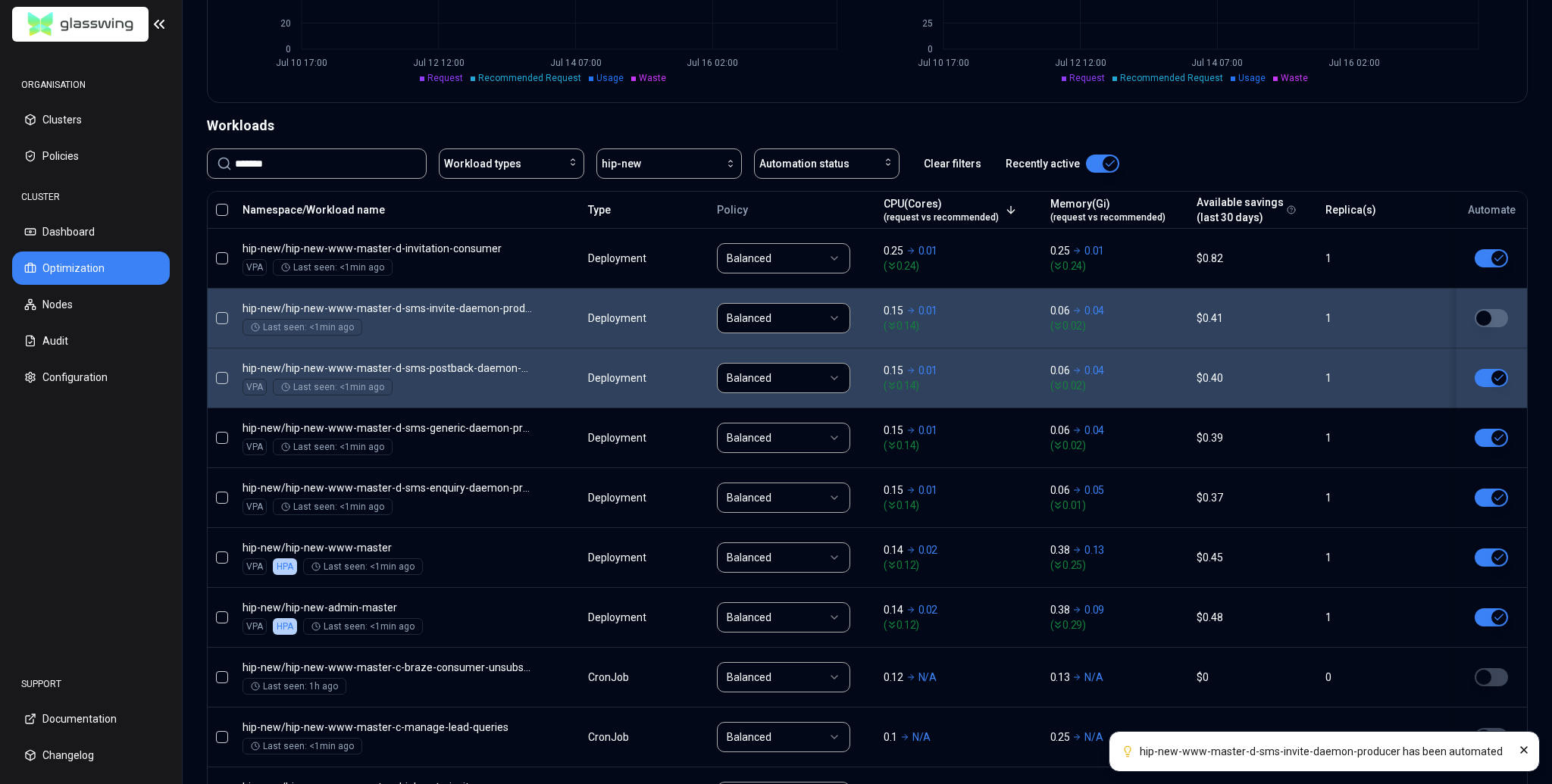 click at bounding box center (1491, 318) 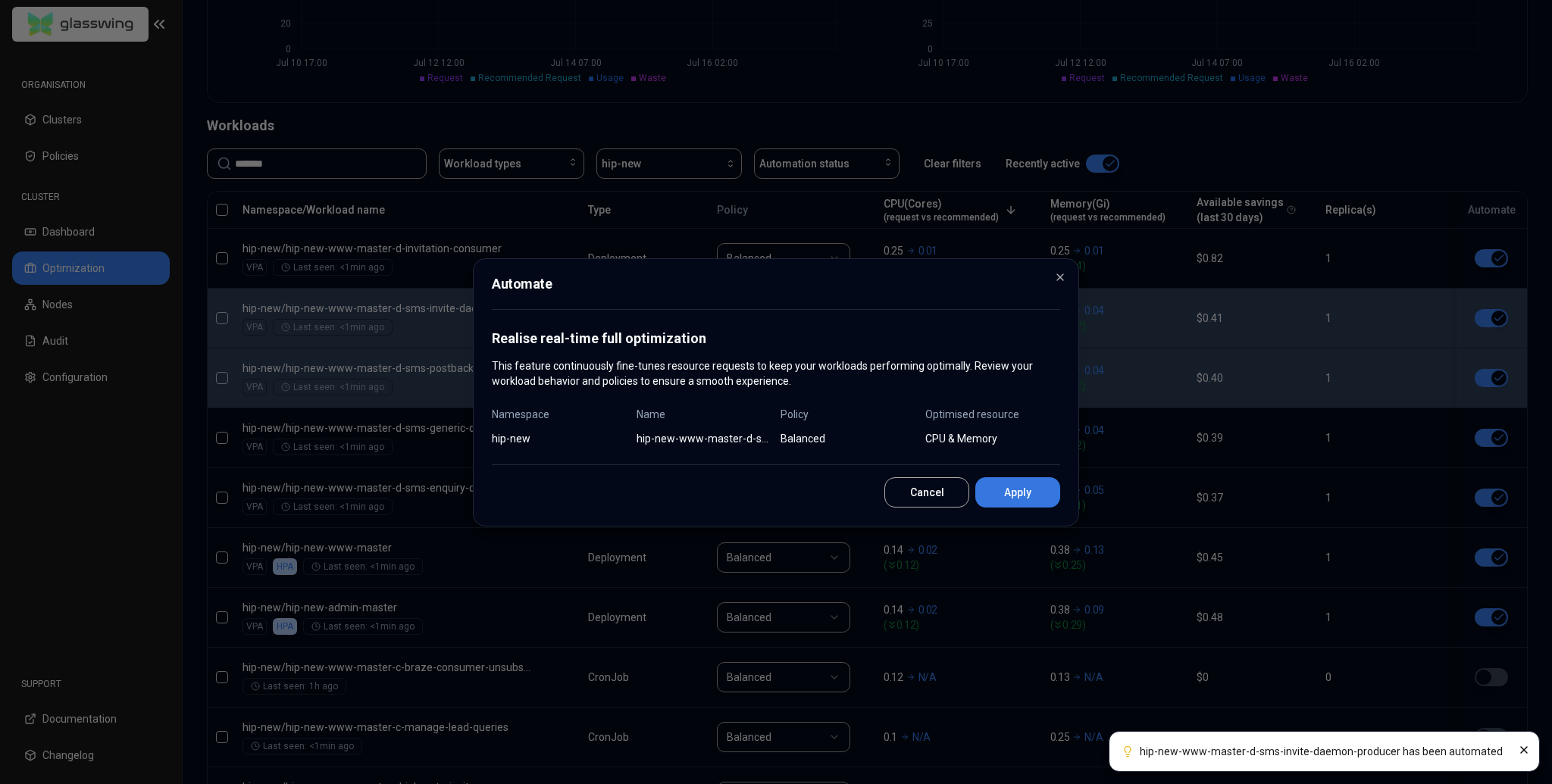 click on "Apply" at bounding box center (1018, 492) 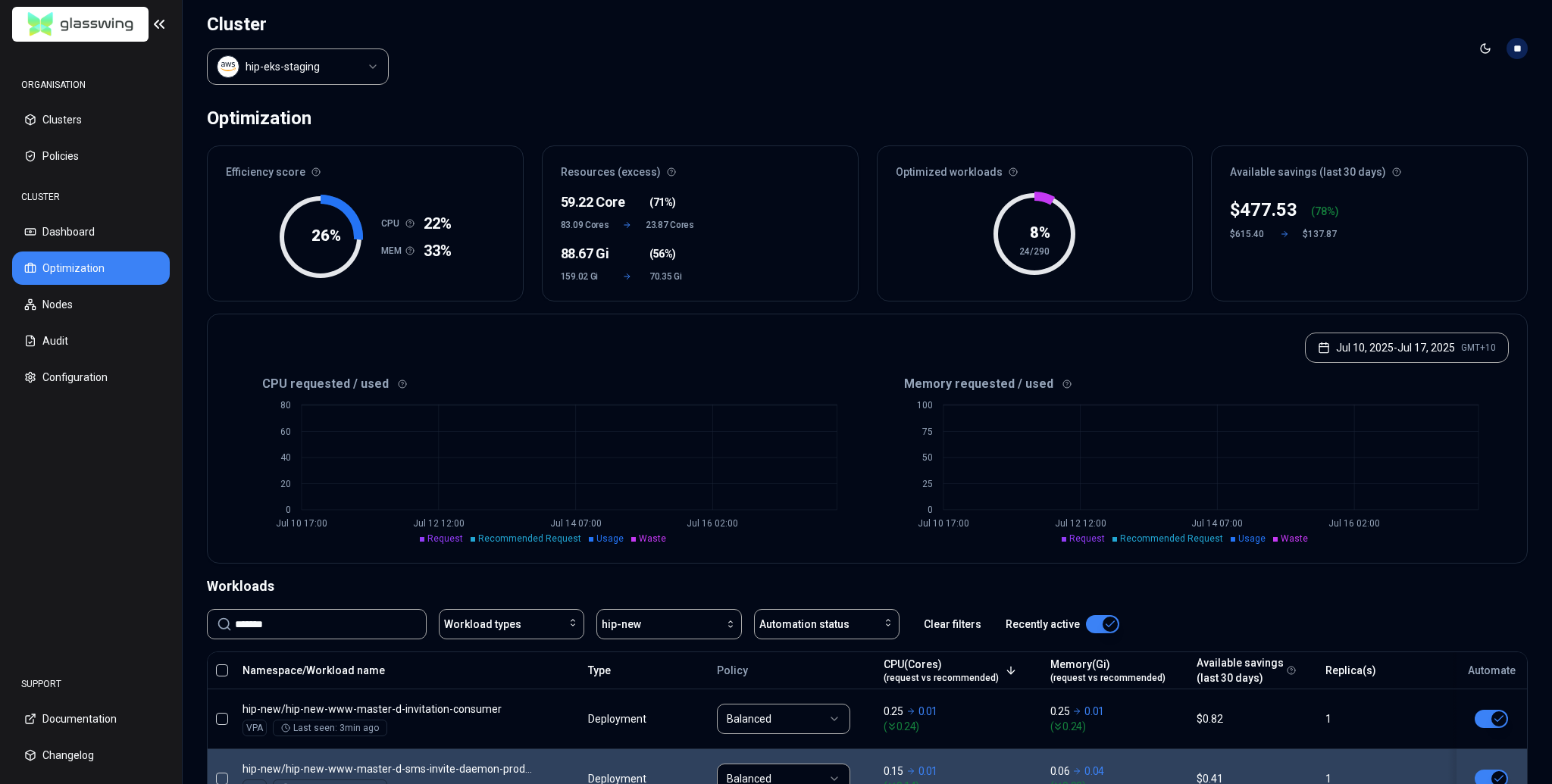 scroll, scrollTop: 263, scrollLeft: 0, axis: vertical 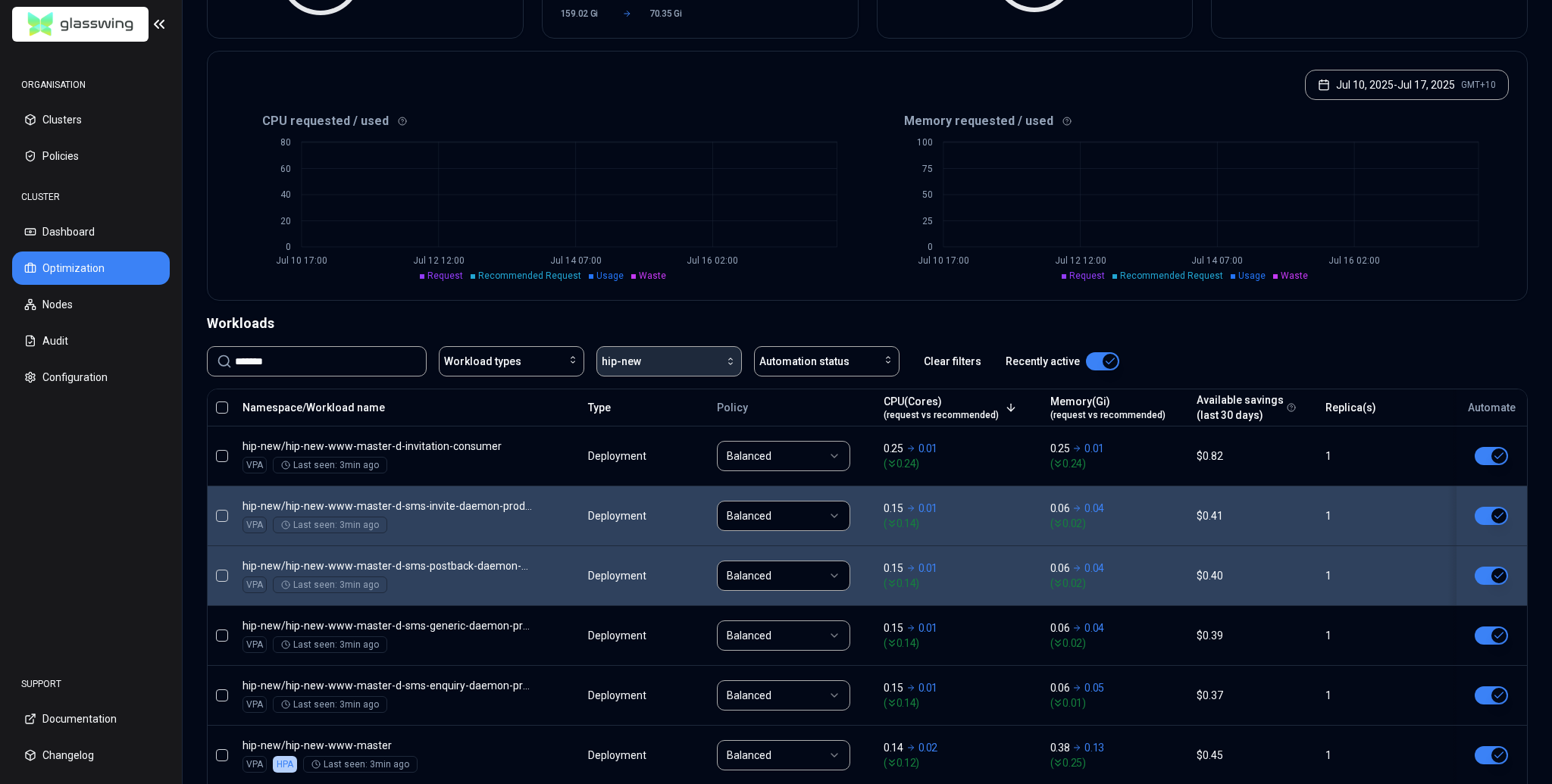 click at bounding box center [689, 361] 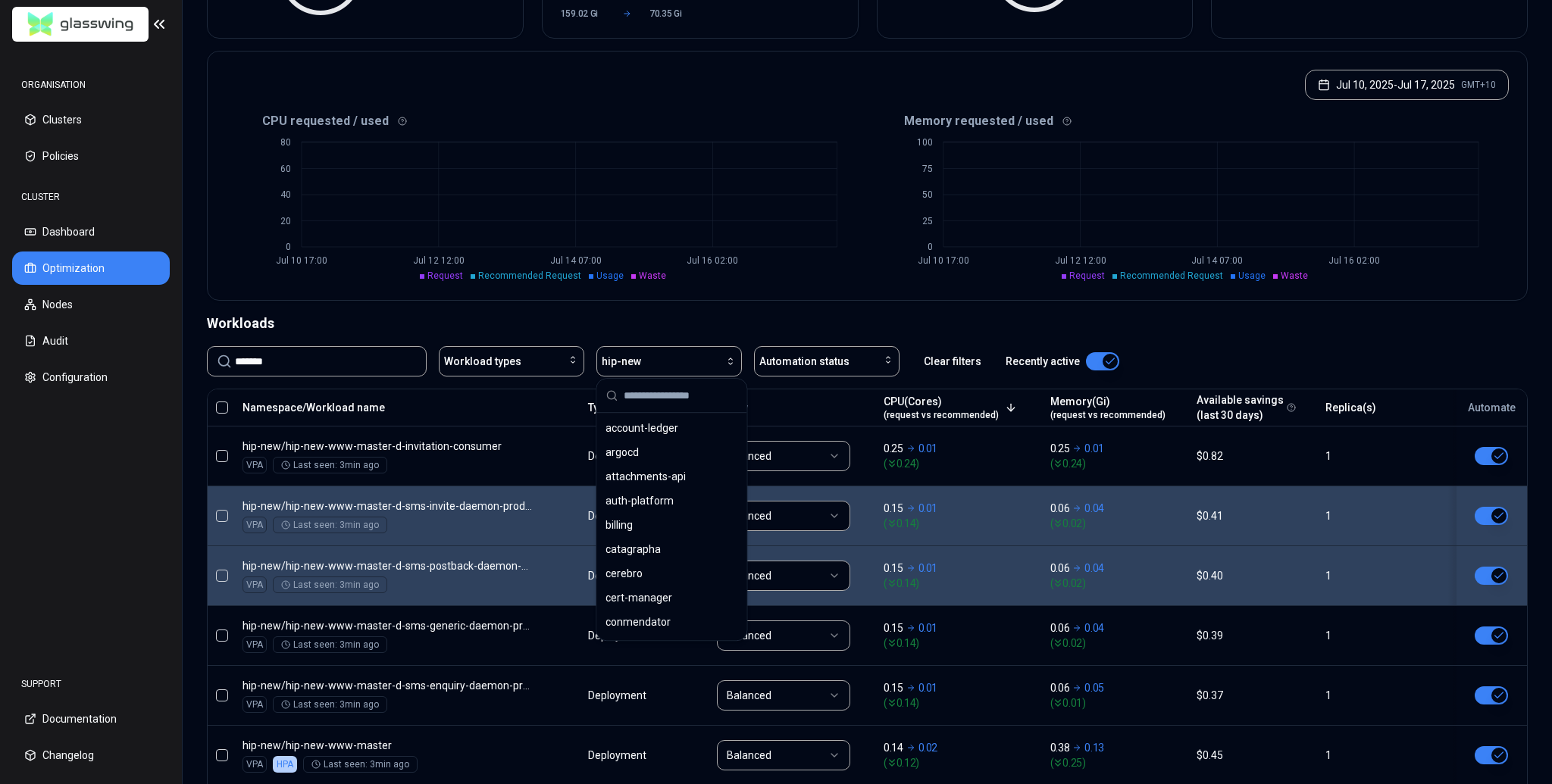 click at bounding box center (681, 395) 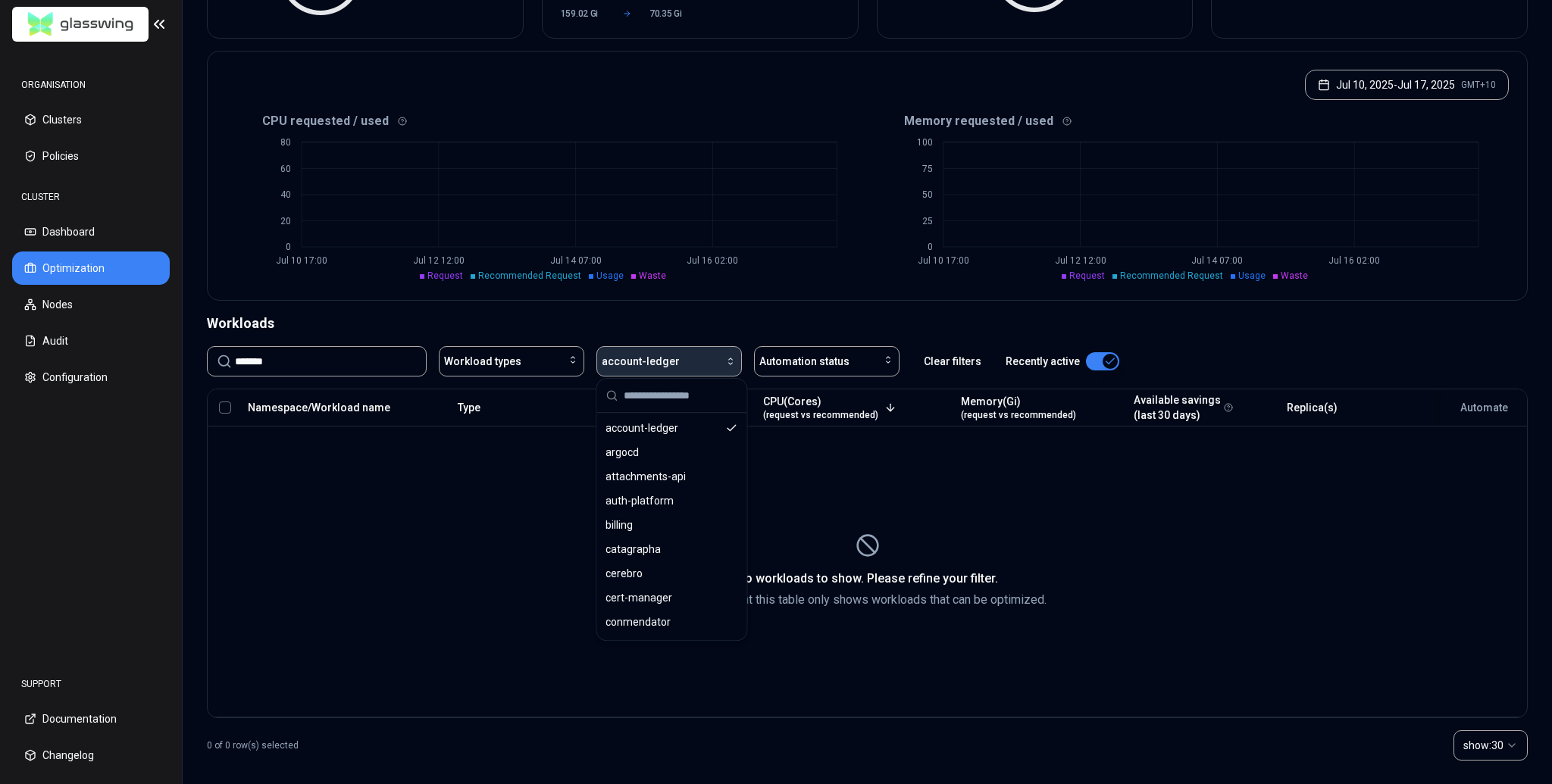 click on "account-ledger" at bounding box center [669, 361] 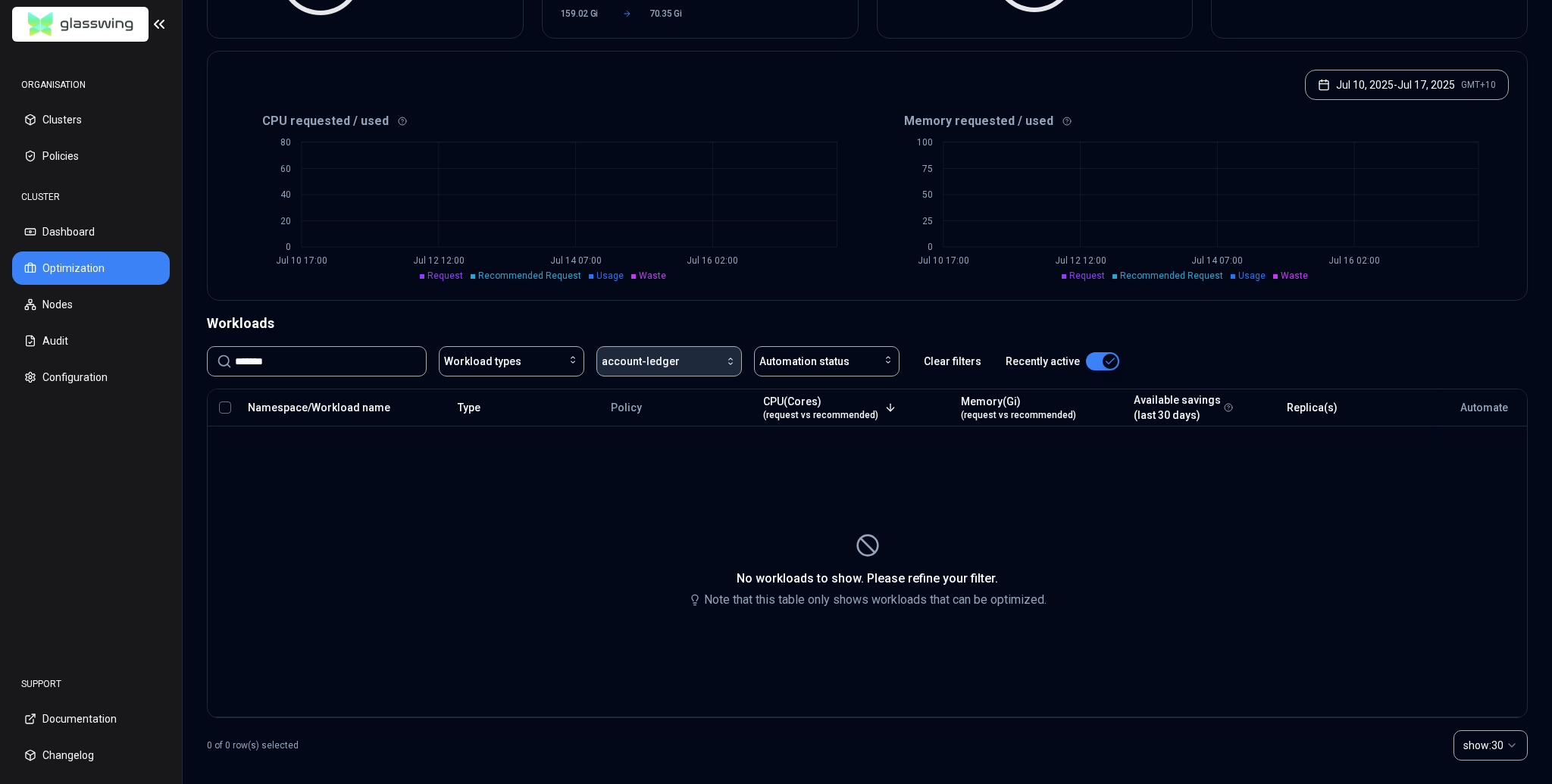 click at bounding box center (708, 361) 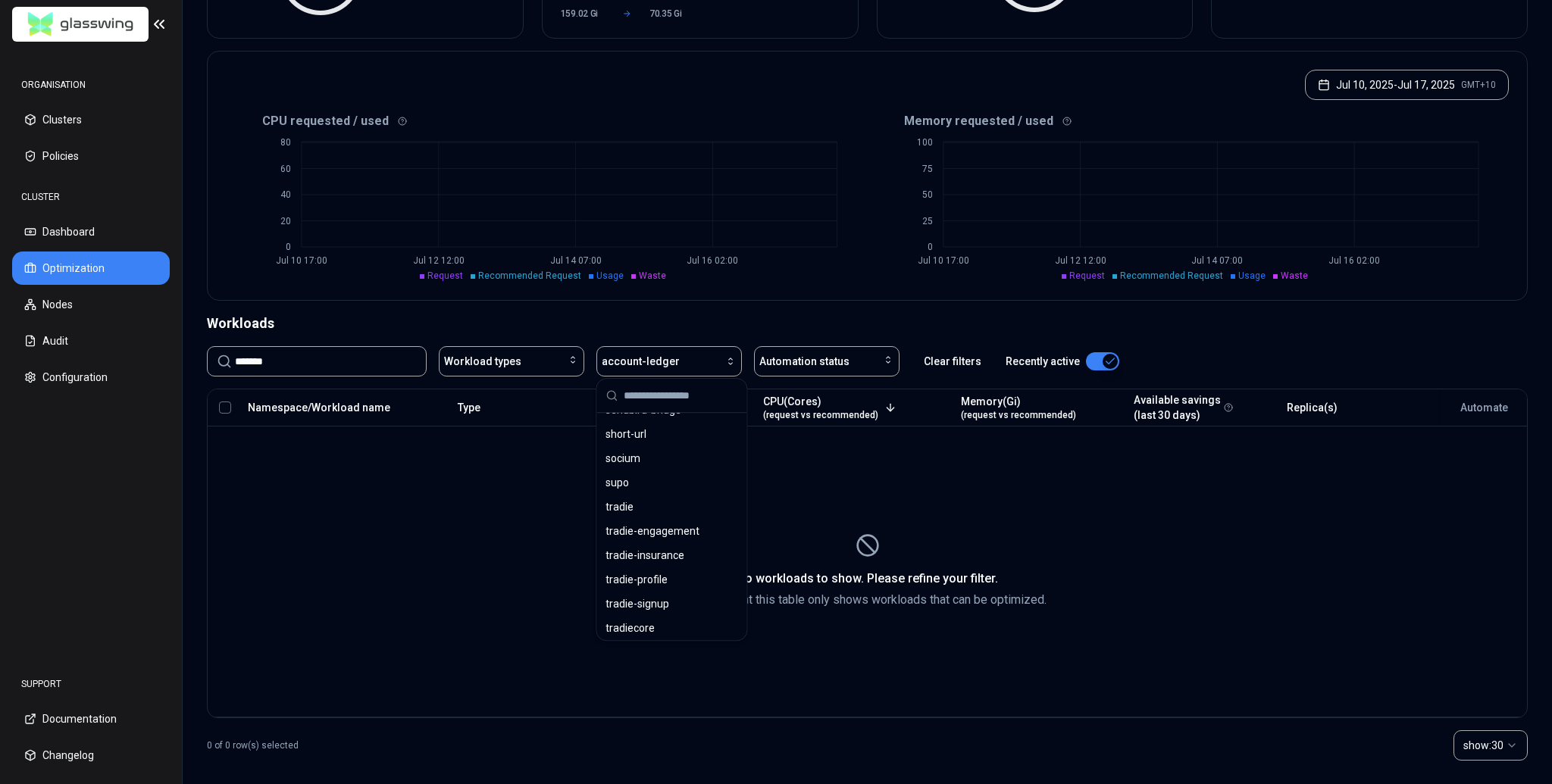 scroll, scrollTop: 1015, scrollLeft: 0, axis: vertical 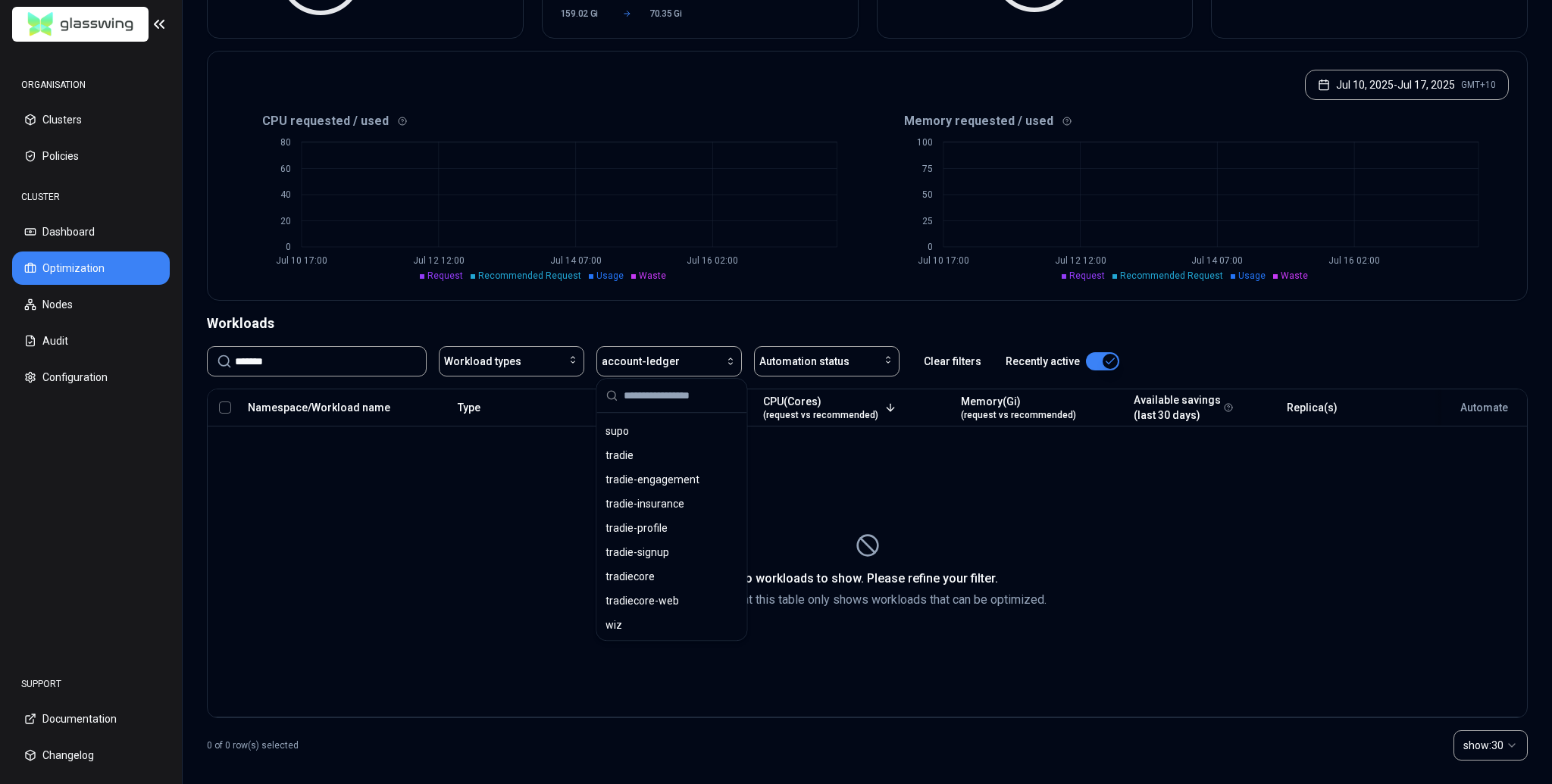 click at bounding box center (681, 395) 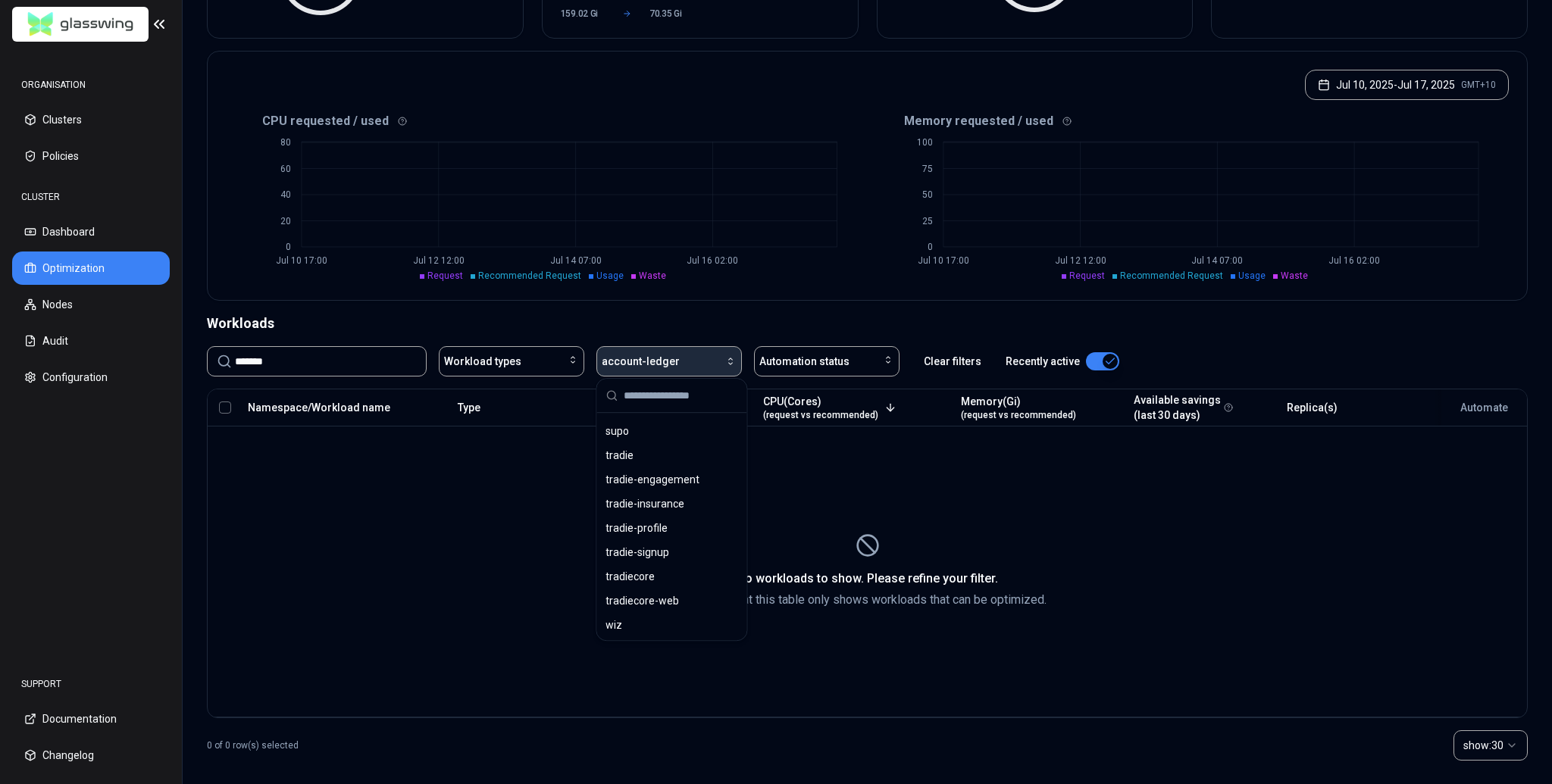 click on "account-ledger" at bounding box center (640, 361) 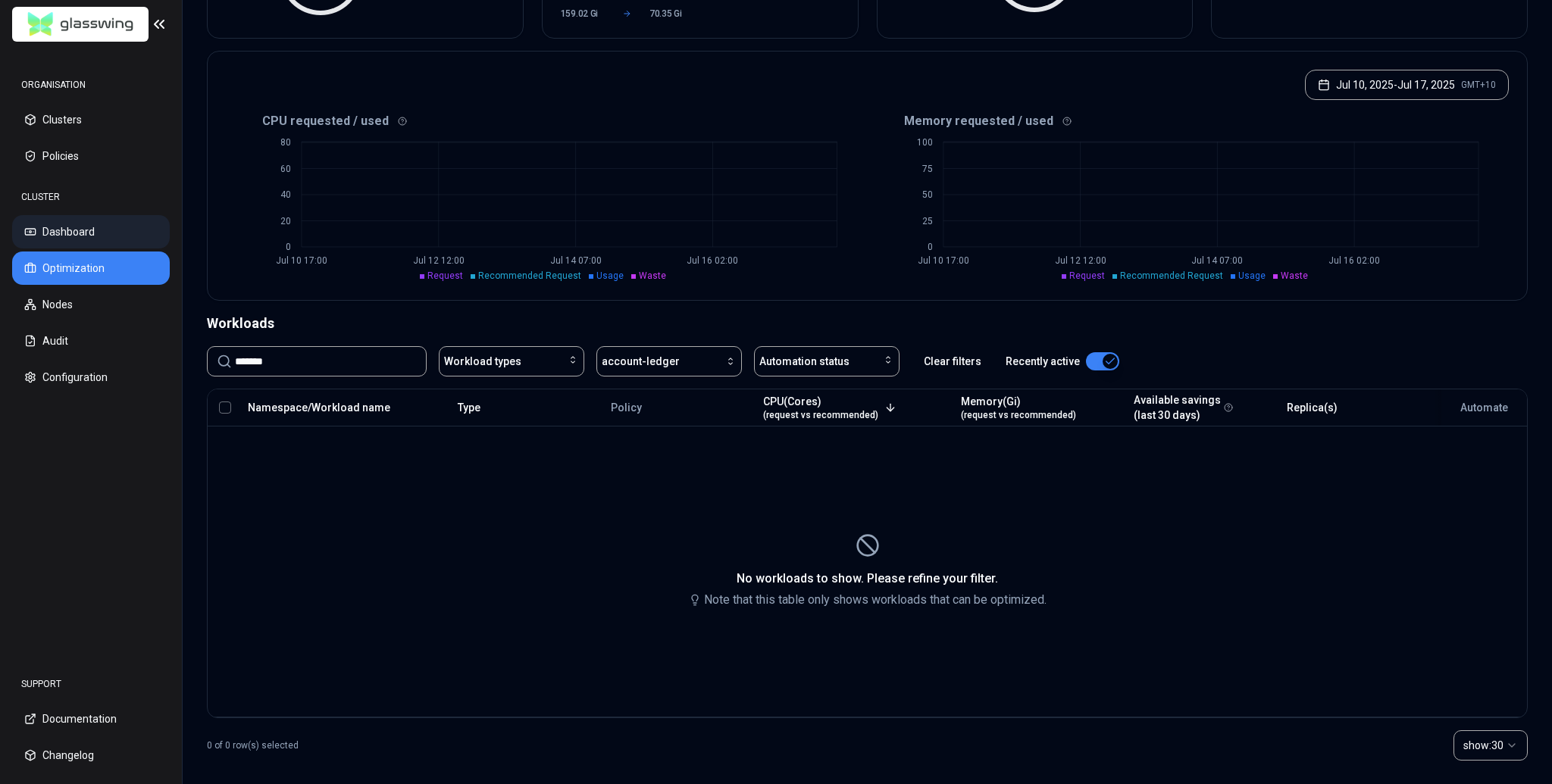 click on "Dashboard" at bounding box center (91, 232) 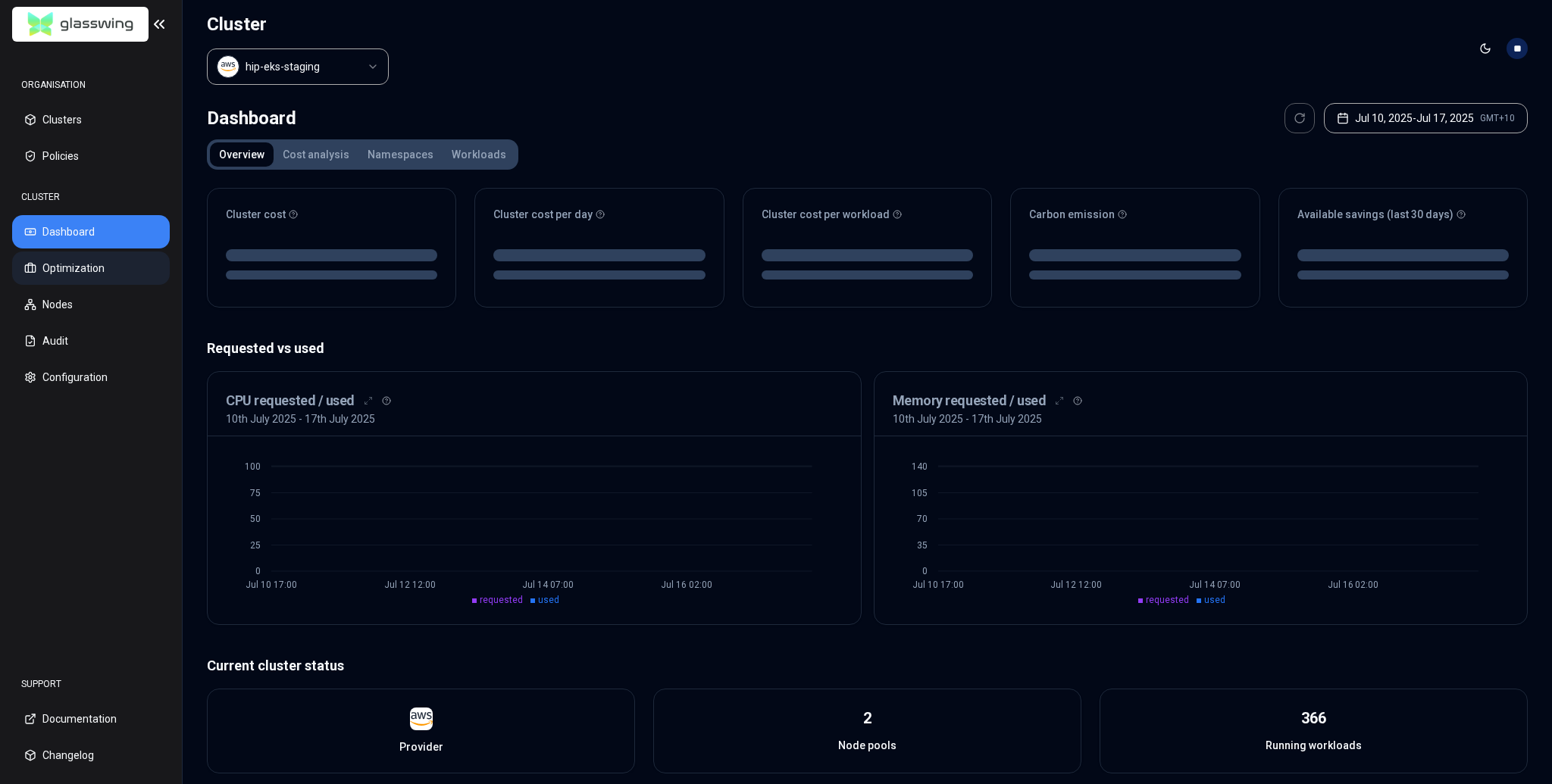 click on "Optimization" at bounding box center [91, 268] 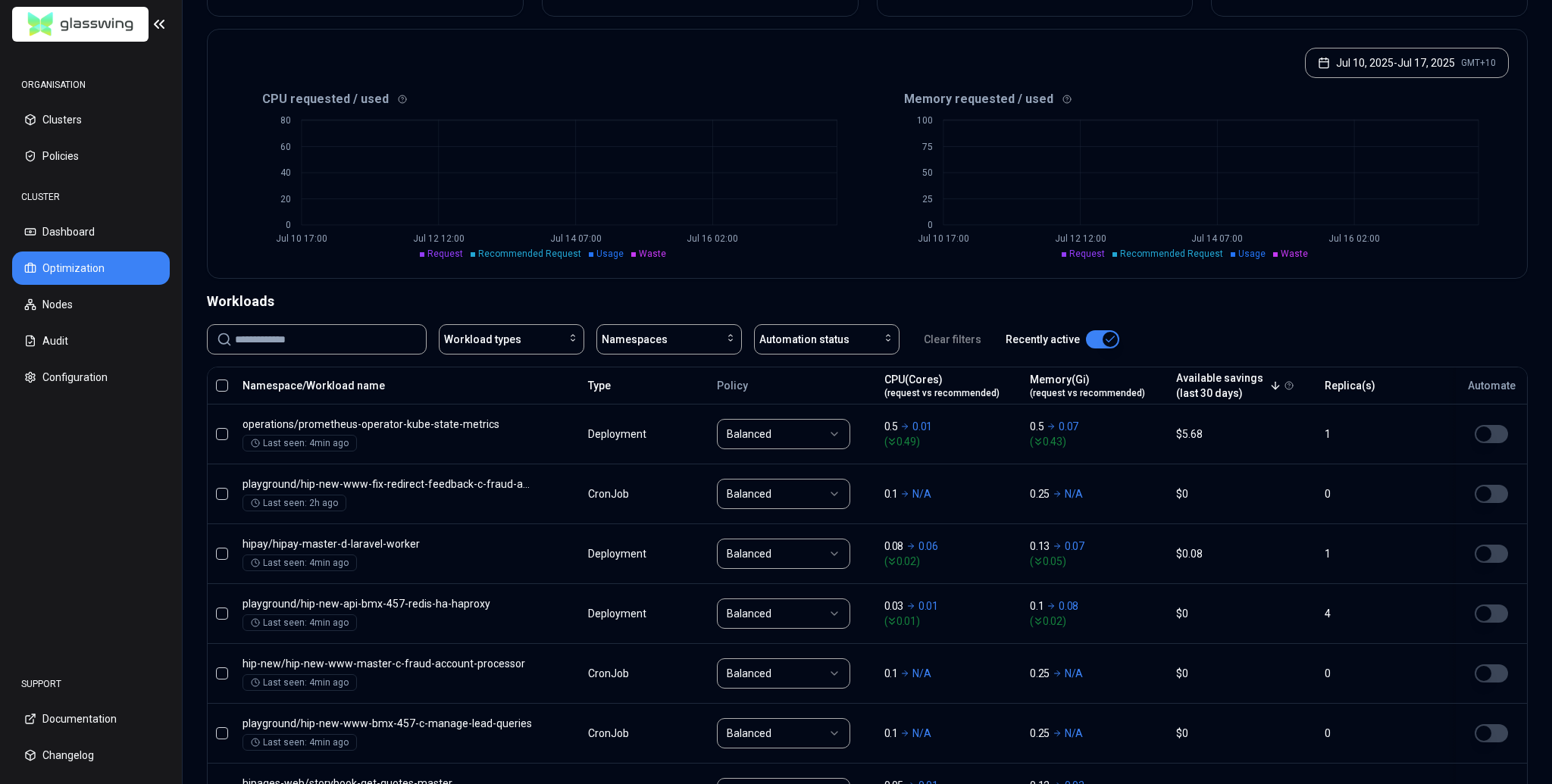 scroll, scrollTop: 289, scrollLeft: 0, axis: vertical 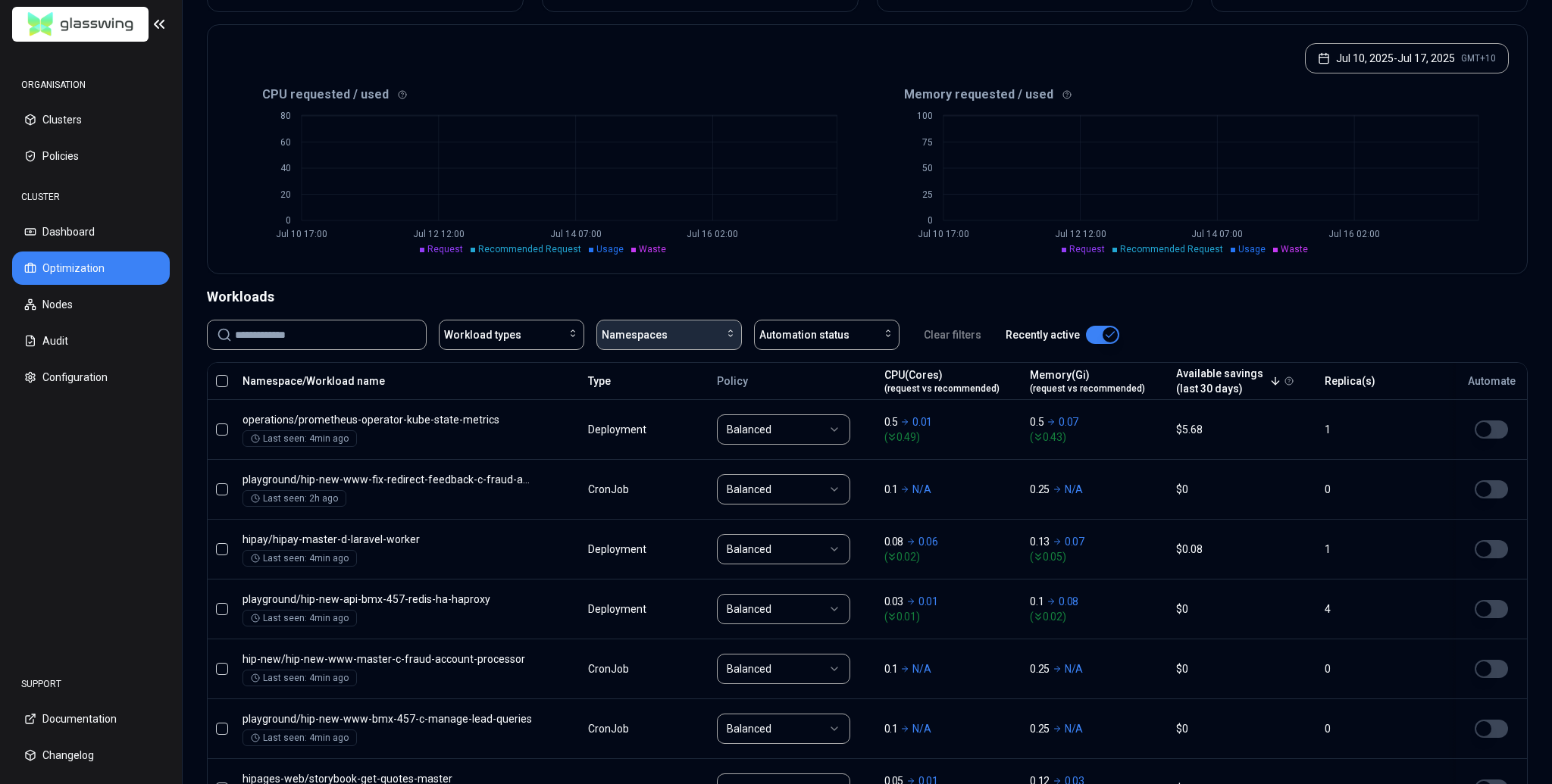 click on "Namespaces" at bounding box center [669, 335] 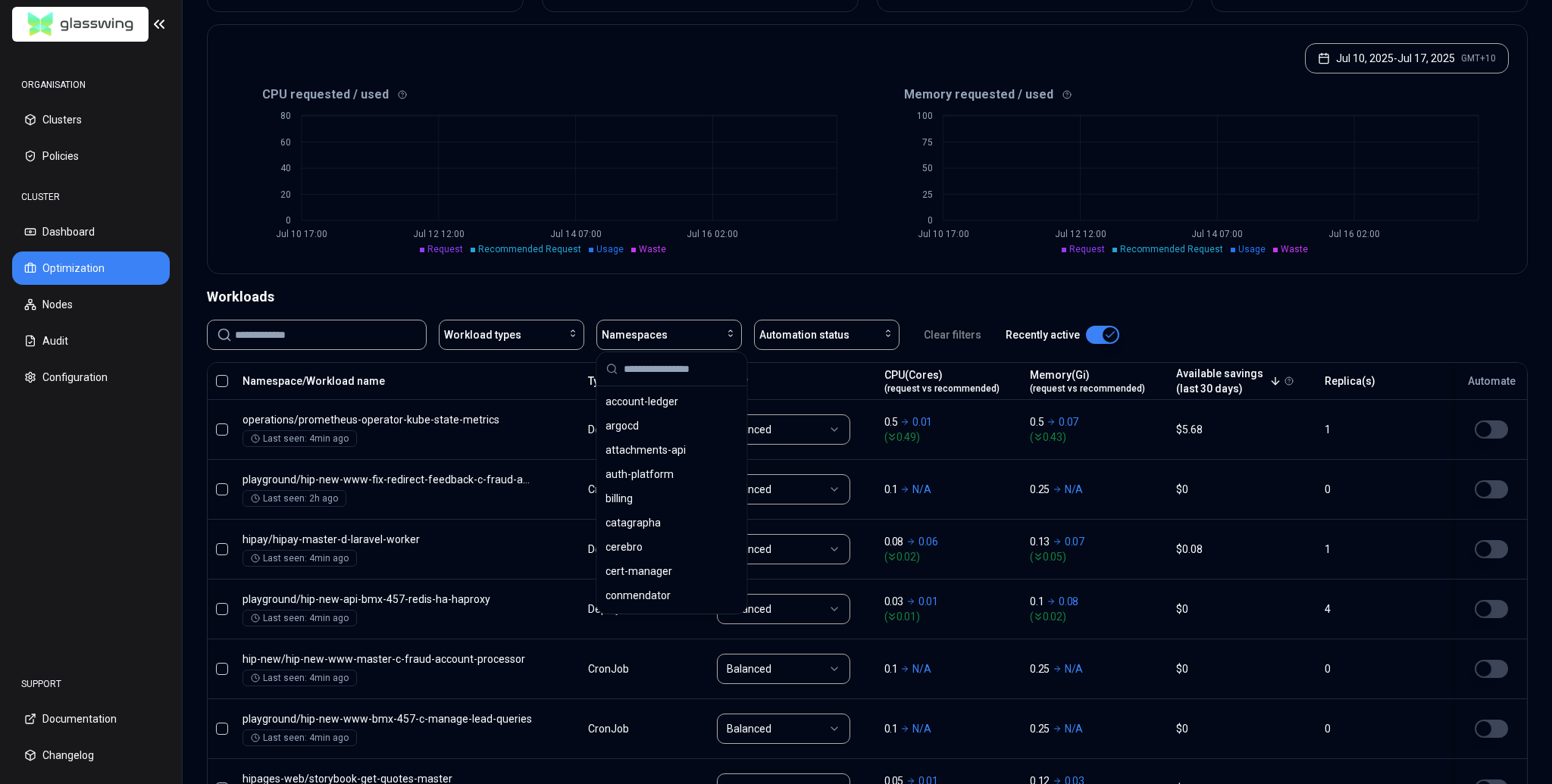 click on "Workloads" at bounding box center (867, 297) 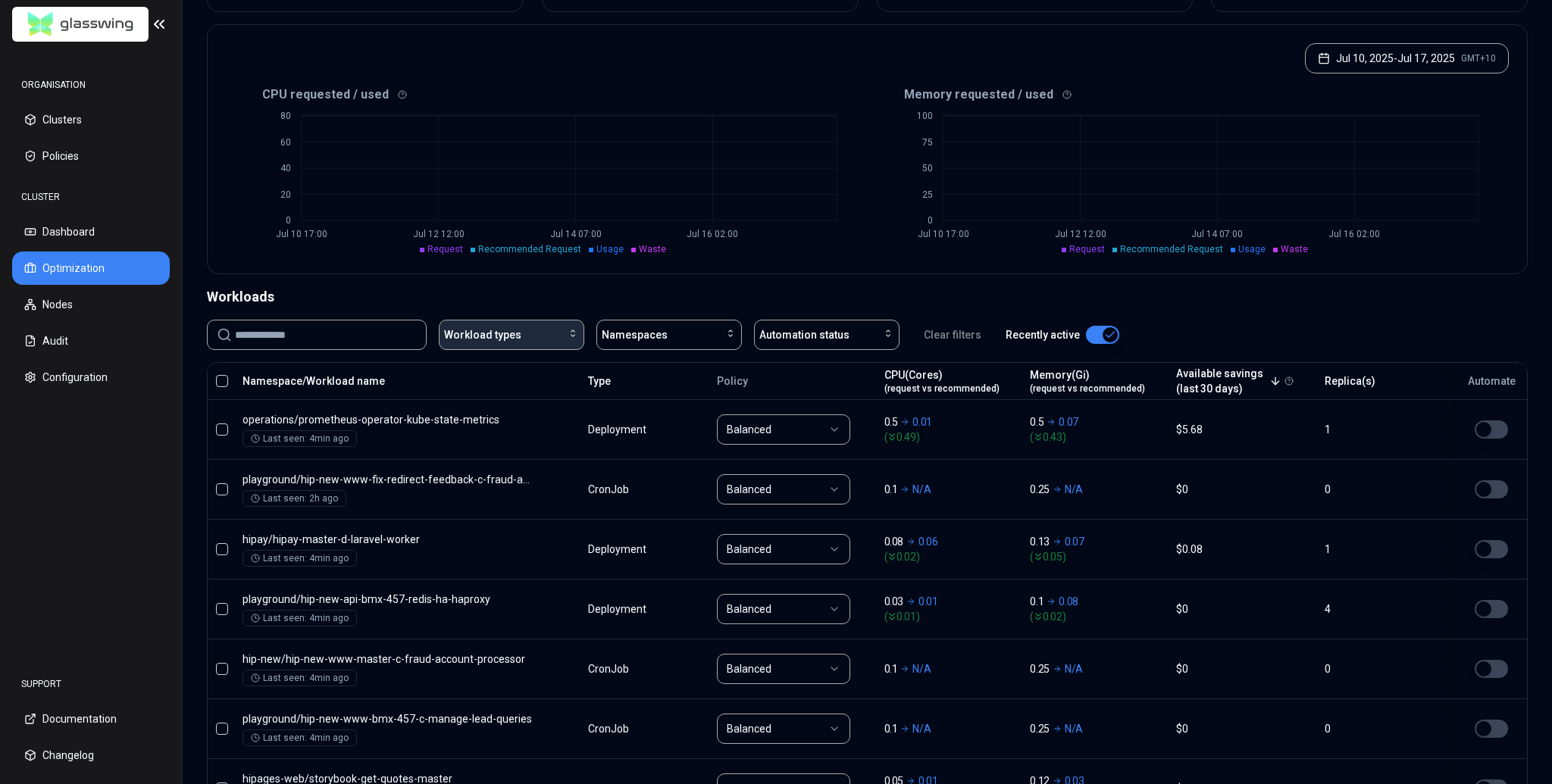click on "Workload types" at bounding box center (512, 335) 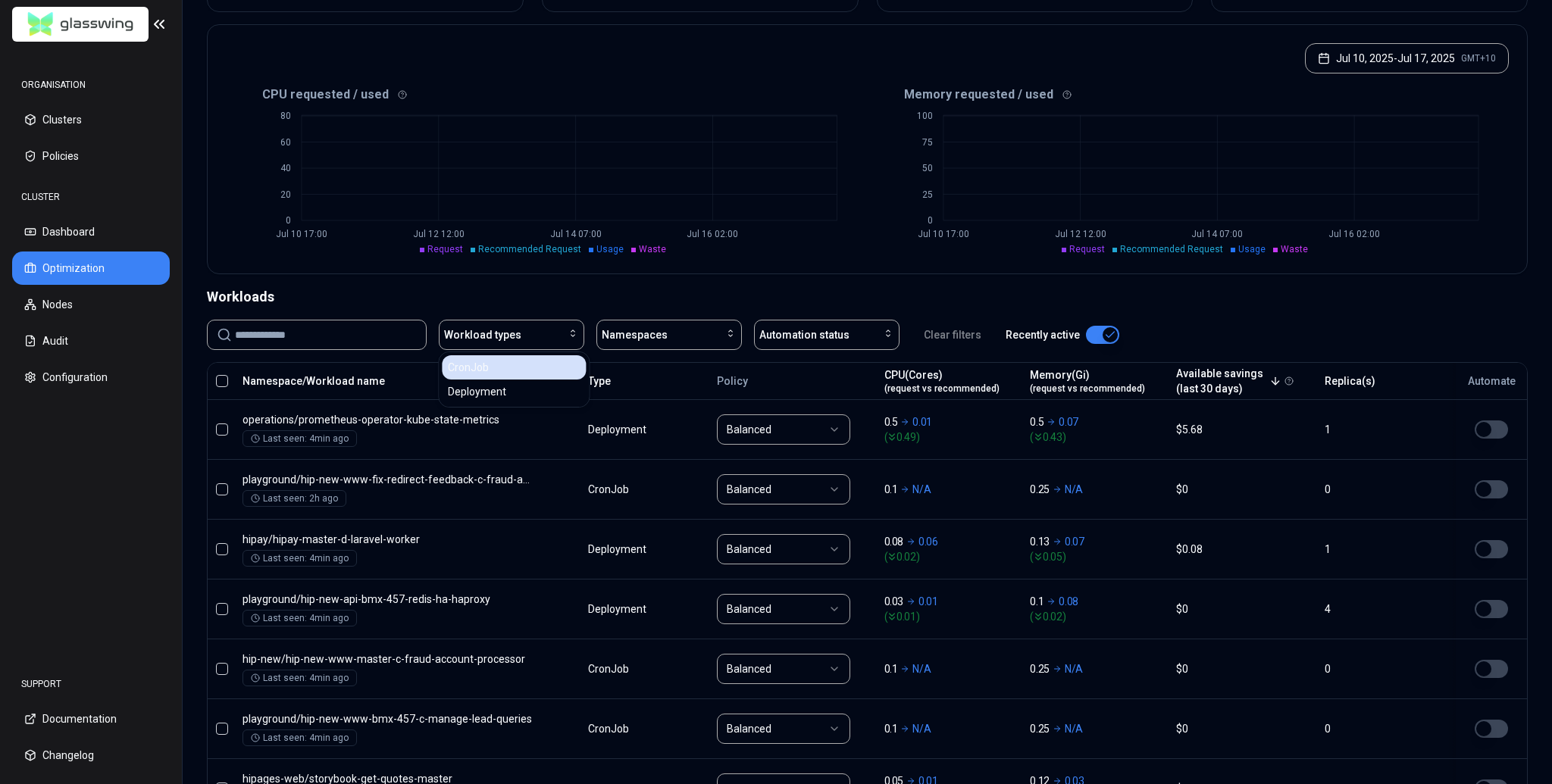 click on "CronJob" at bounding box center [514, 367] 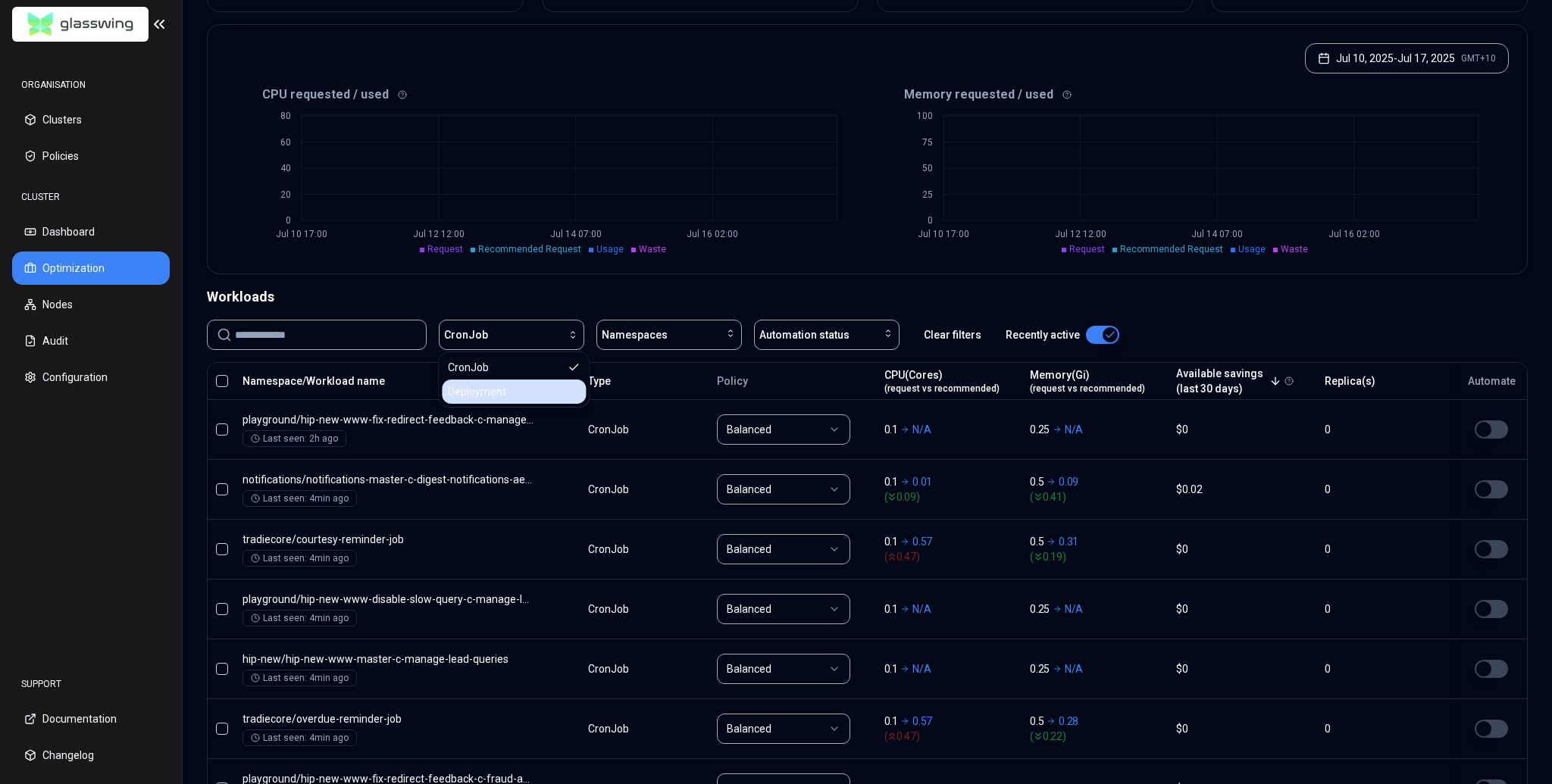 click on "Deployment" at bounding box center (514, 392) 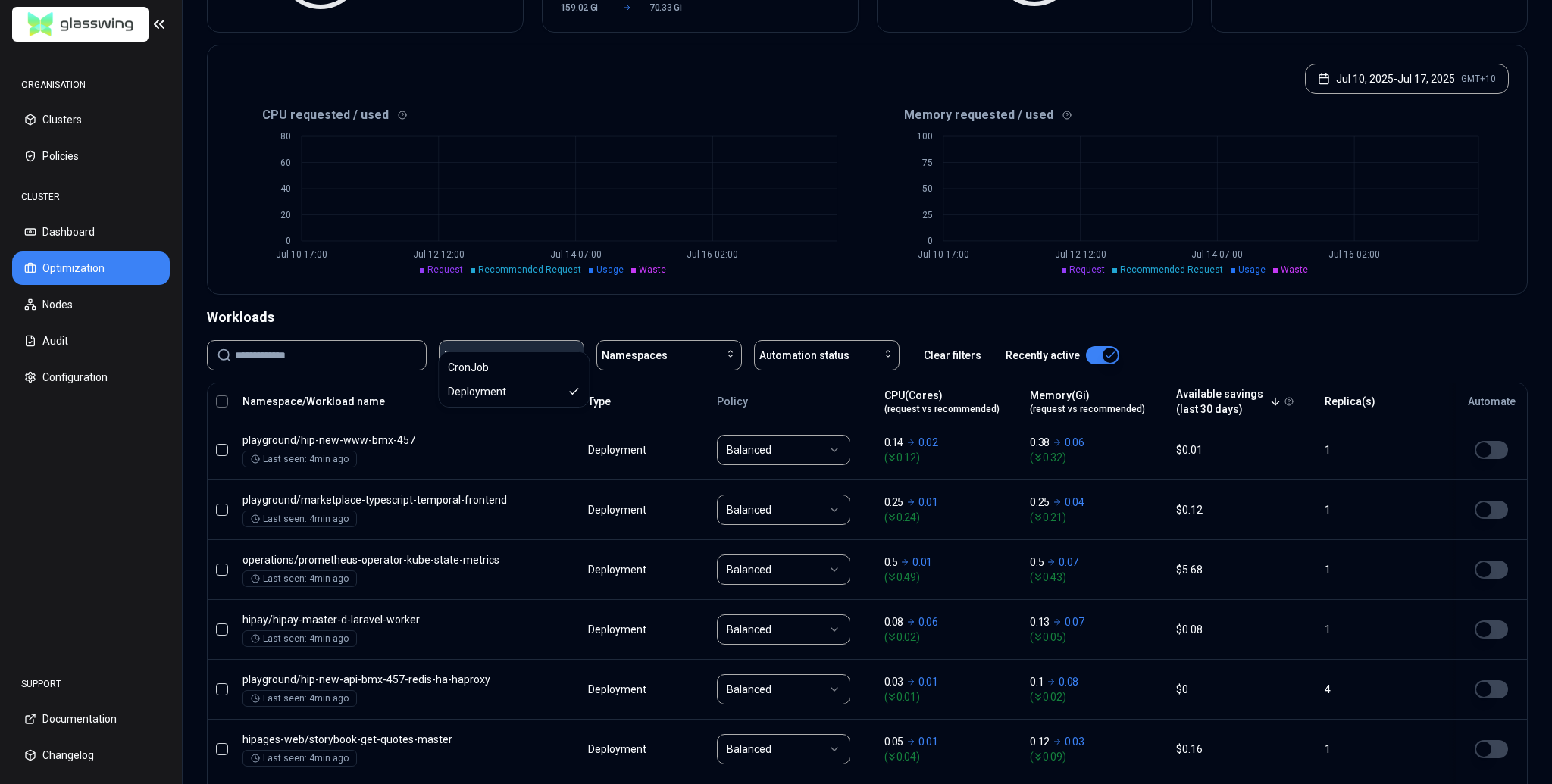 scroll, scrollTop: 289, scrollLeft: 0, axis: vertical 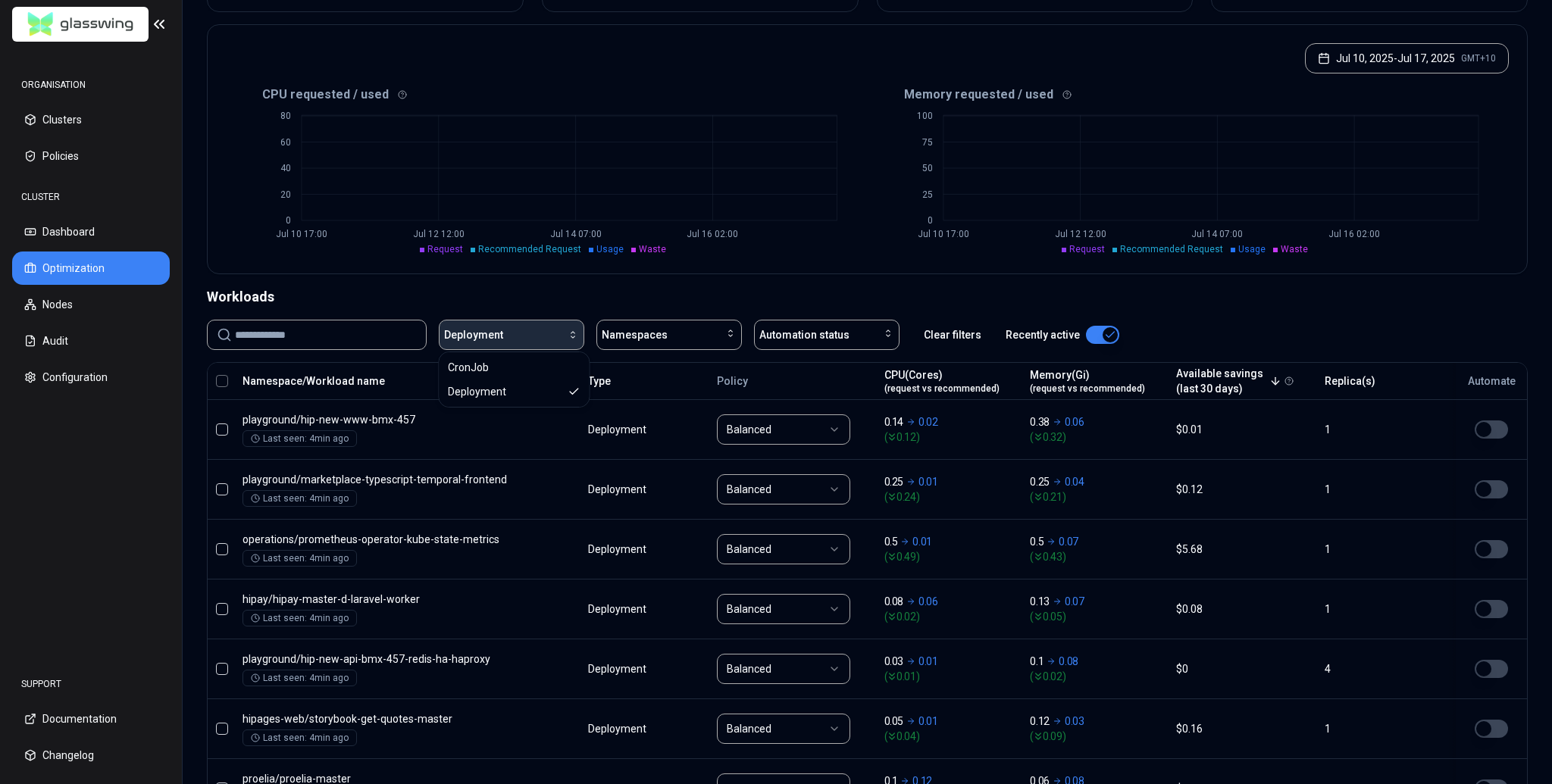 click on "Deployment" at bounding box center (512, 335) 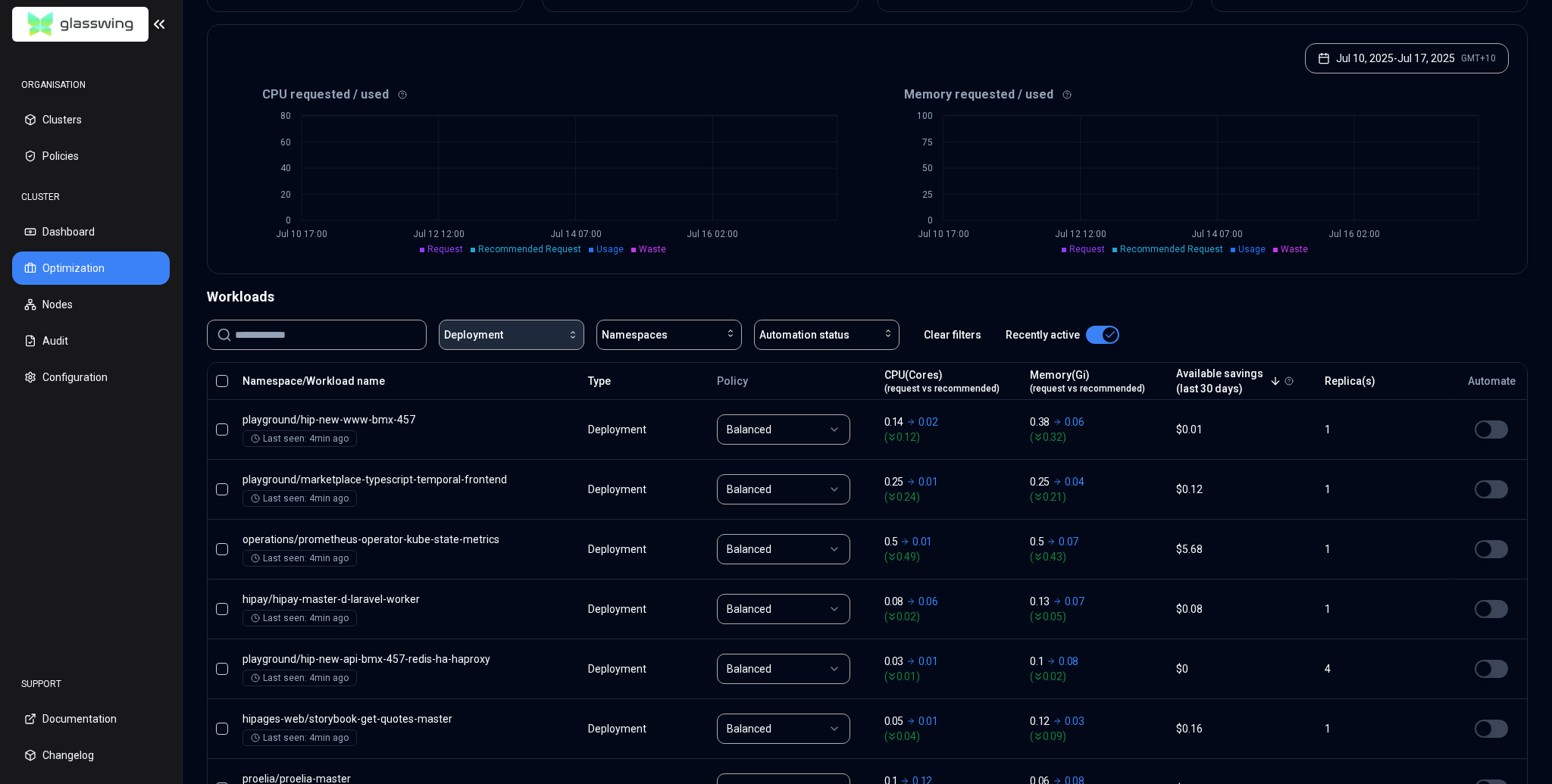 click at bounding box center [541, 335] 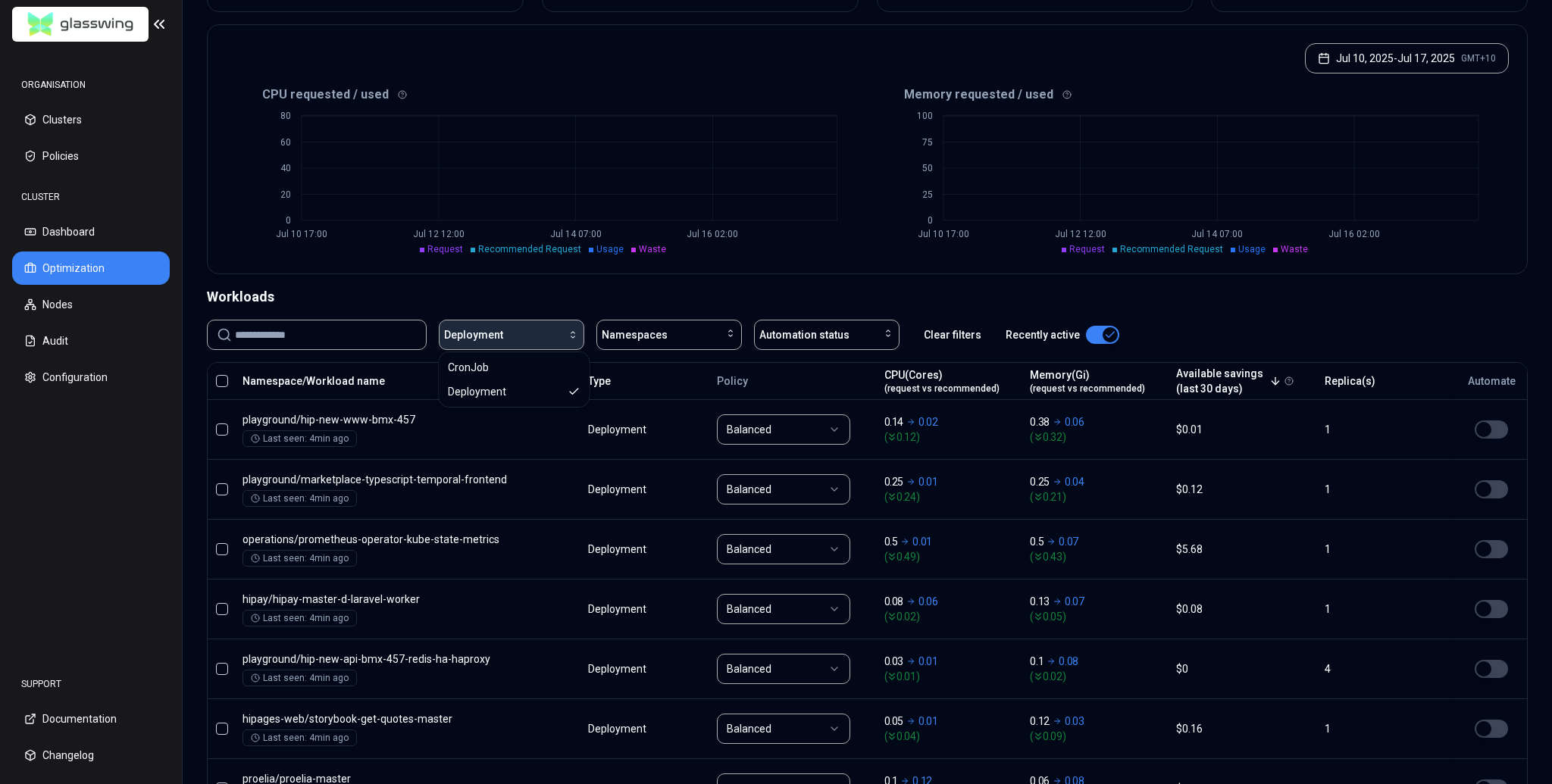 click on "Deployment" at bounding box center [512, 335] 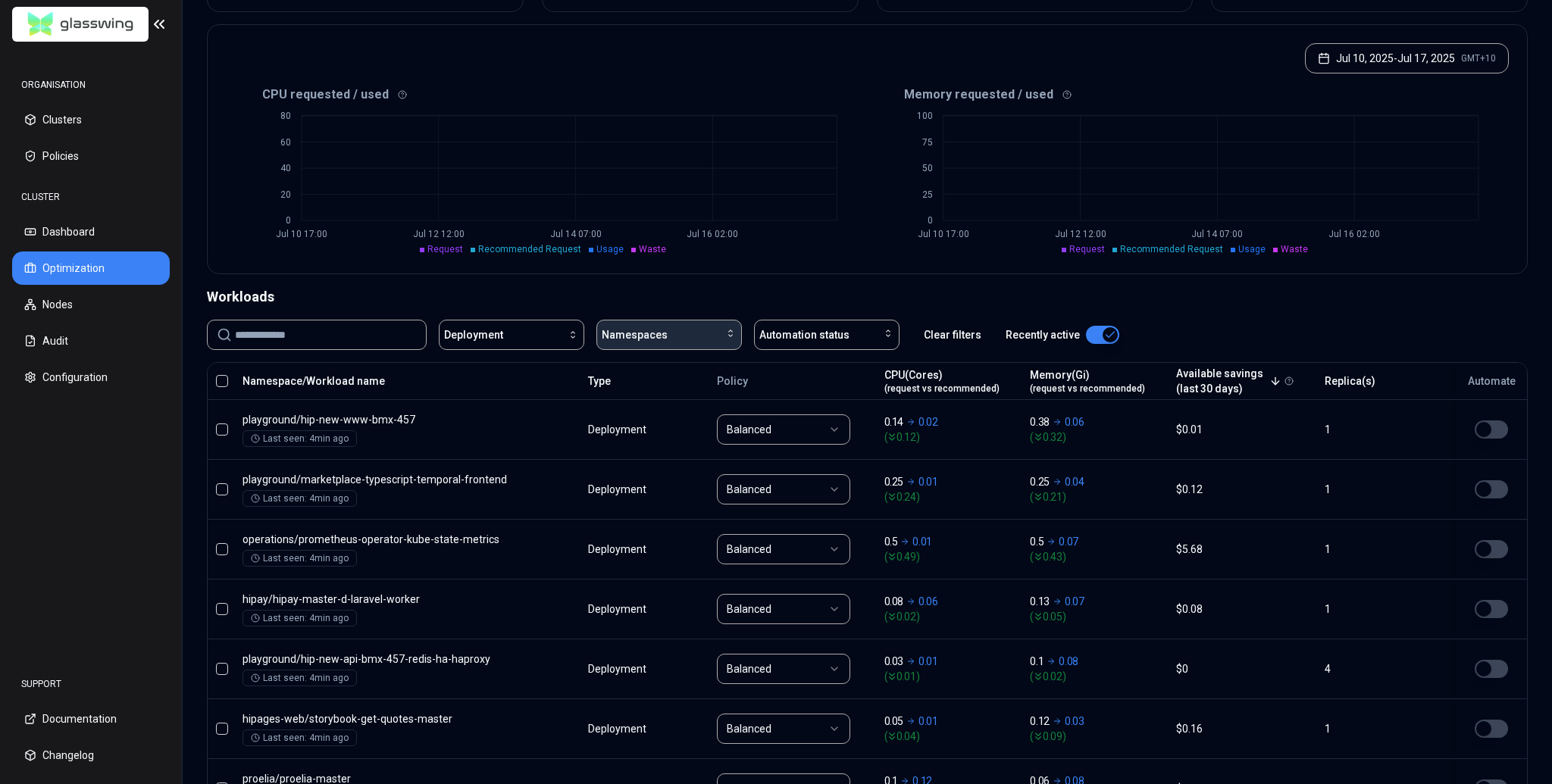 click on "Namespaces" at bounding box center (669, 335) 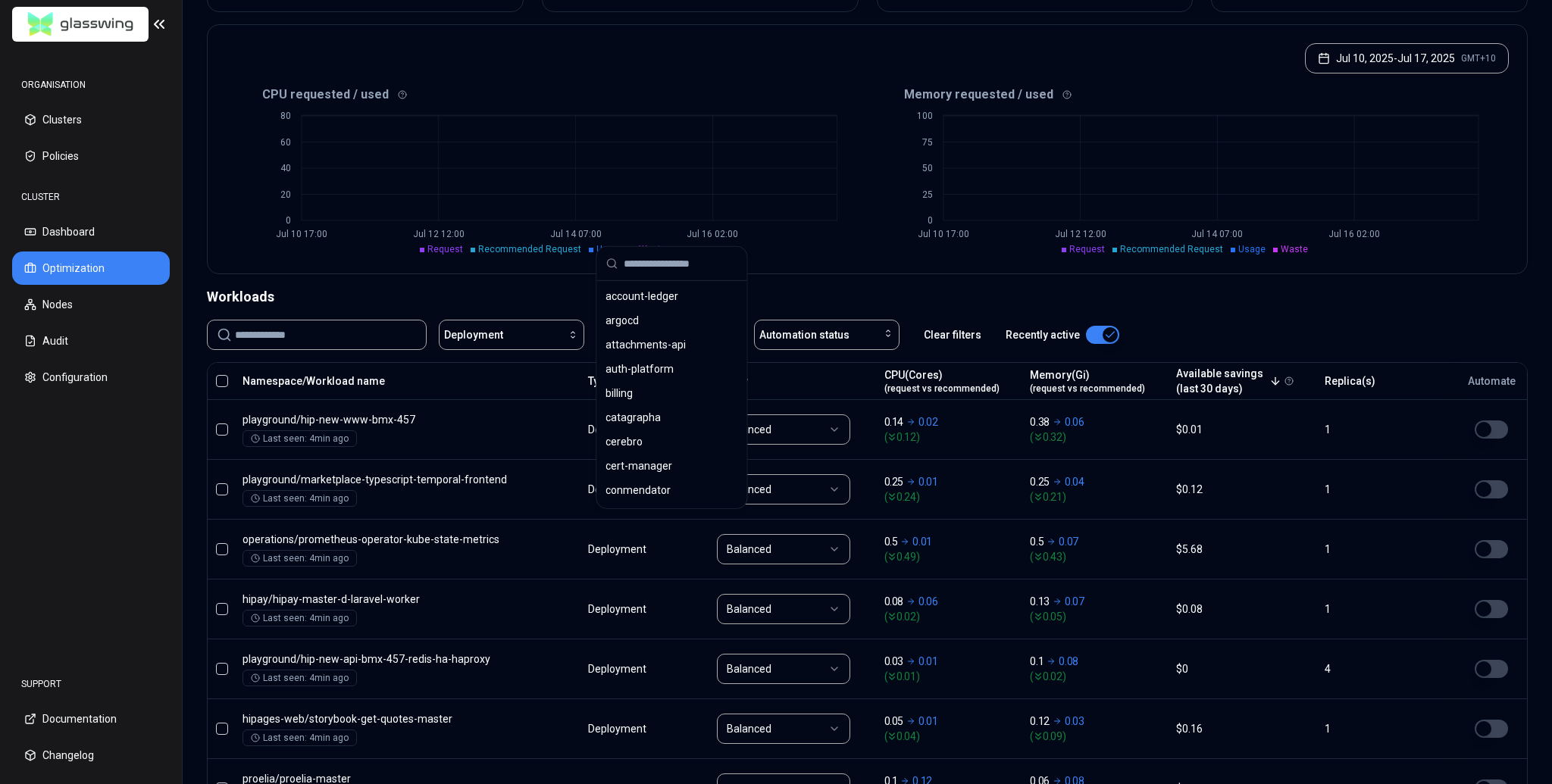 scroll, scrollTop: 96, scrollLeft: 0, axis: vertical 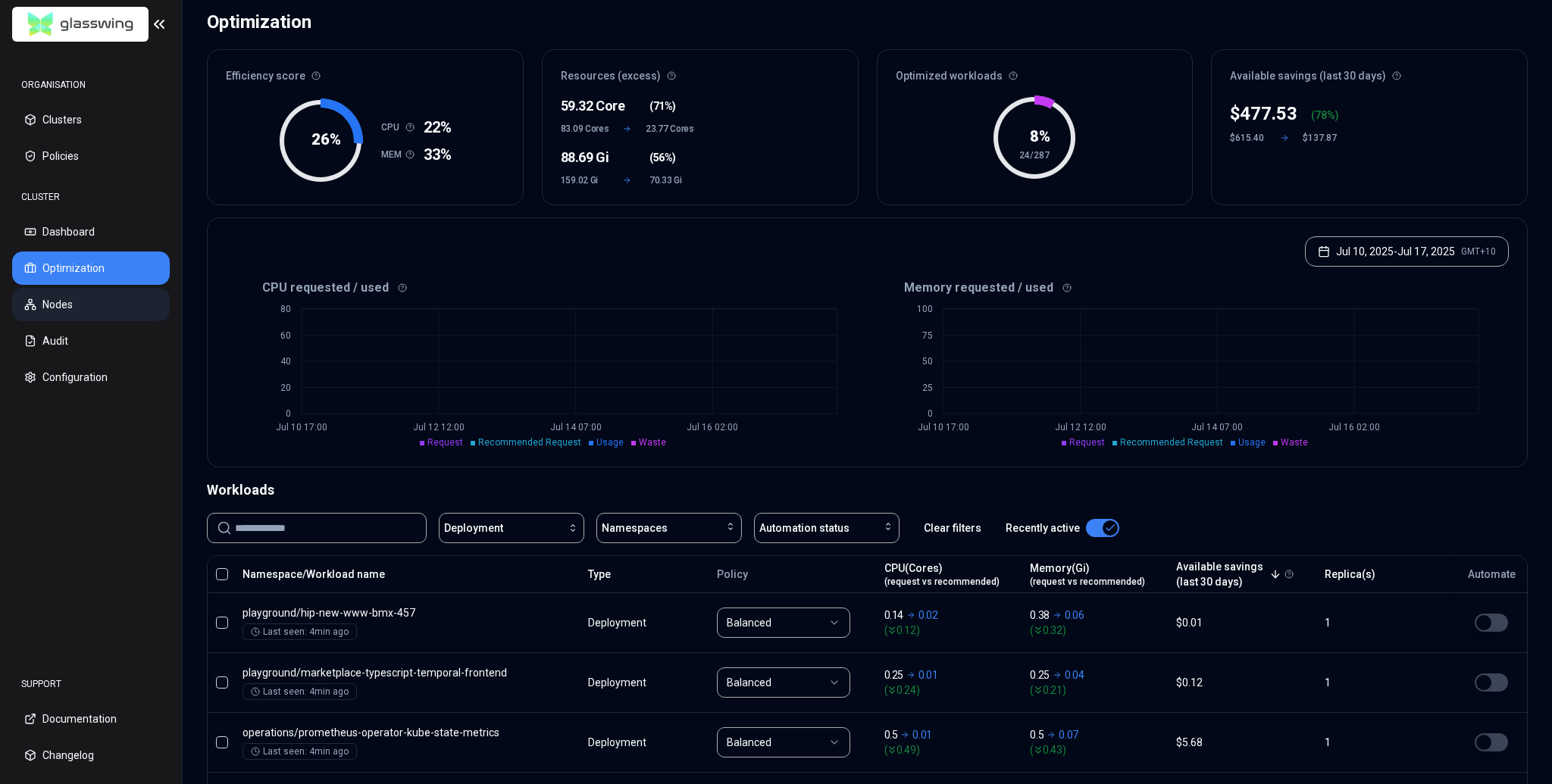 click on "Nodes" at bounding box center (91, 305) 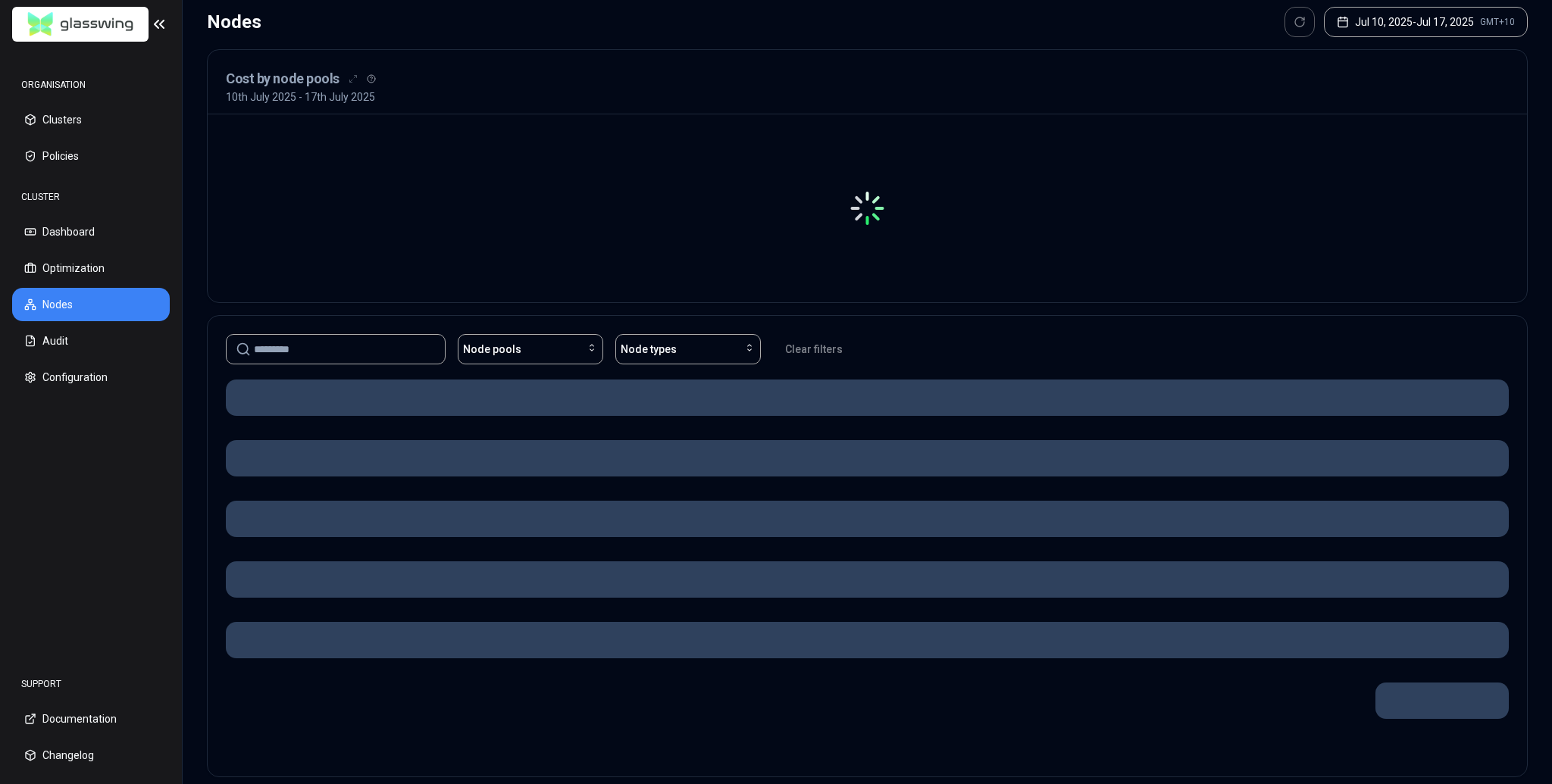 scroll, scrollTop: 0, scrollLeft: 0, axis: both 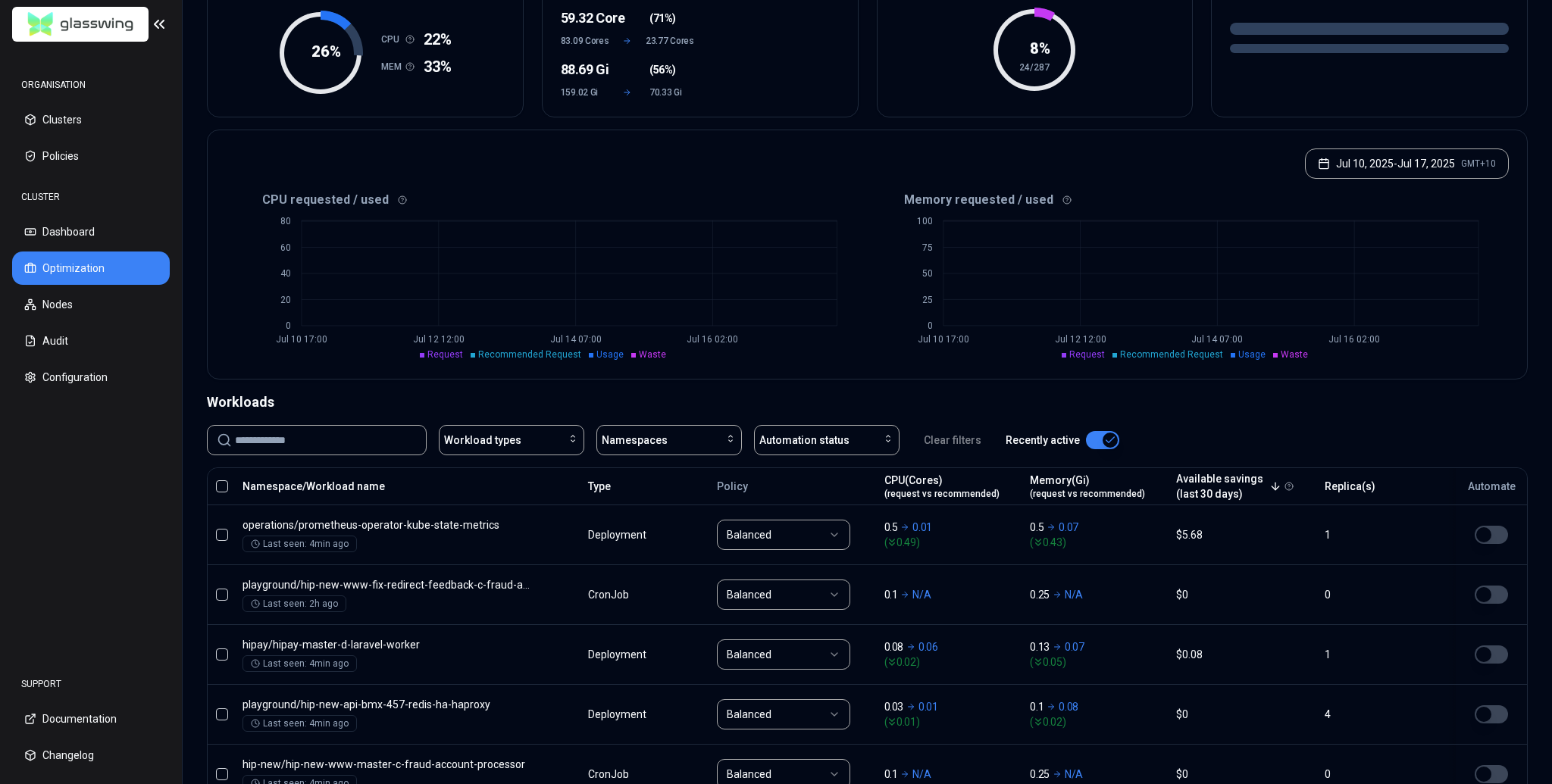 click on "(request vs recommended)" at bounding box center [942, 494] 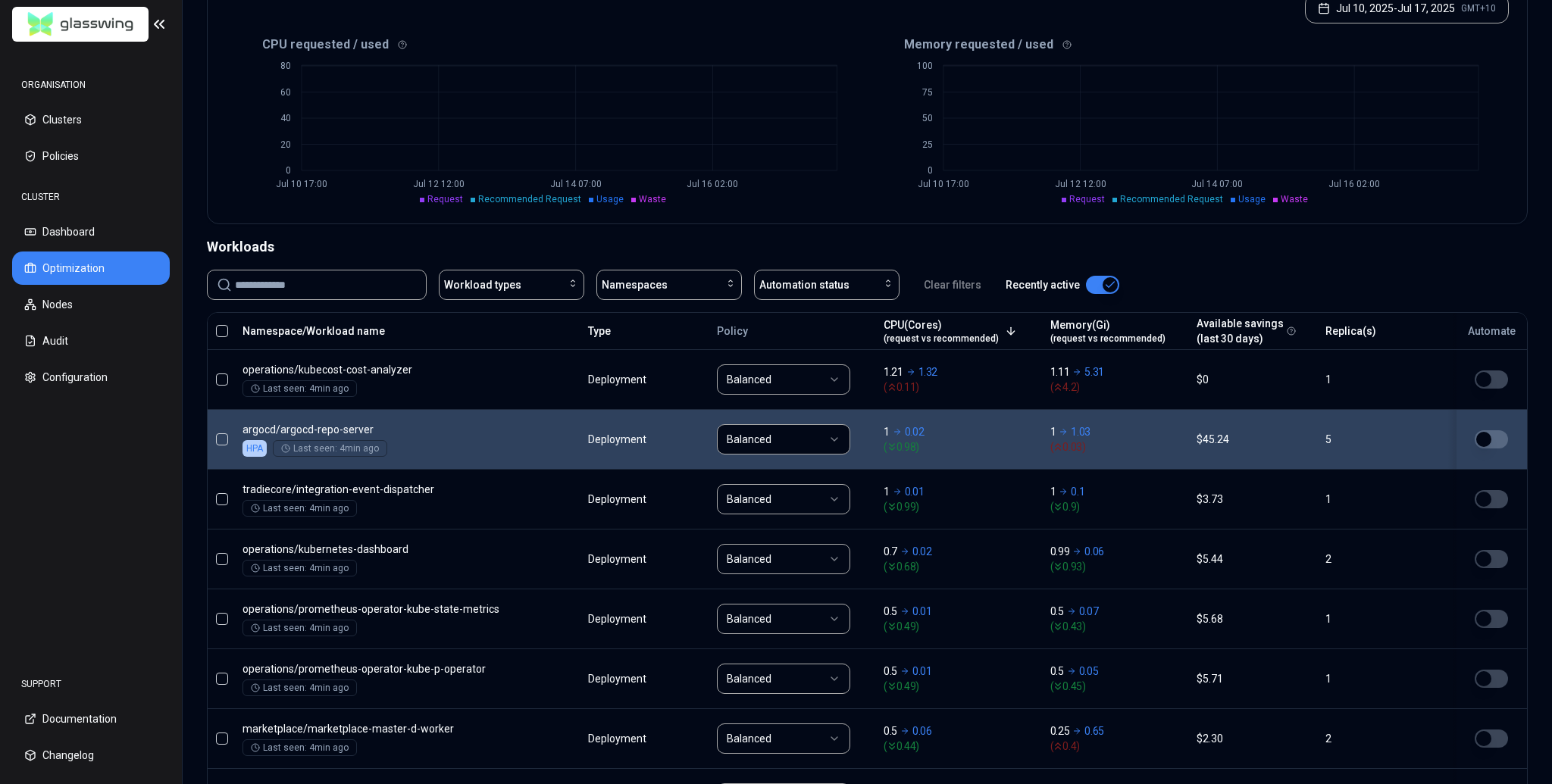 scroll, scrollTop: 343, scrollLeft: 0, axis: vertical 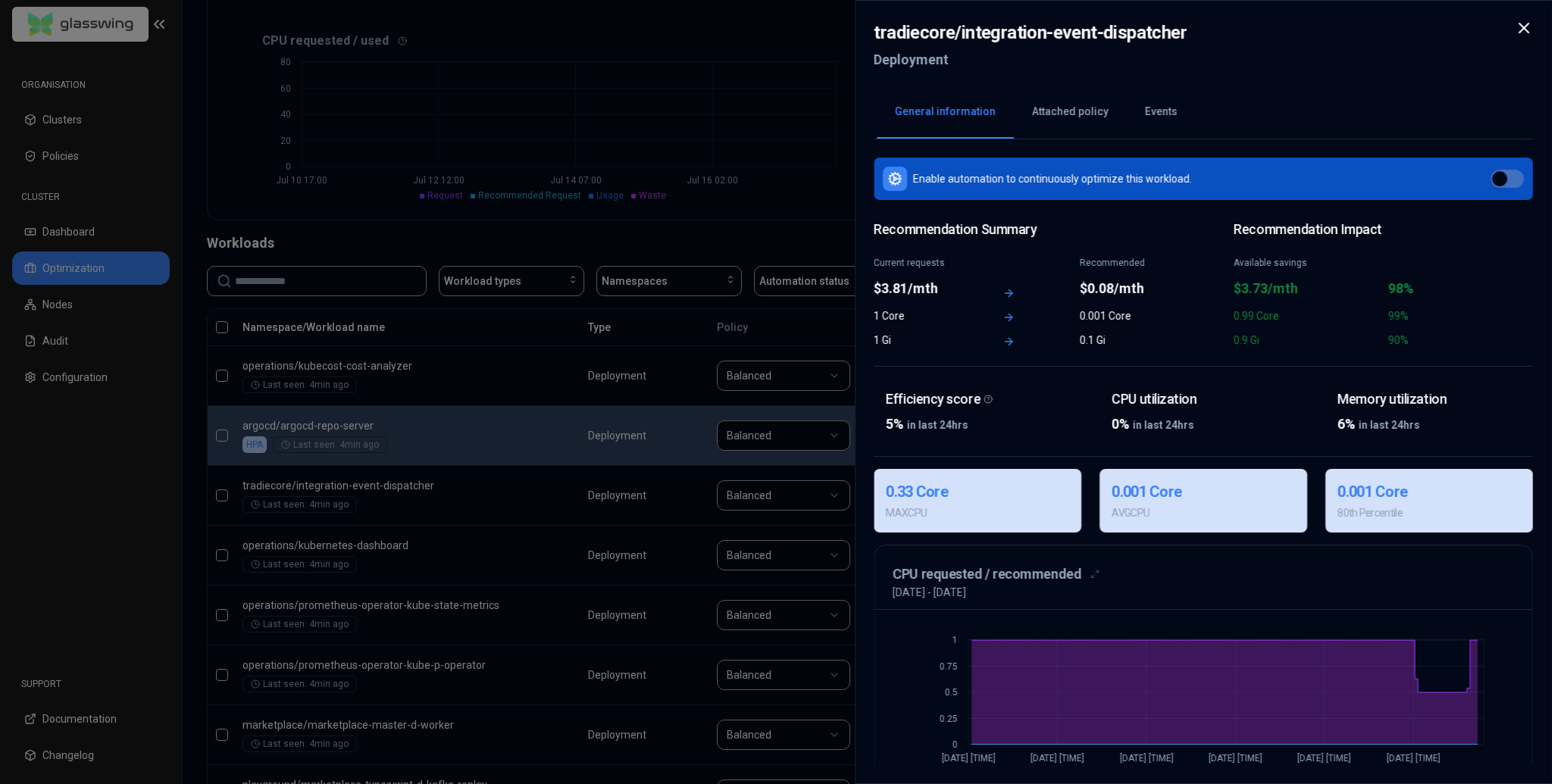 click at bounding box center (1524, 46) 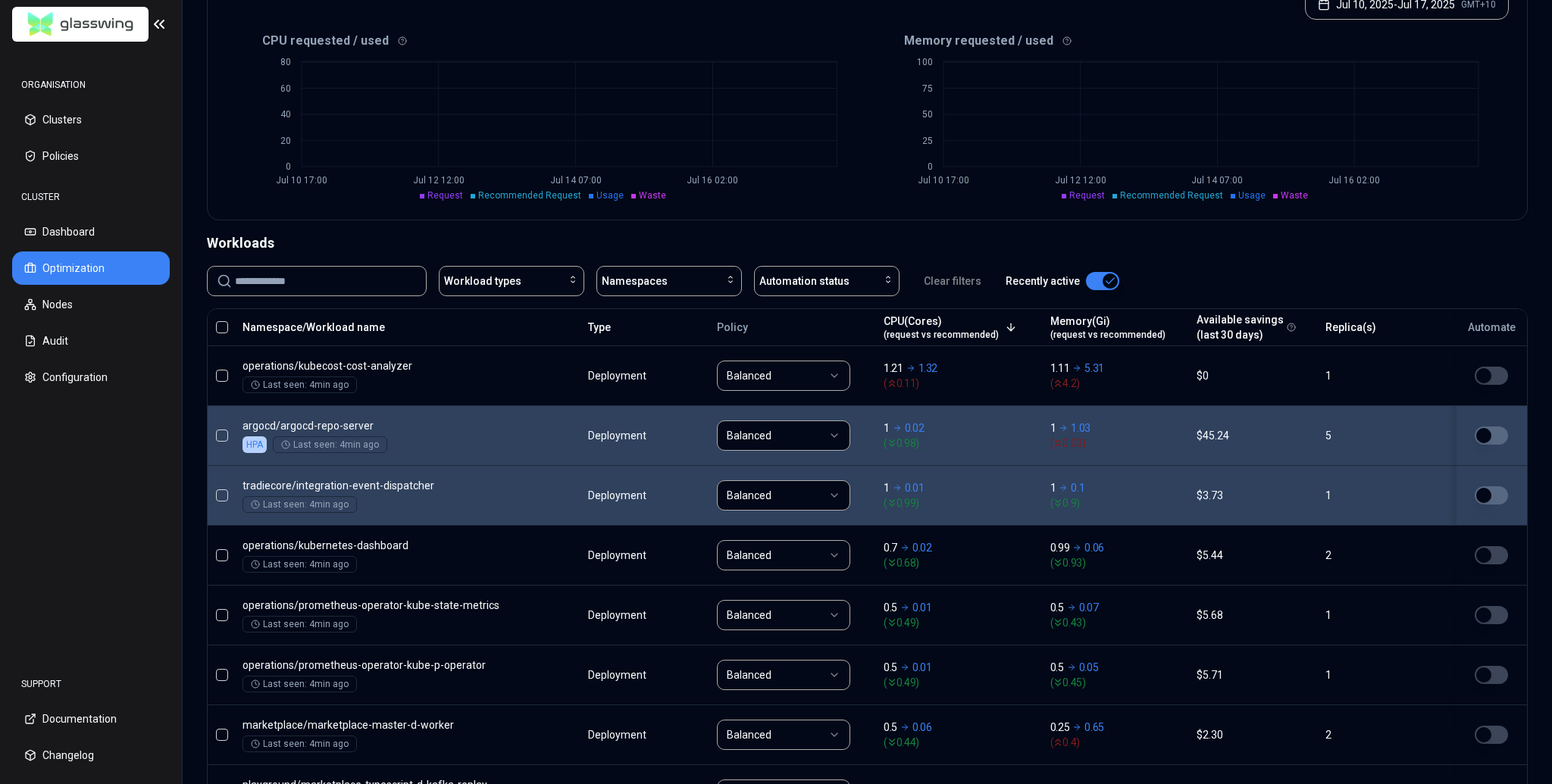 click at bounding box center [1491, 495] 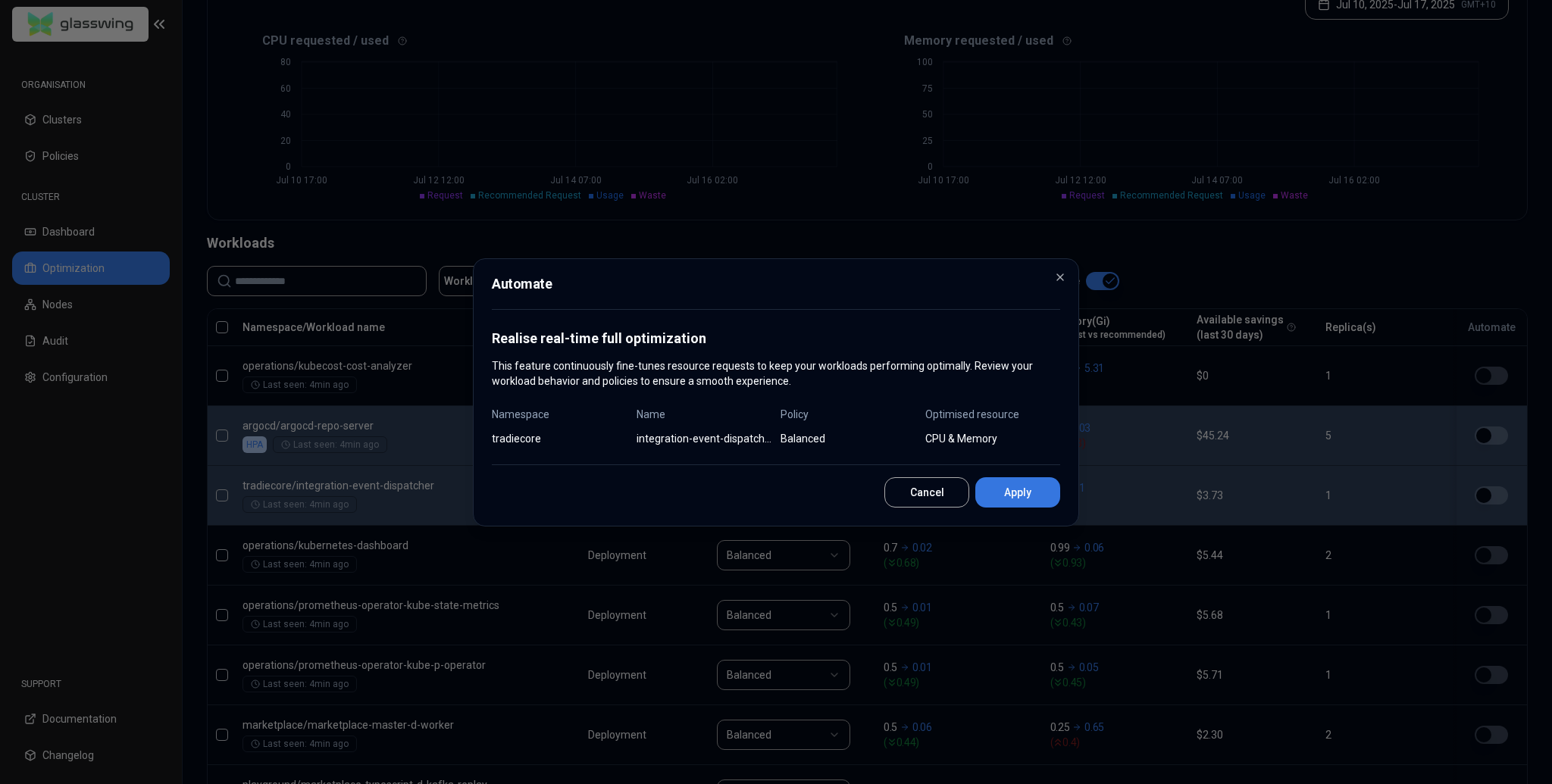 click on "Apply" at bounding box center (1018, 492) 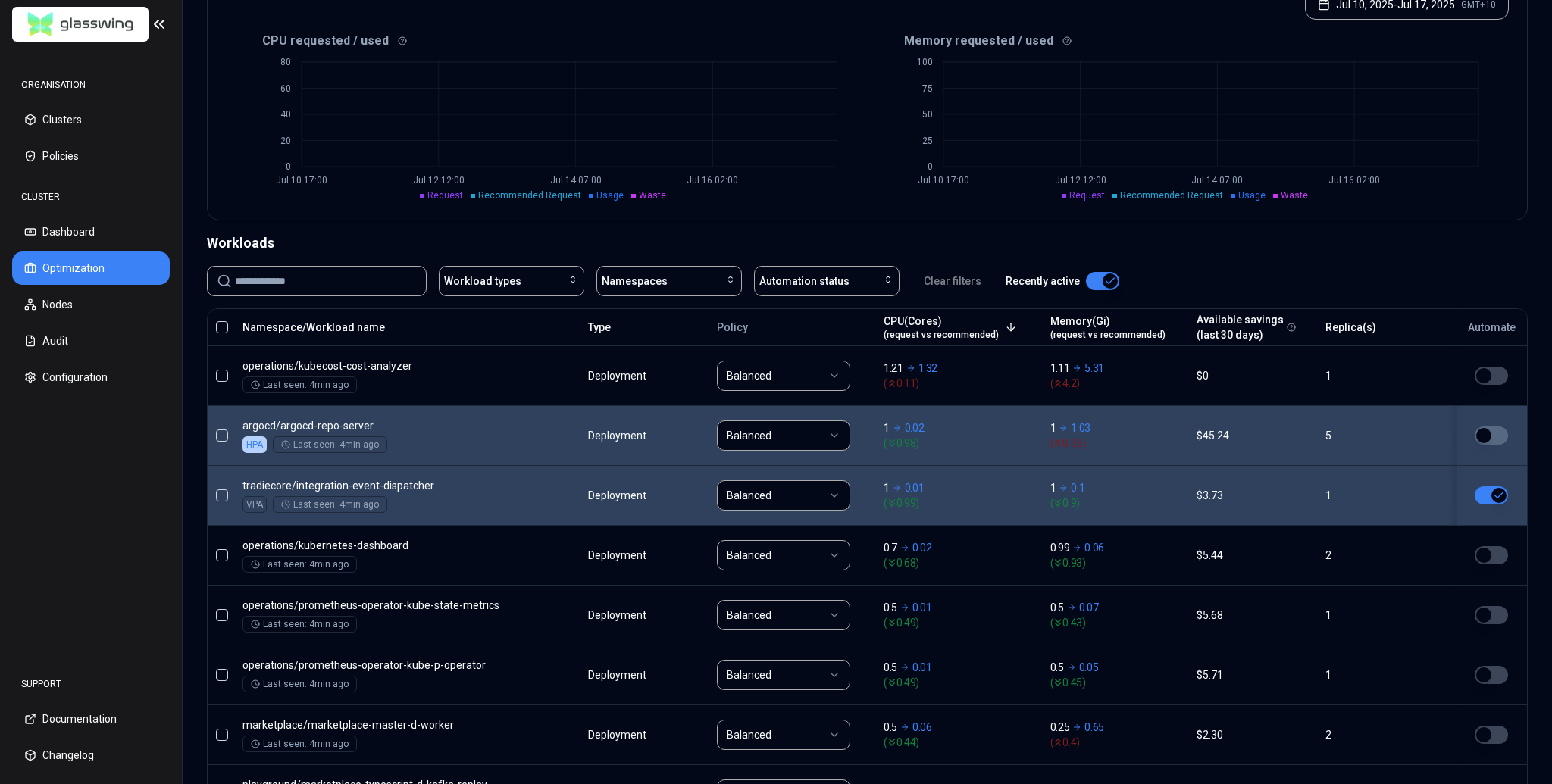 click at bounding box center [1491, 555] 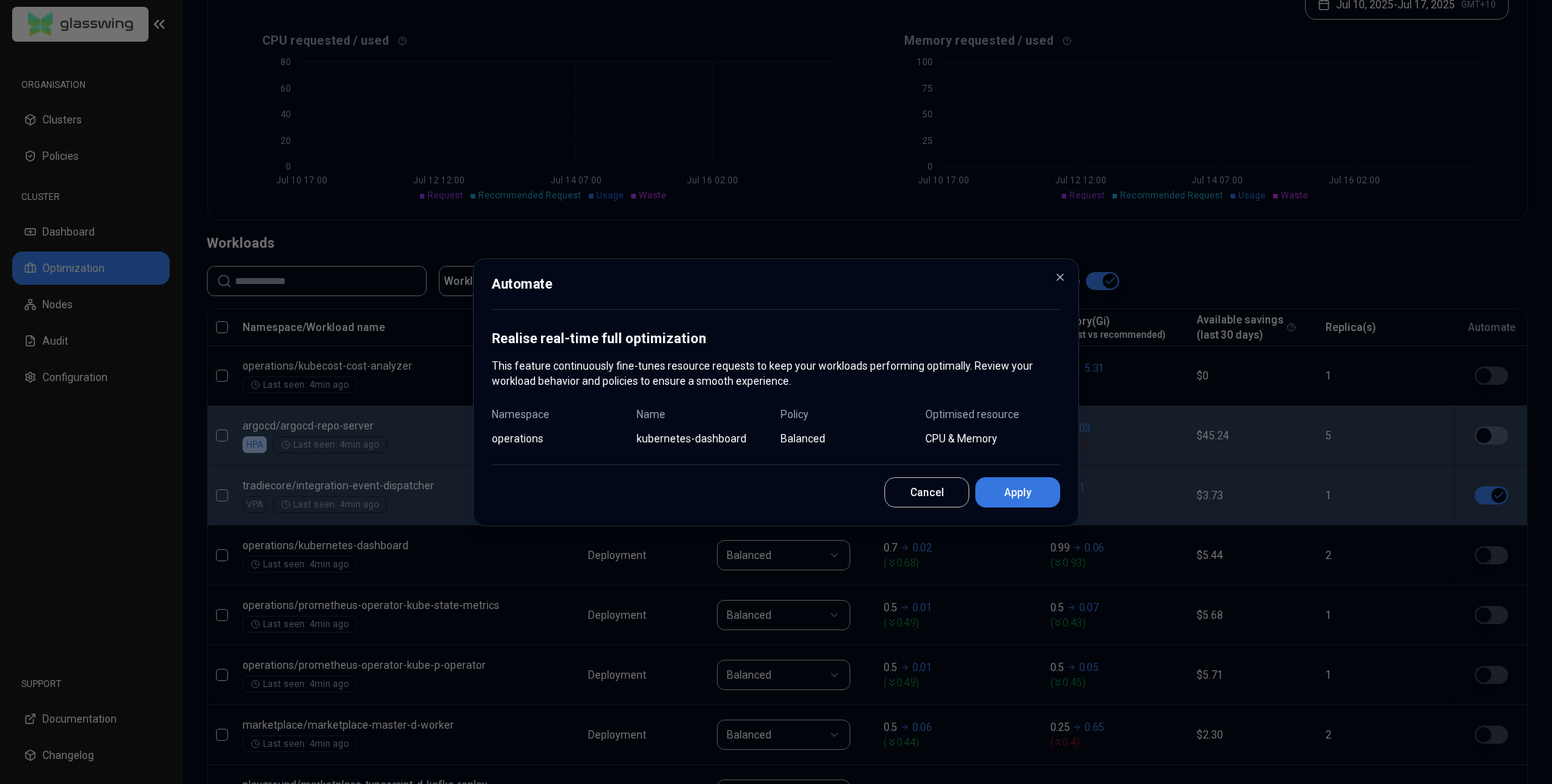 click on "Apply" at bounding box center [1018, 492] 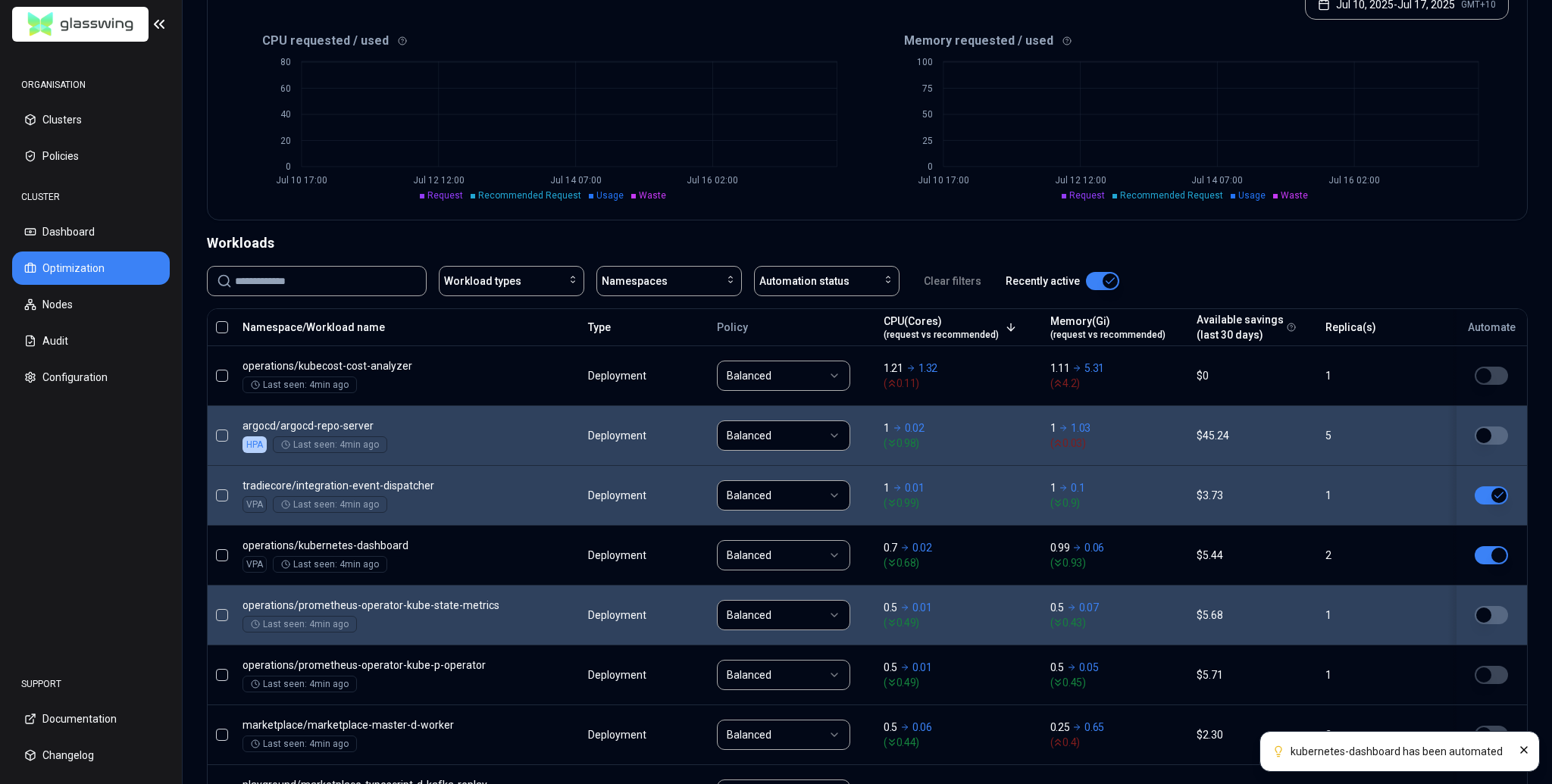 scroll, scrollTop: 372, scrollLeft: 0, axis: vertical 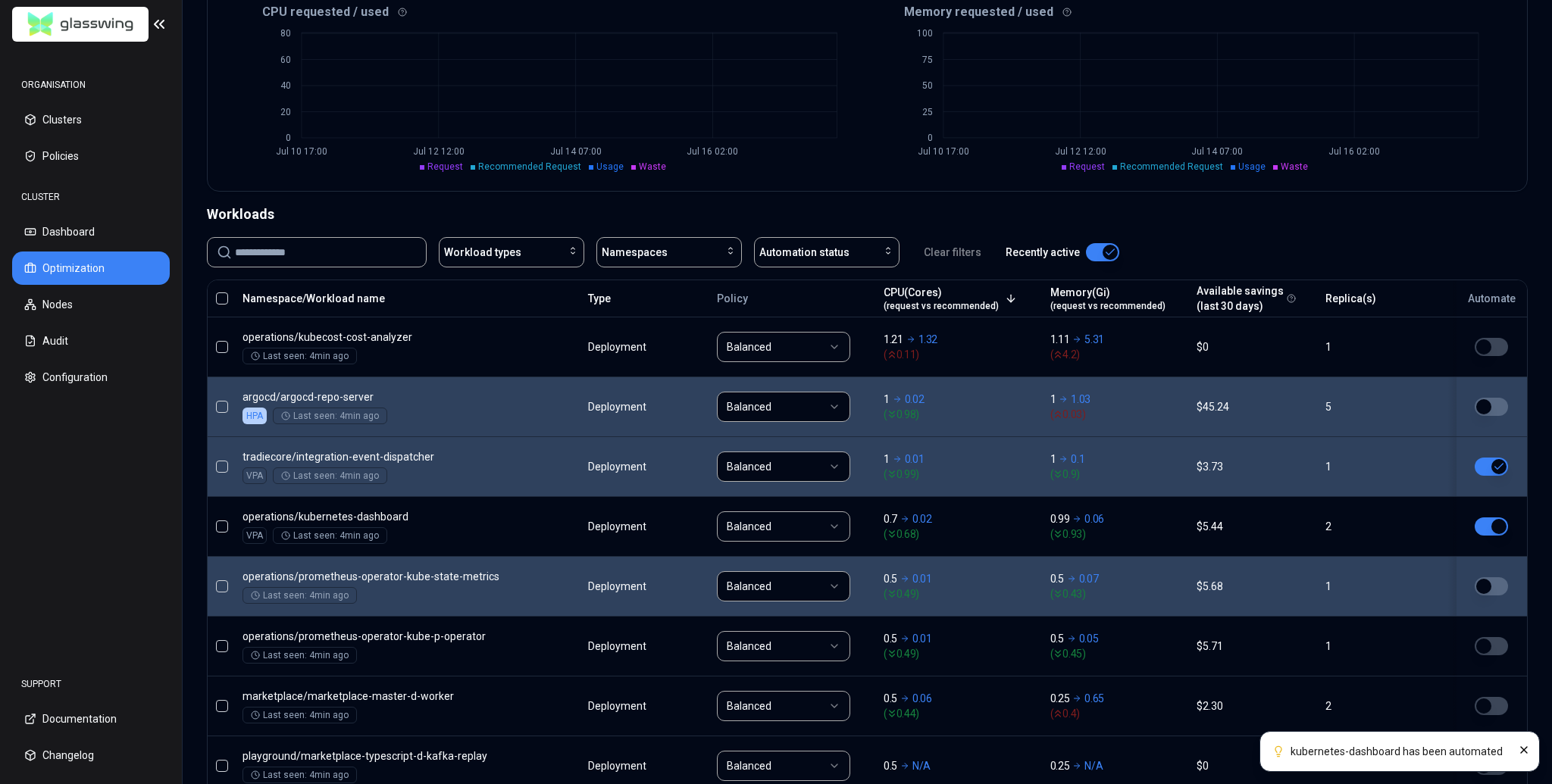 click at bounding box center (1491, 586) 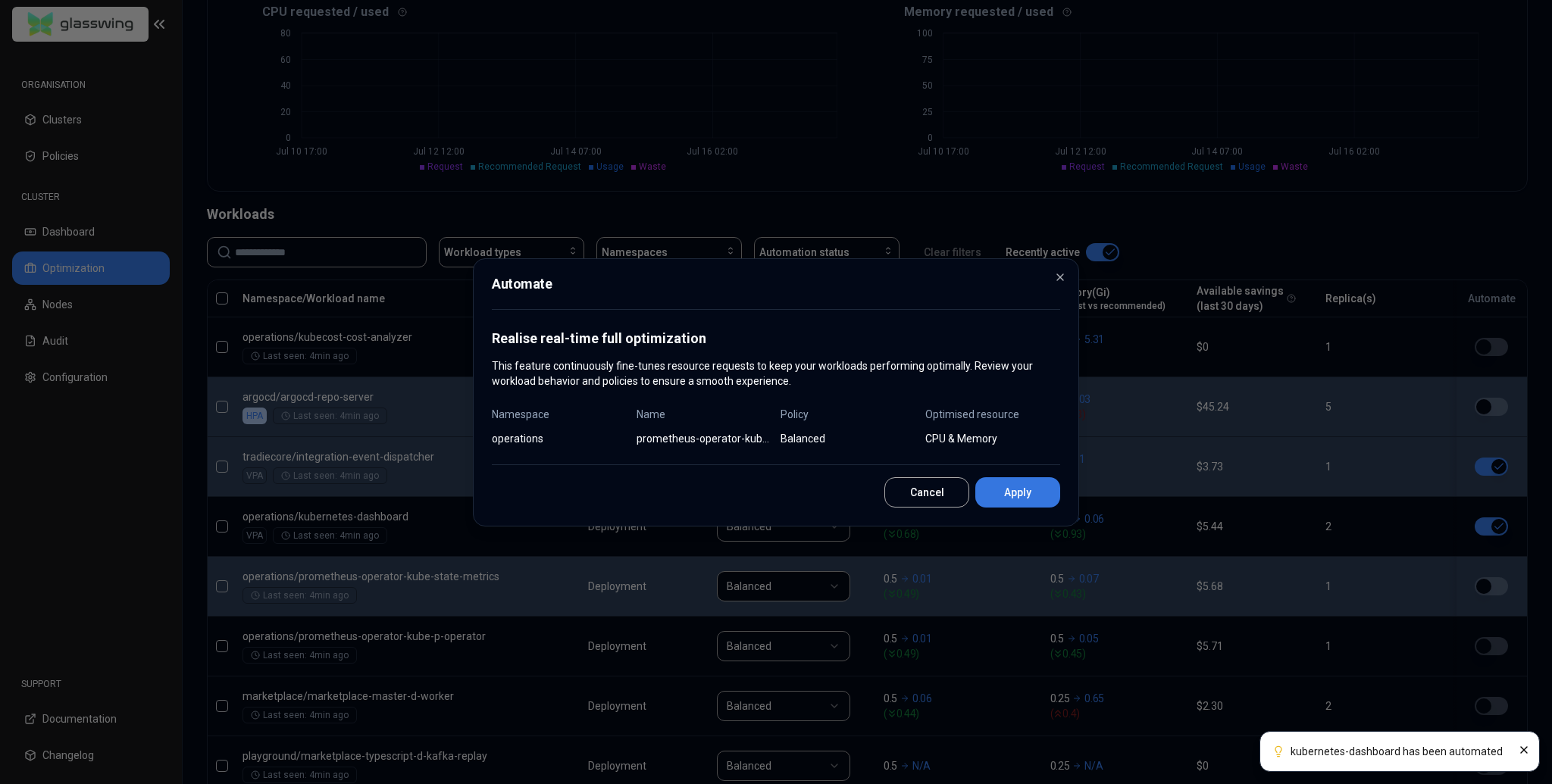 click on "Apply" at bounding box center [1018, 492] 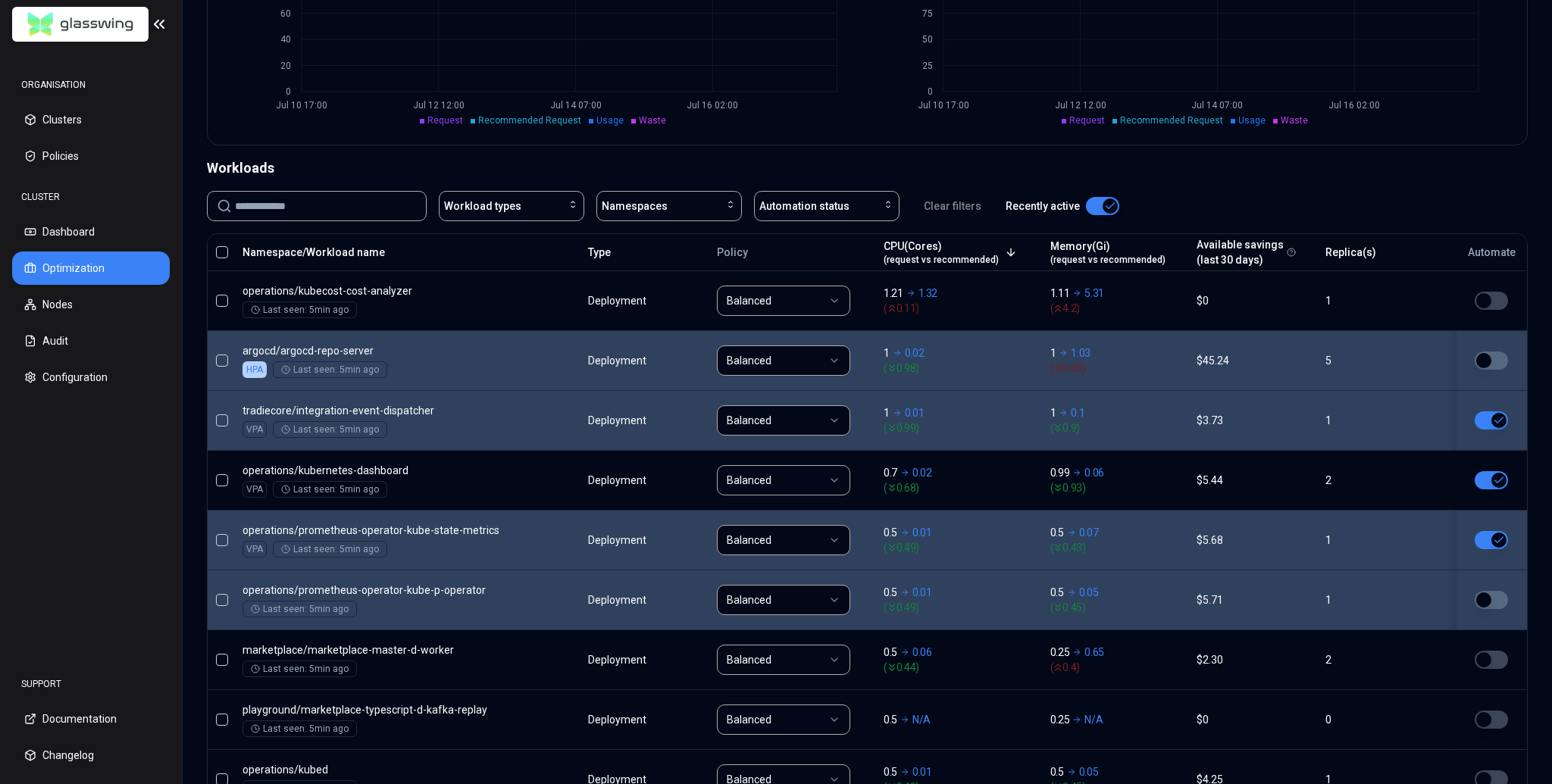 scroll, scrollTop: 422, scrollLeft: 0, axis: vertical 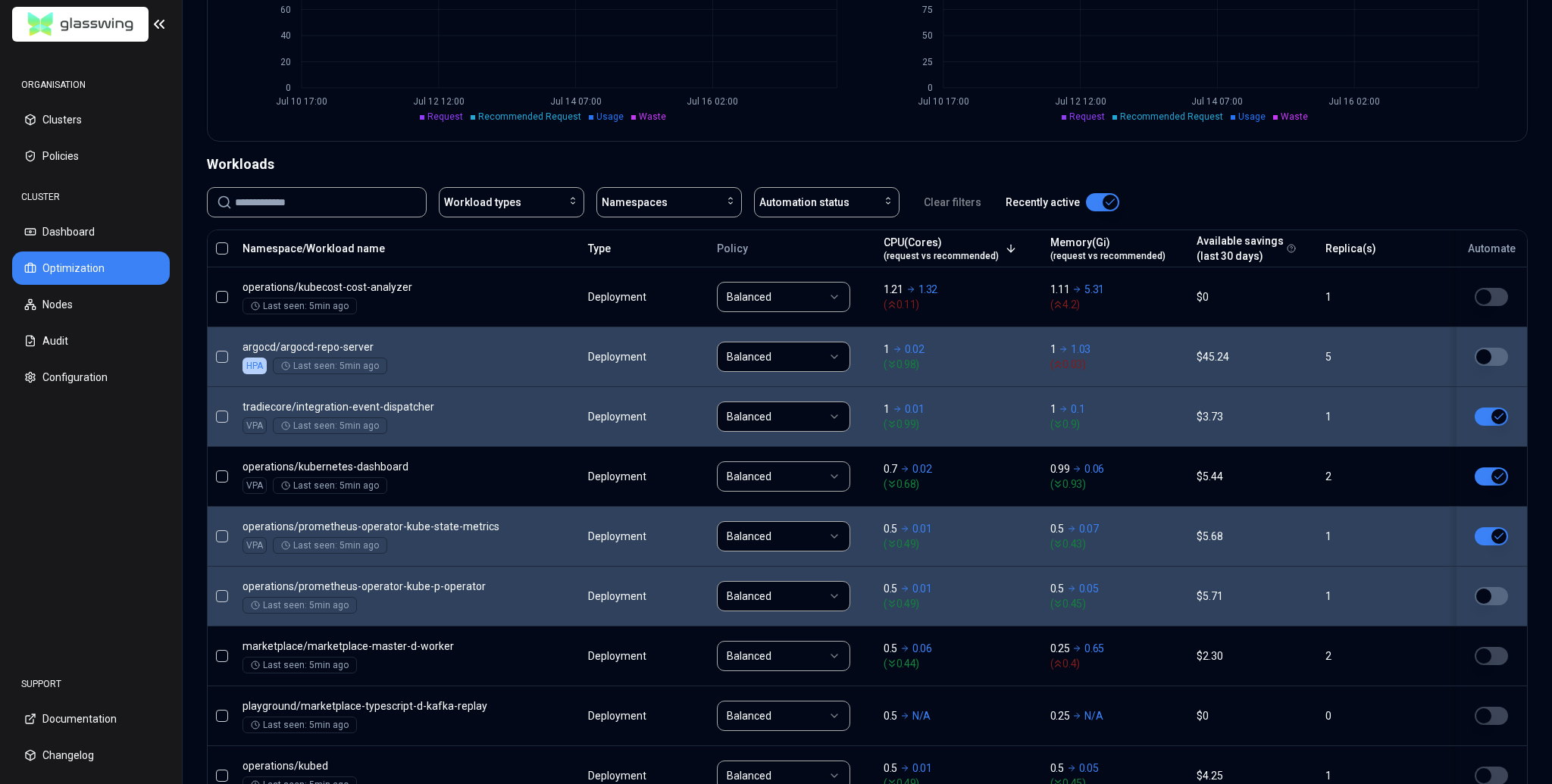 click at bounding box center (1491, 596) 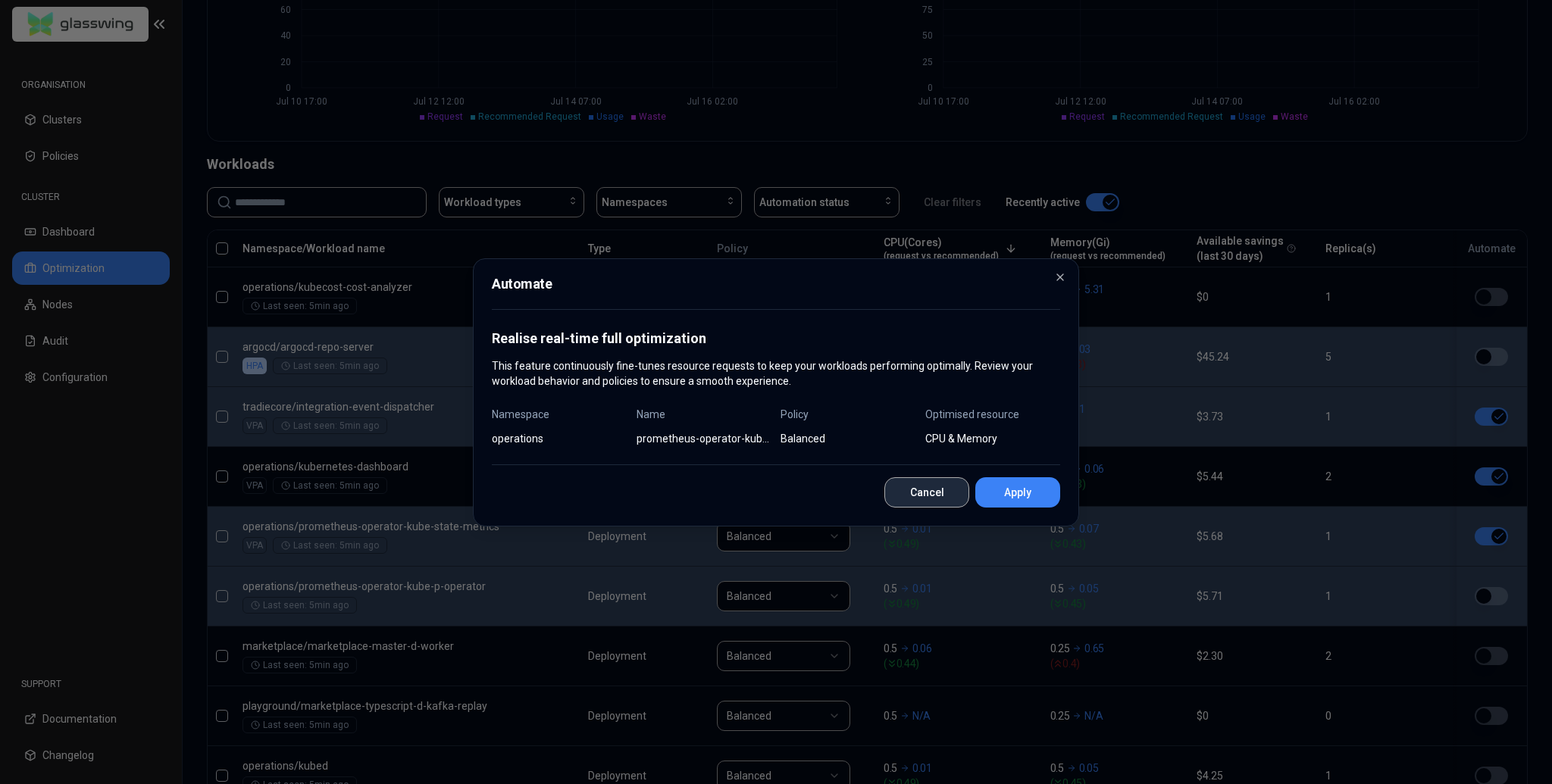 click on "Cancel" at bounding box center [927, 492] 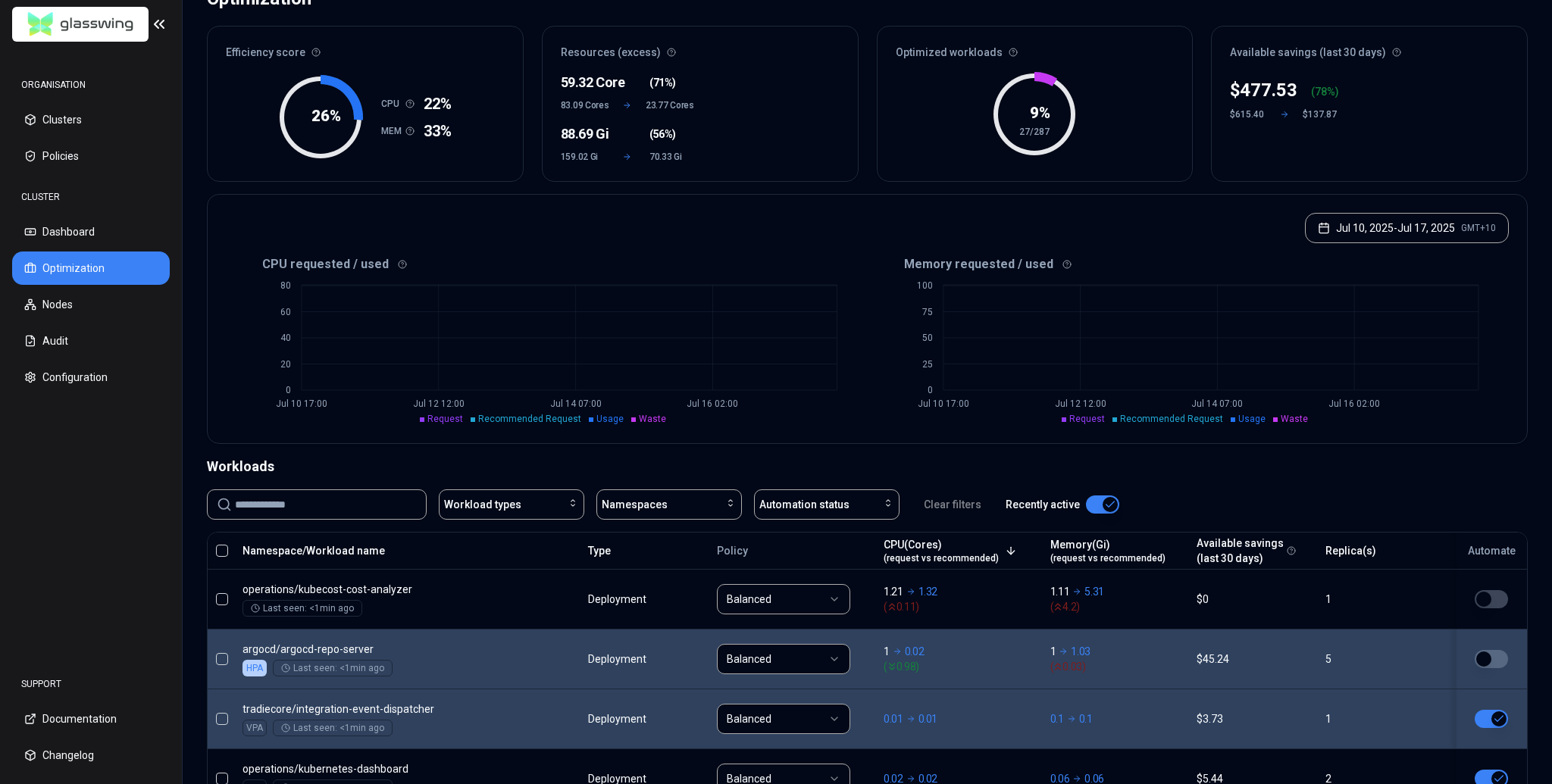 scroll, scrollTop: 0, scrollLeft: 0, axis: both 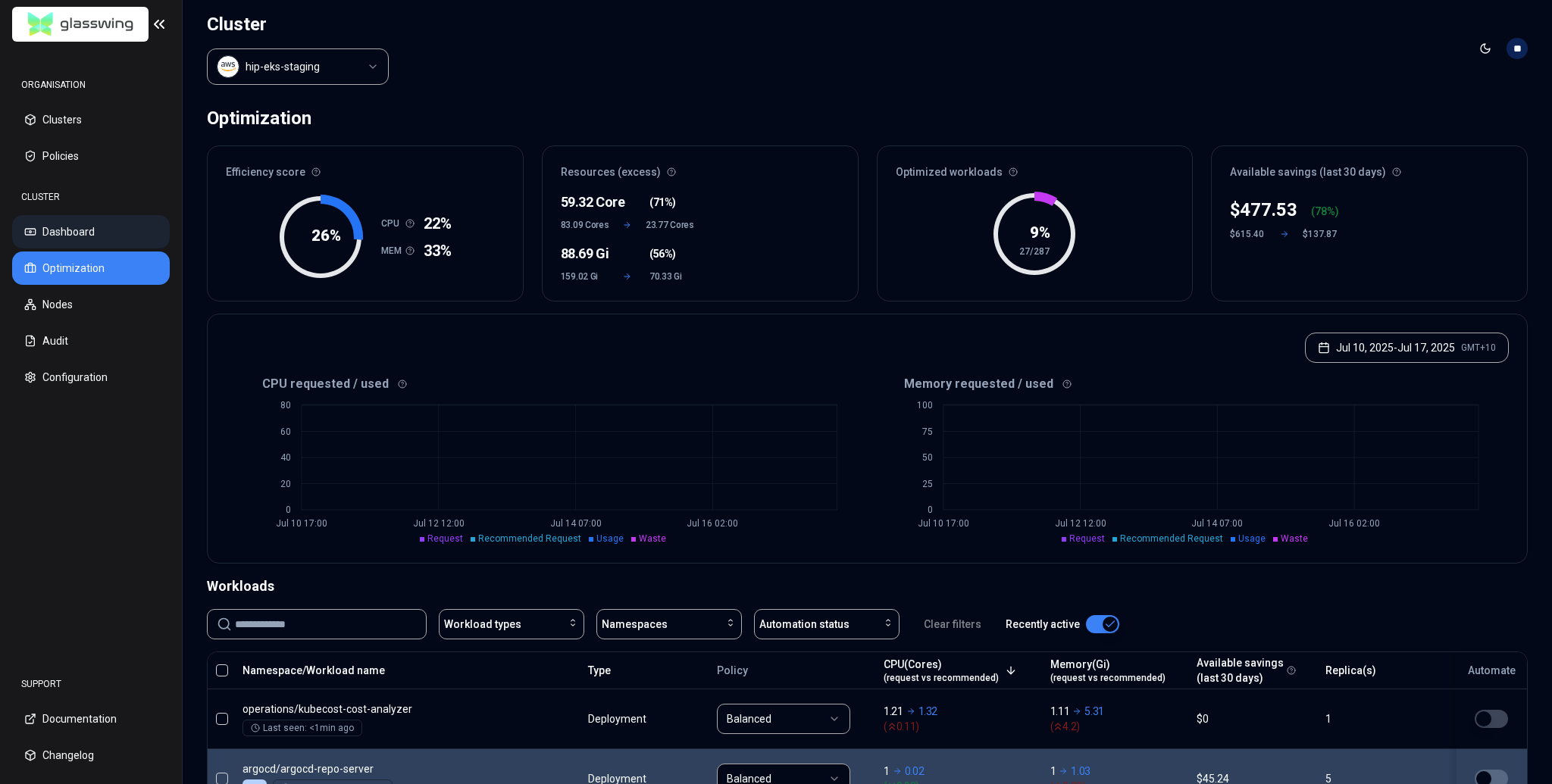 click on "Dashboard" at bounding box center [91, 232] 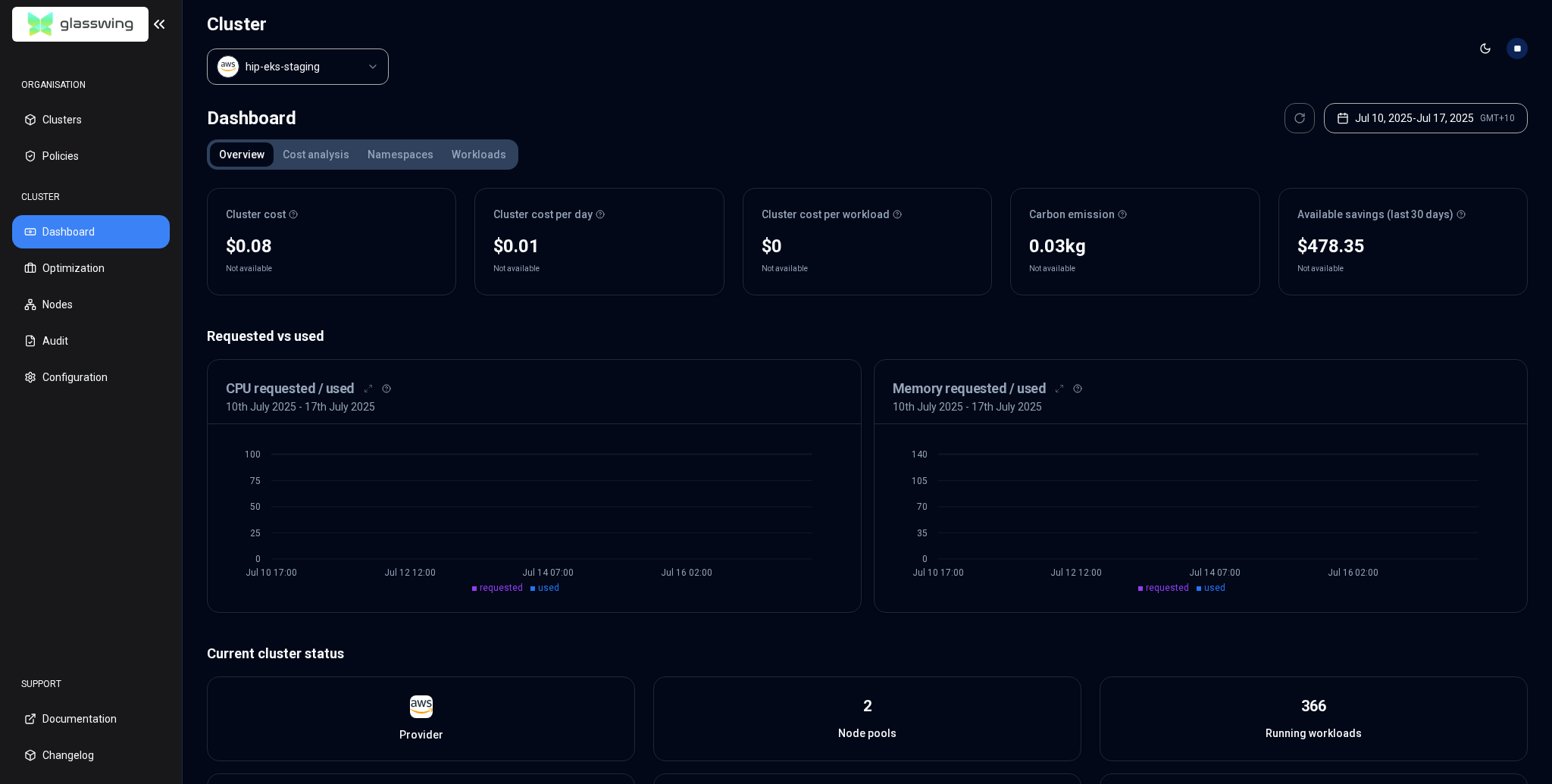 click on "Cost analysis" at bounding box center [316, 155] 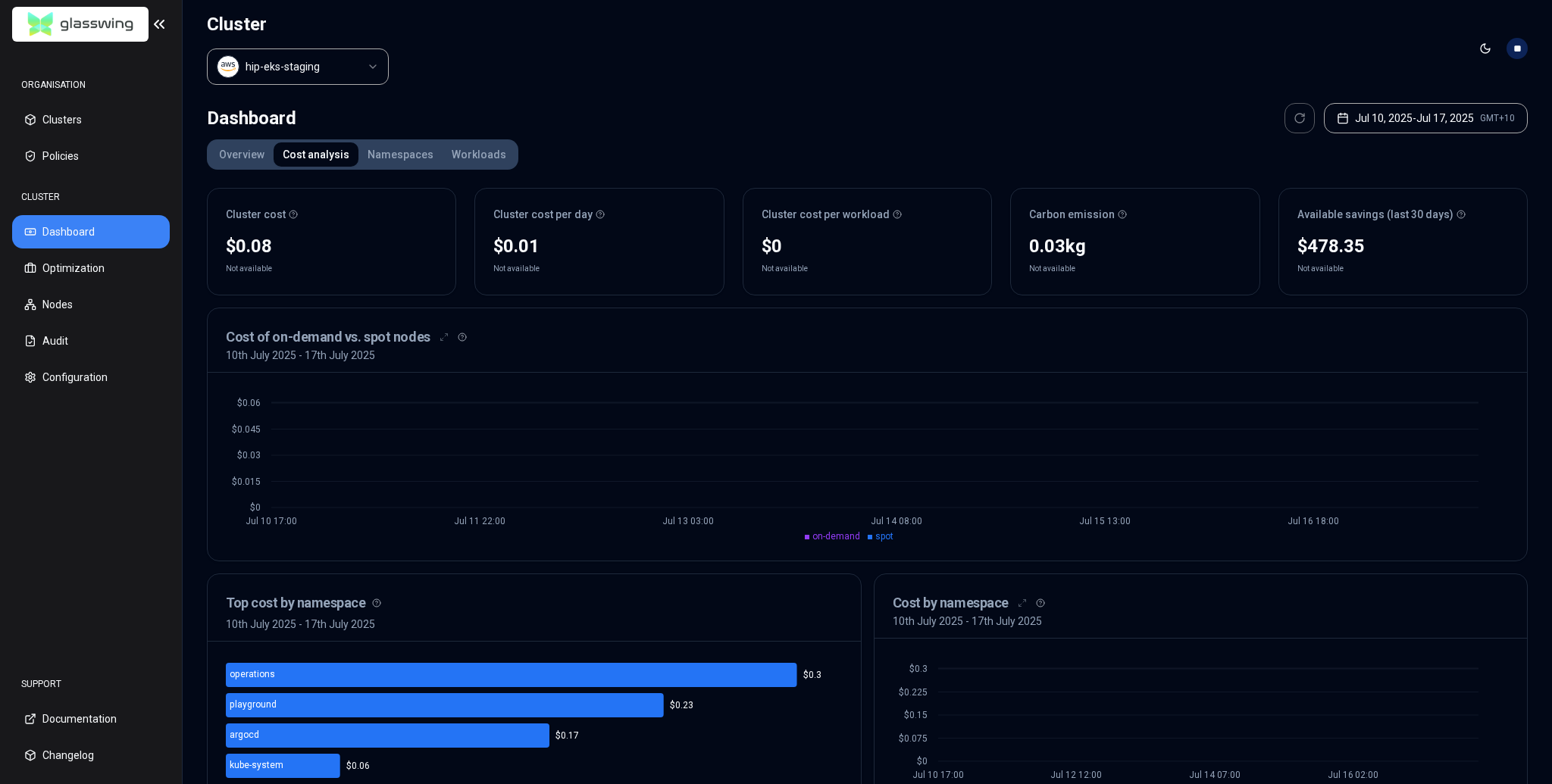 click on "Namespaces" at bounding box center (400, 155) 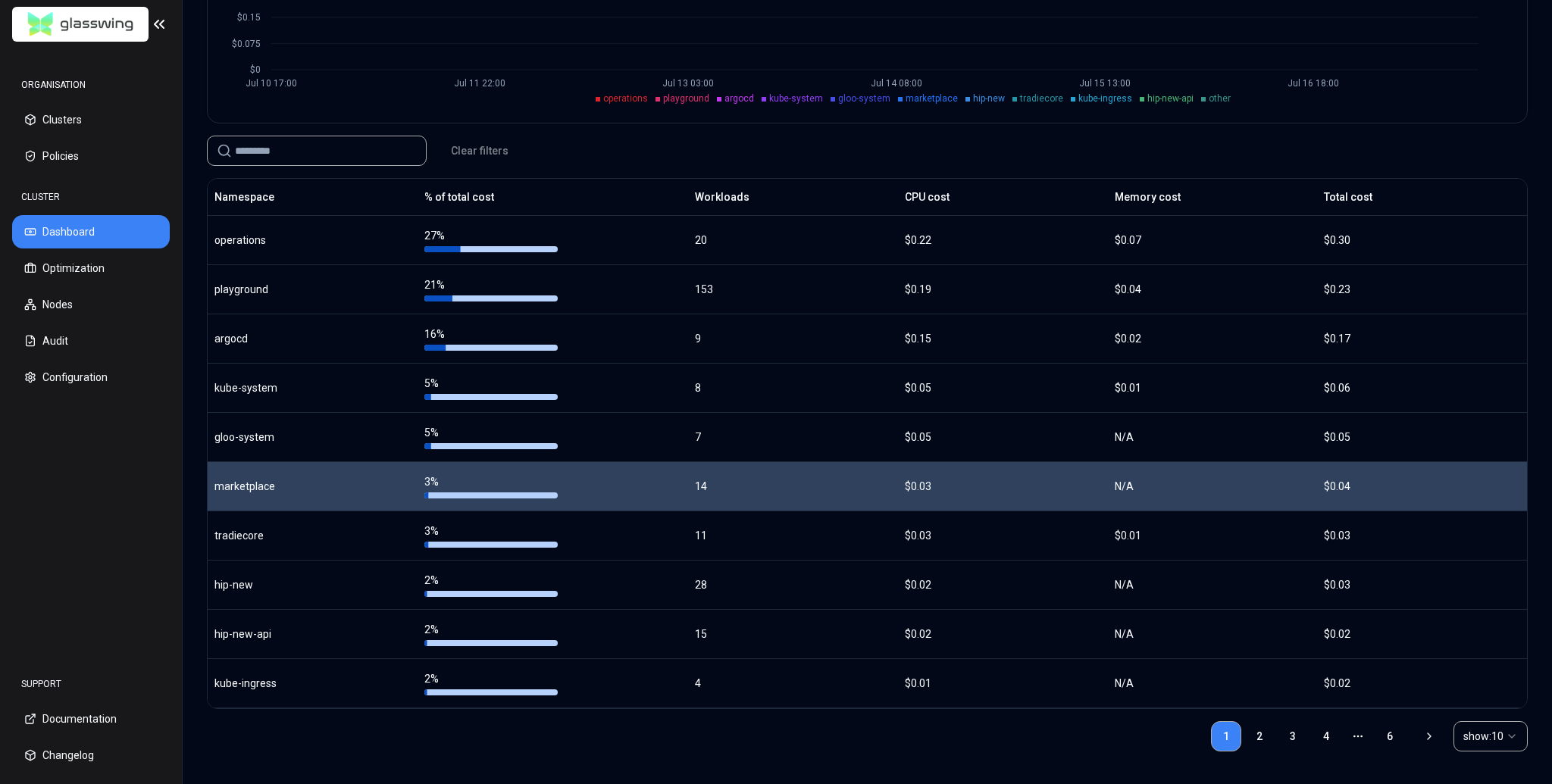 scroll, scrollTop: 0, scrollLeft: 0, axis: both 